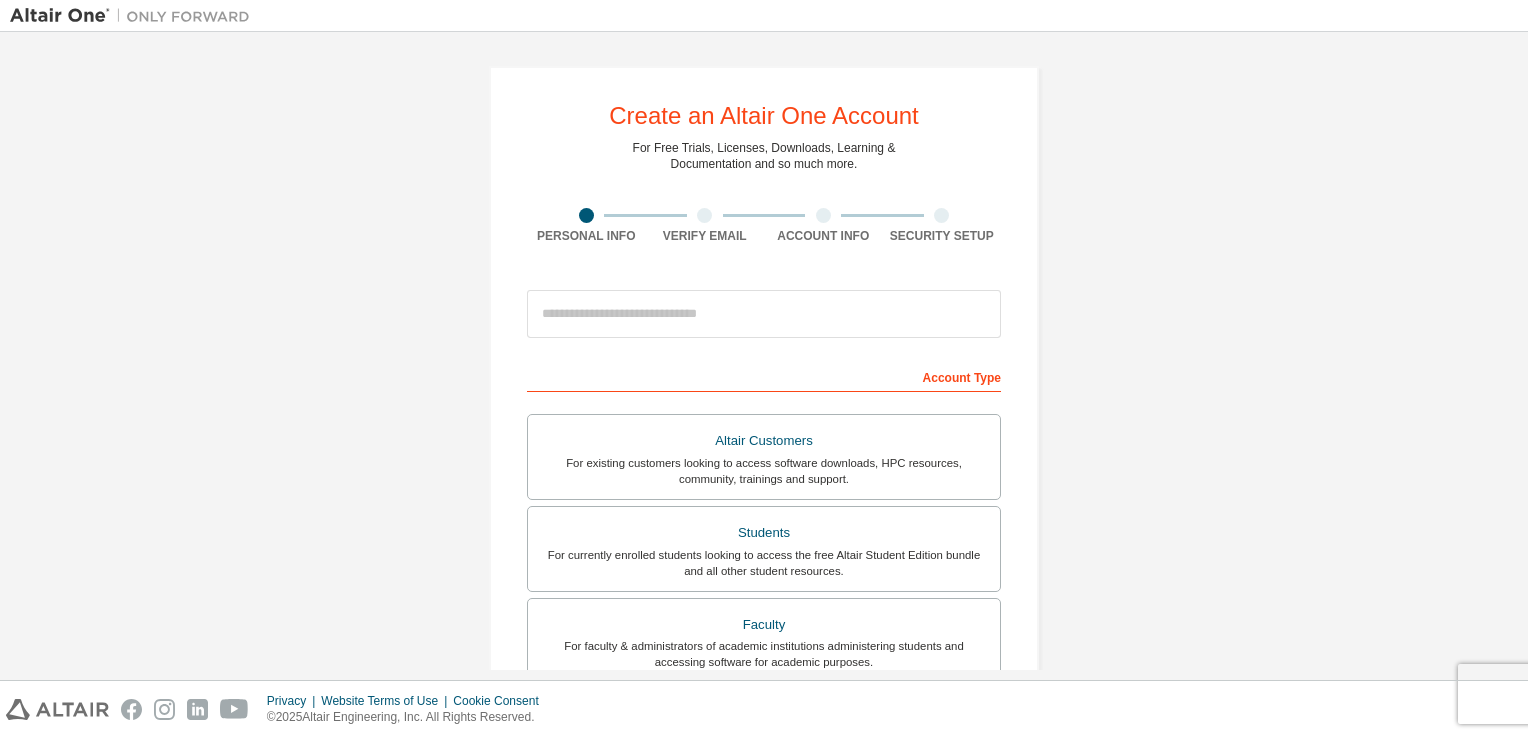 scroll, scrollTop: 0, scrollLeft: 0, axis: both 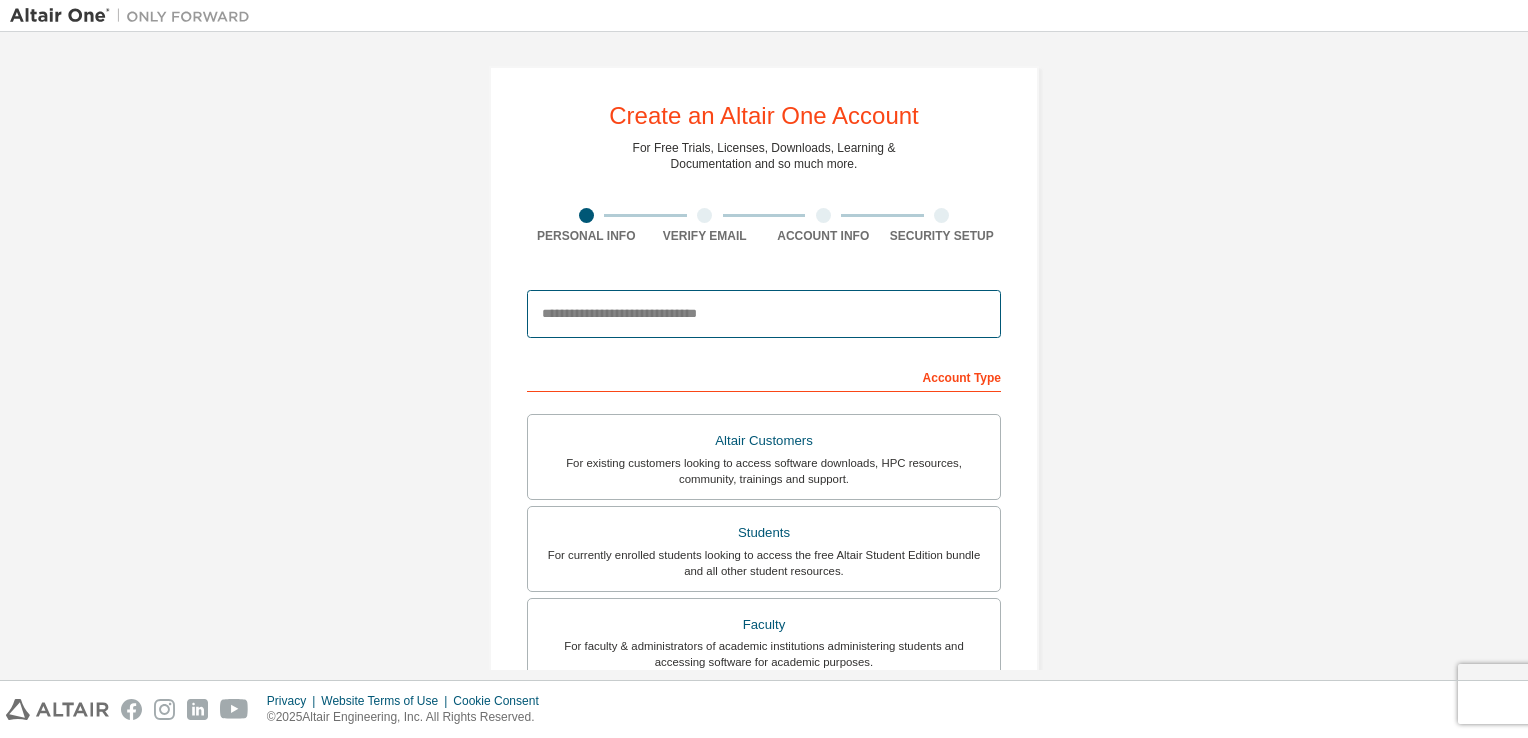 click at bounding box center [764, 314] 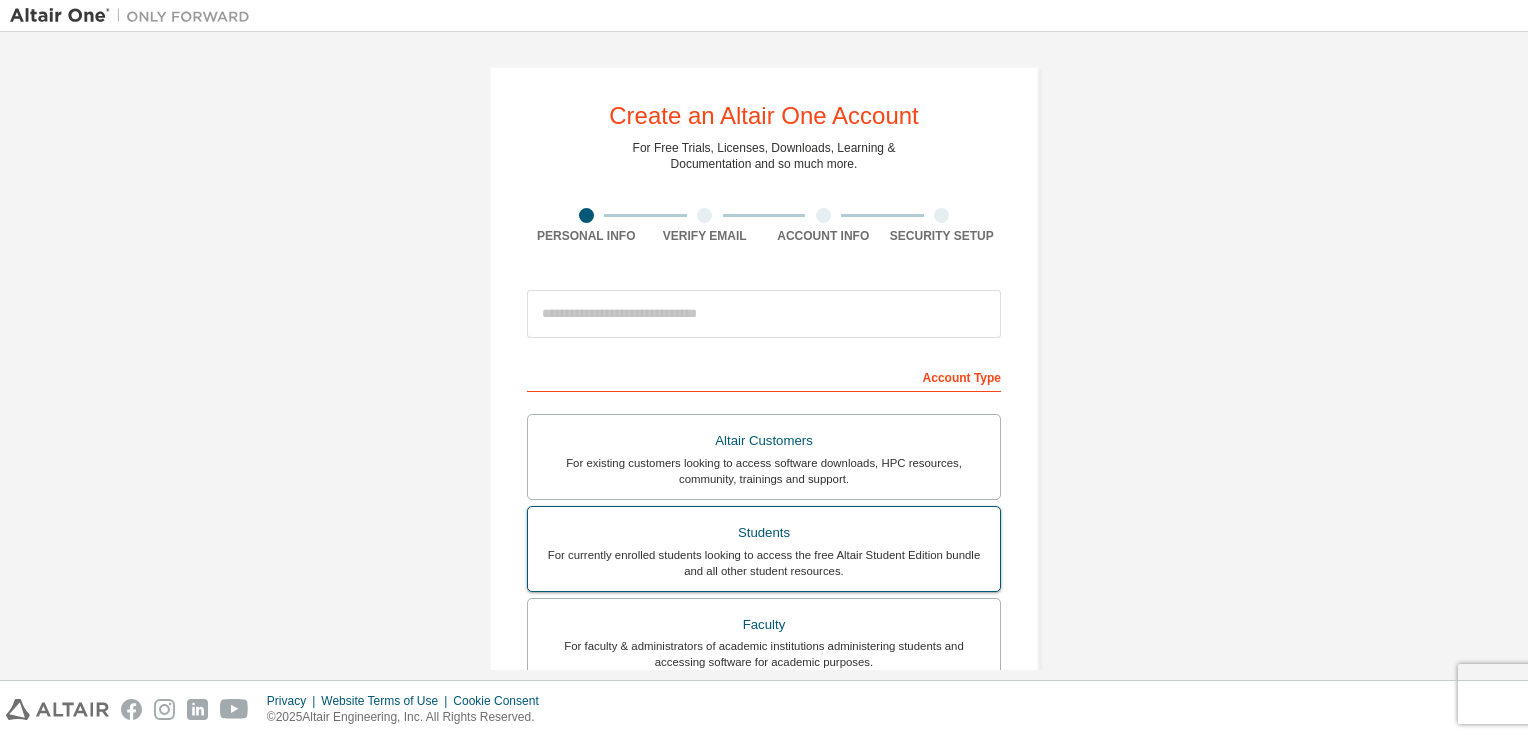 click on "For currently enrolled students looking to access the free Altair Student Edition bundle and all other student resources." at bounding box center [764, 563] 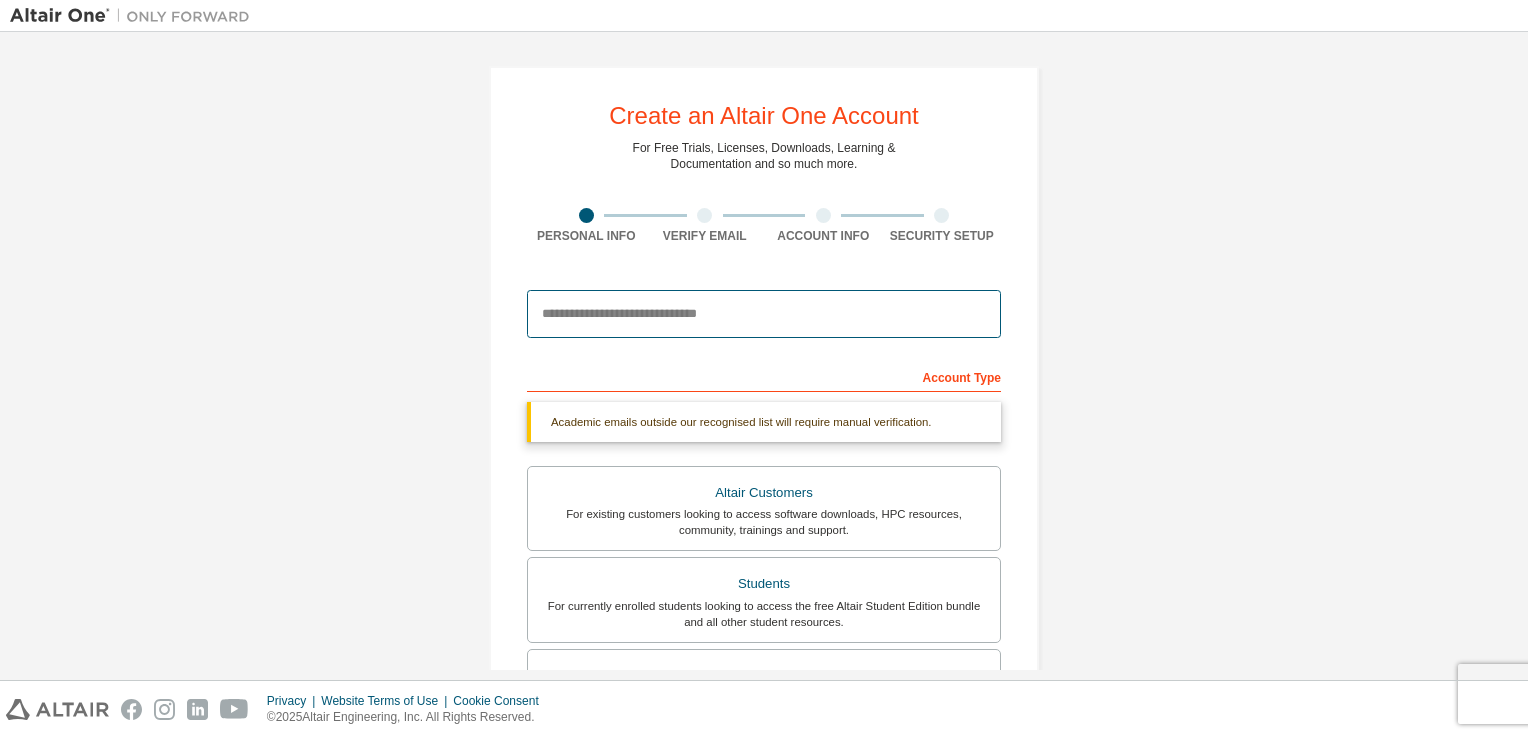 click at bounding box center [764, 314] 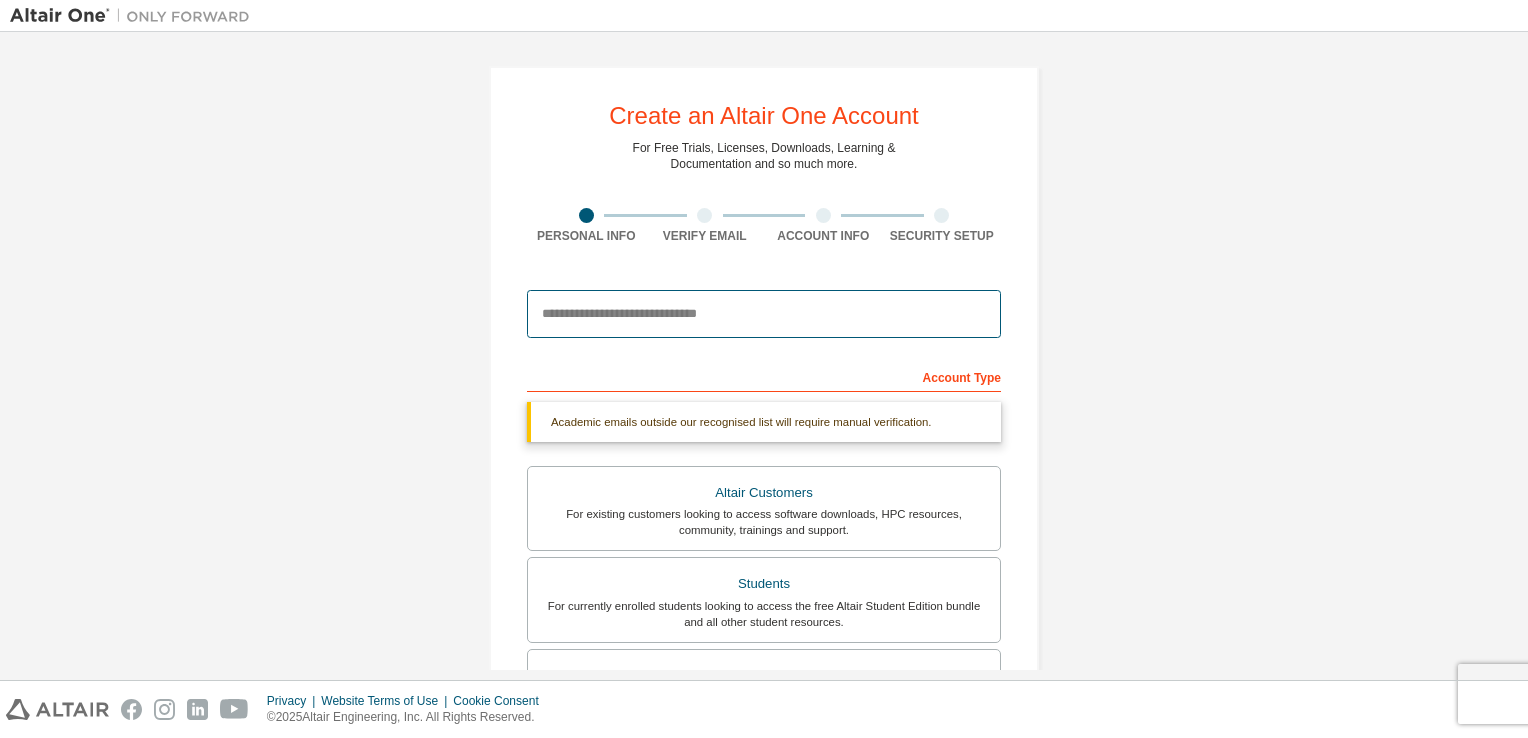 type on "**********" 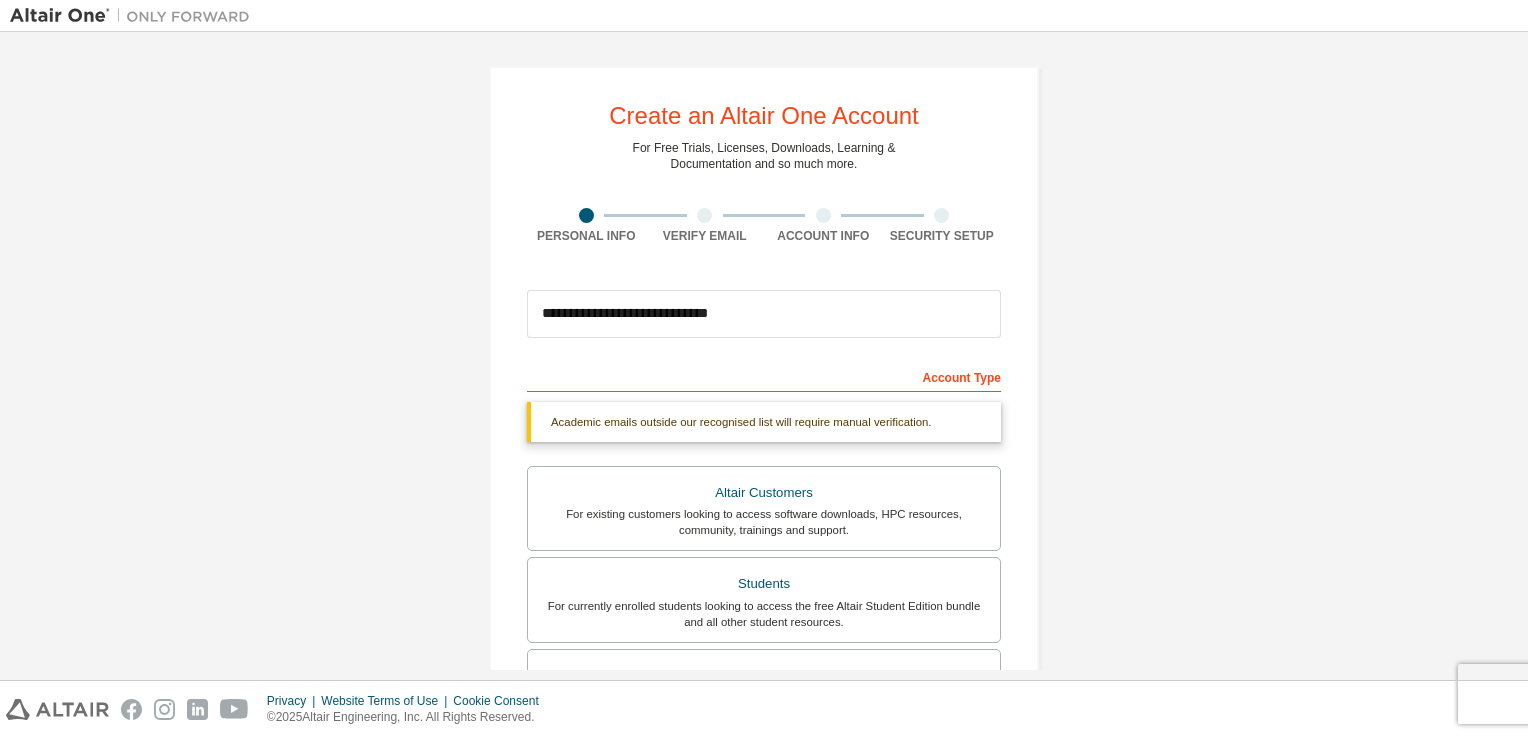 type on "*******" 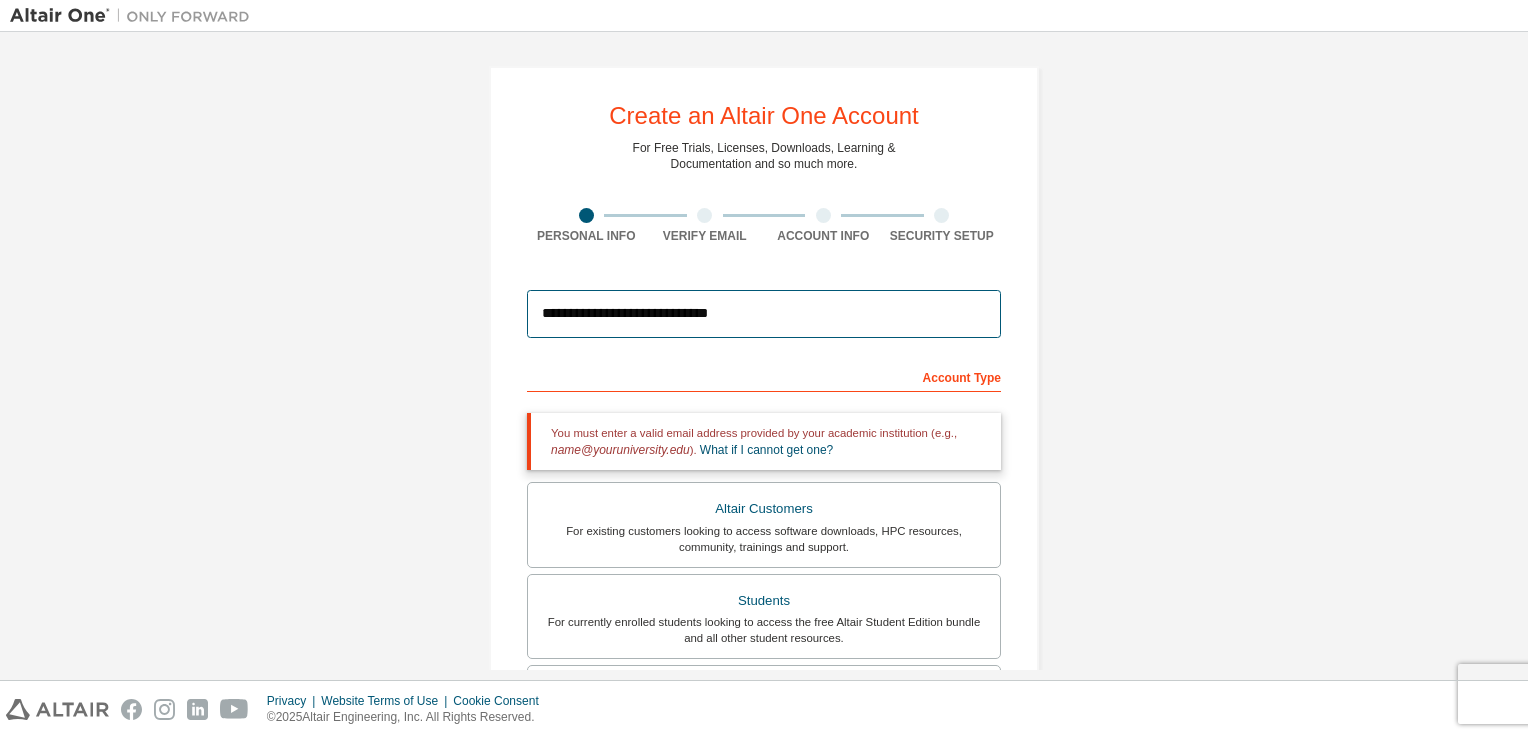 click on "**********" at bounding box center [764, 314] 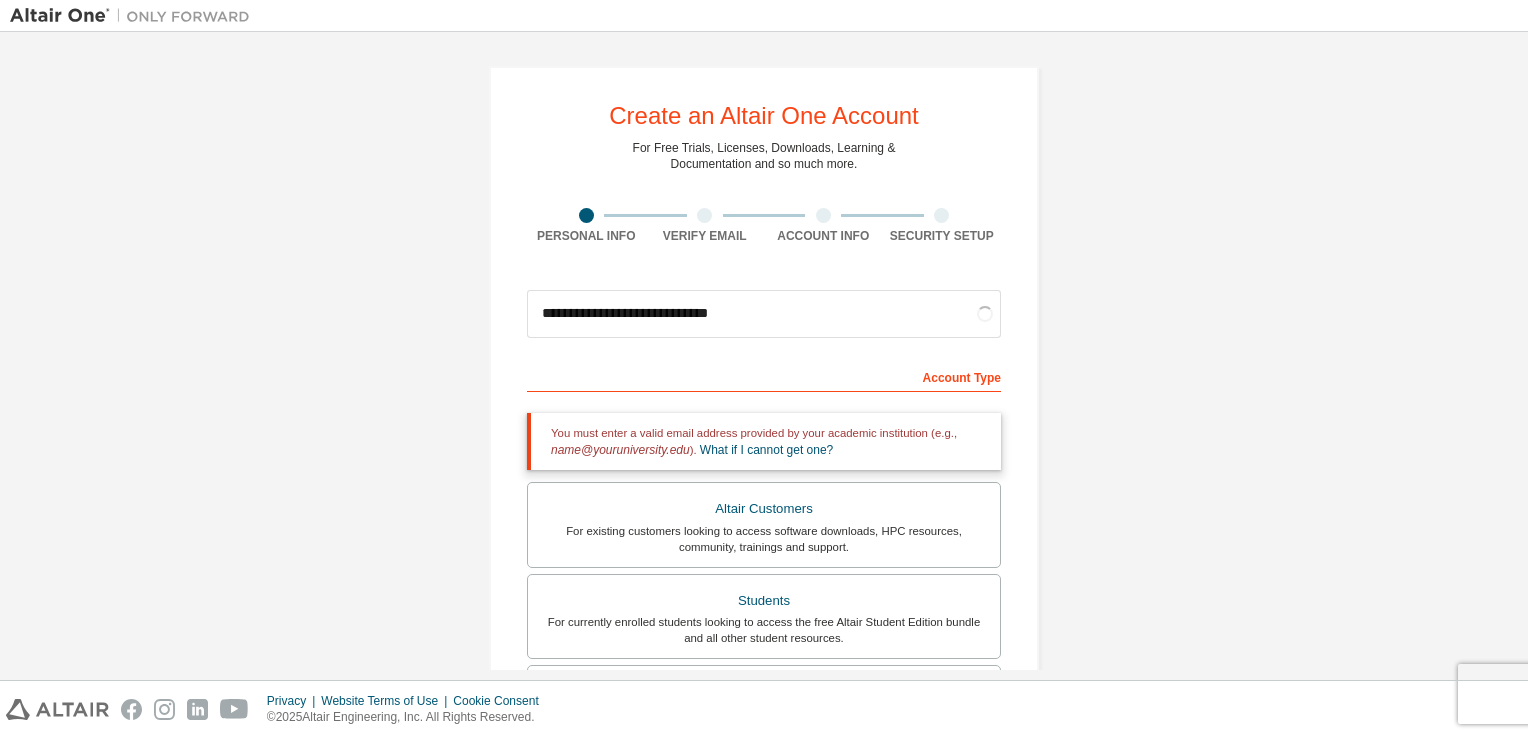 click on "**********" at bounding box center (764, 605) 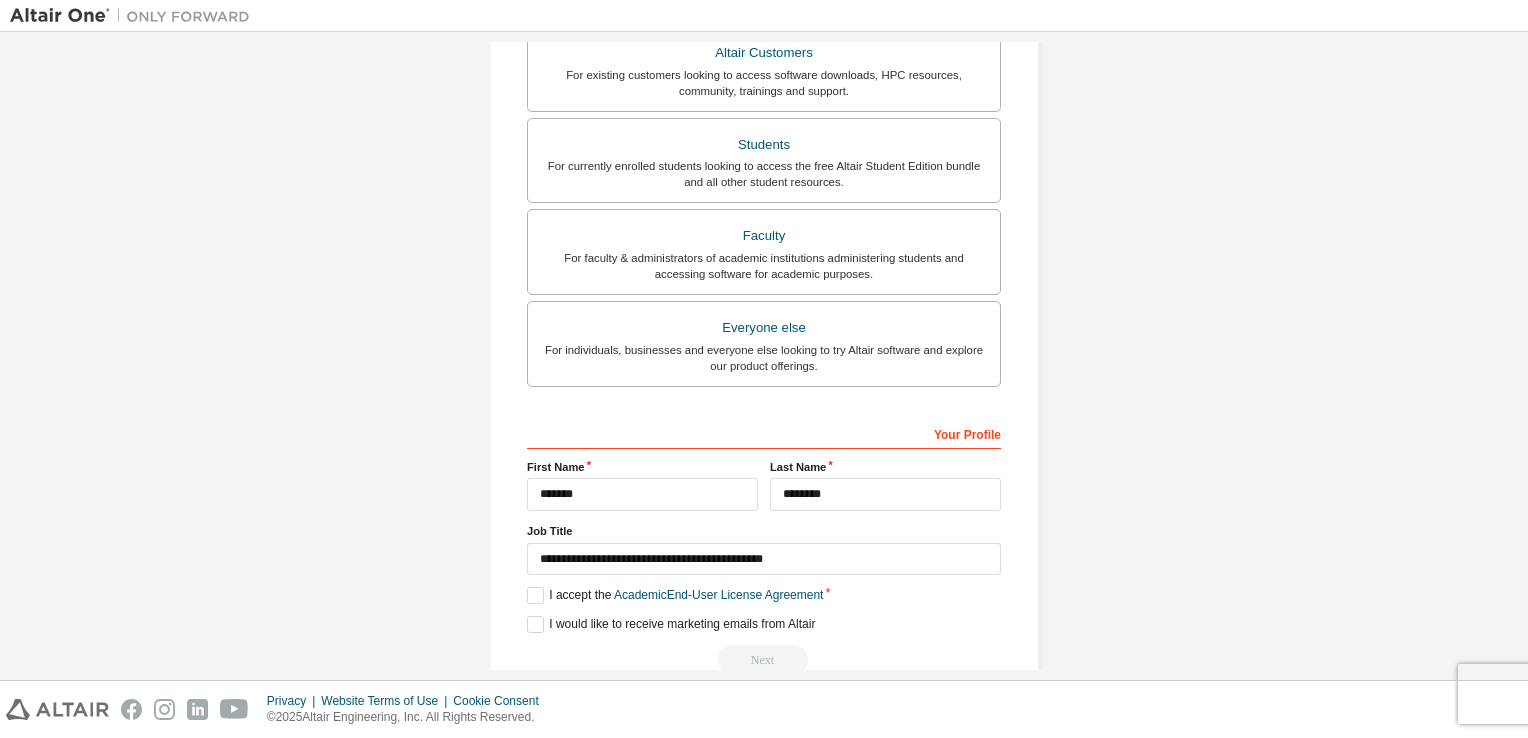 scroll, scrollTop: 495, scrollLeft: 0, axis: vertical 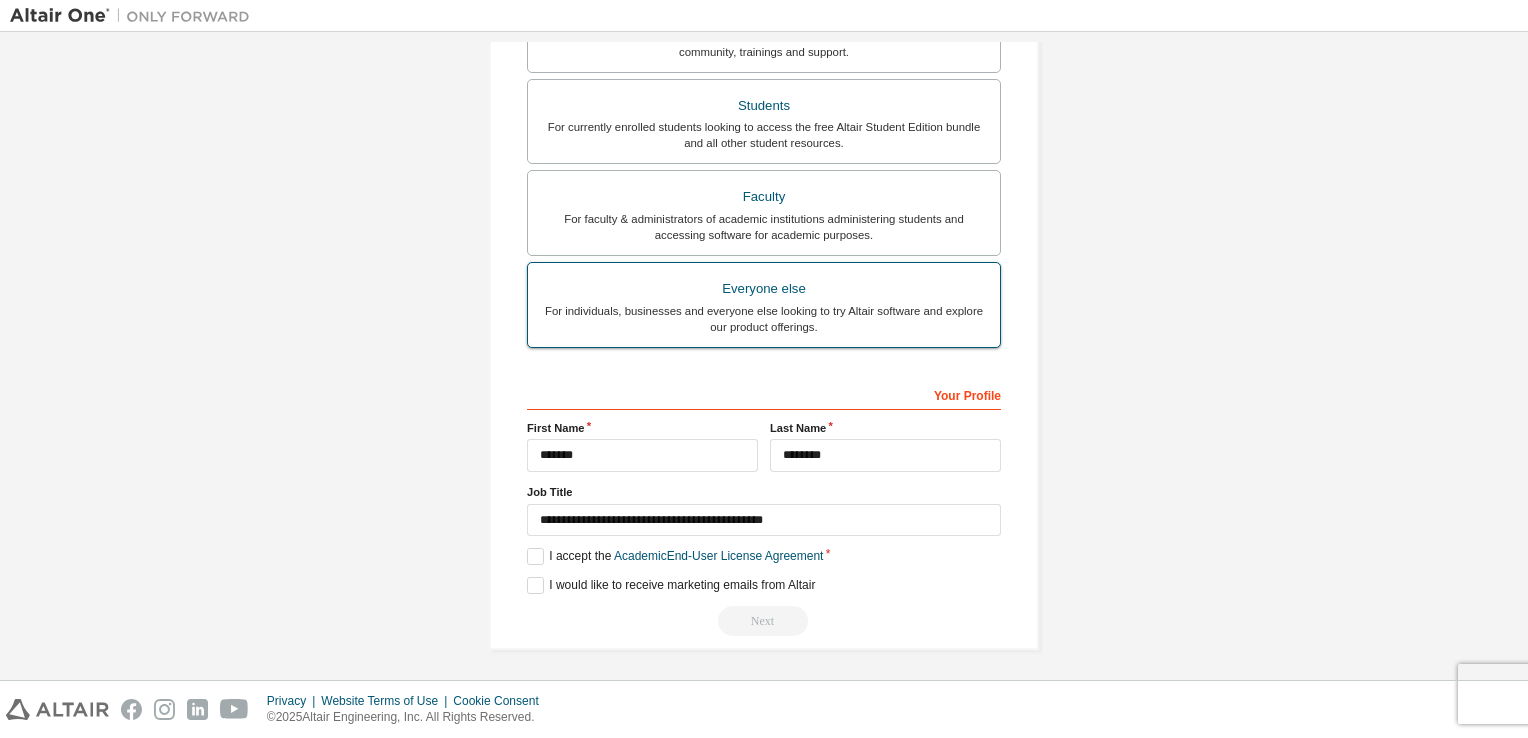 click on "Everyone else" at bounding box center (764, 289) 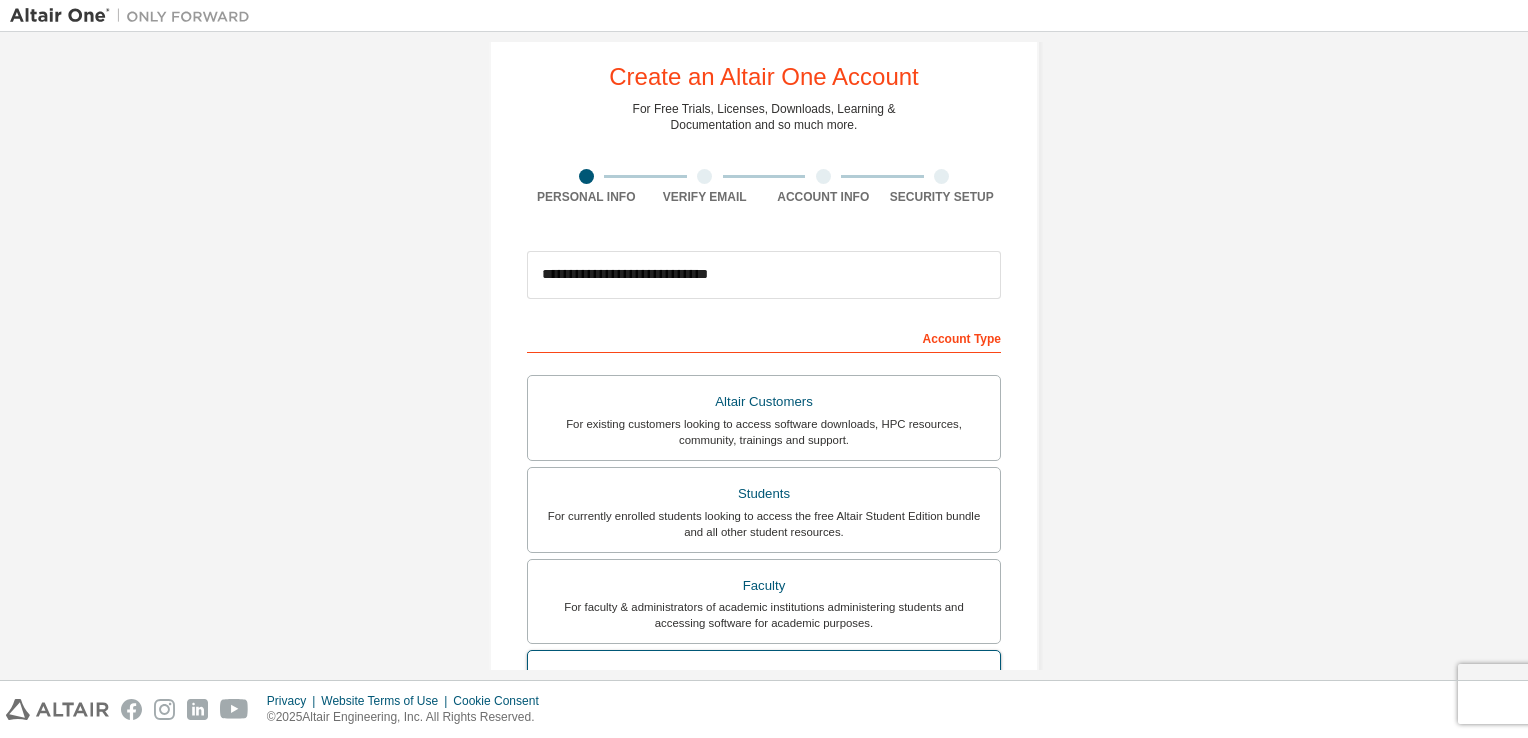 scroll, scrollTop: 38, scrollLeft: 0, axis: vertical 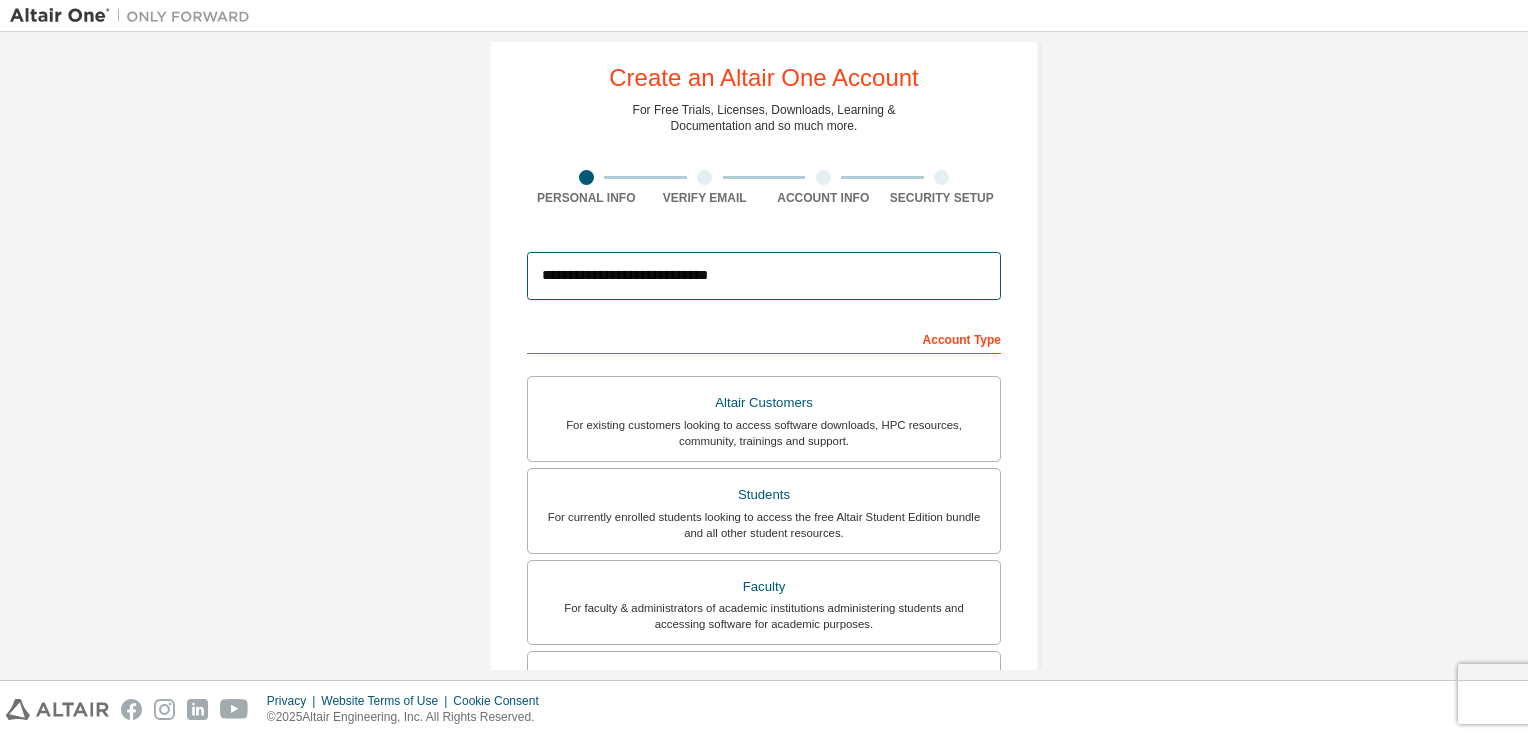 click on "**********" at bounding box center (764, 276) 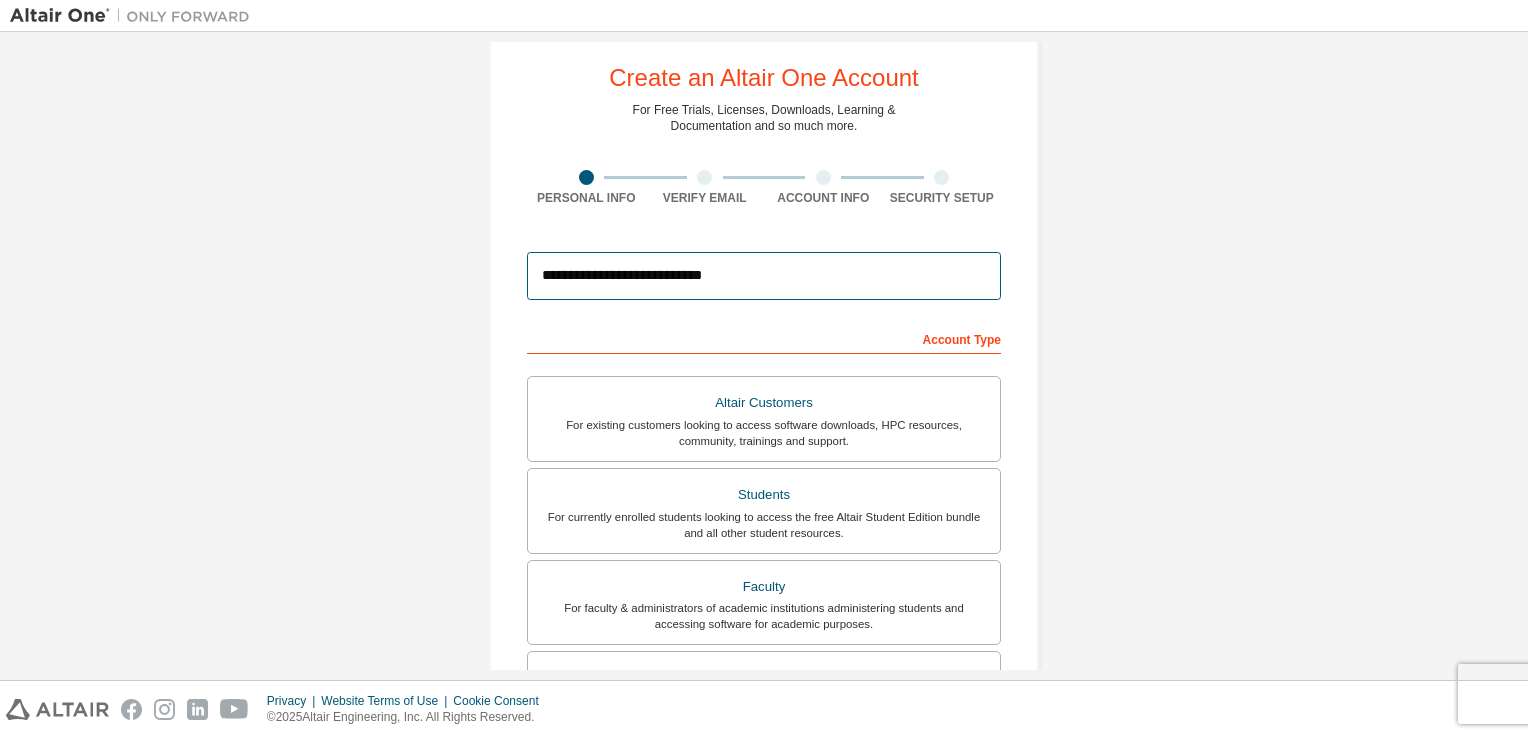 type on "**********" 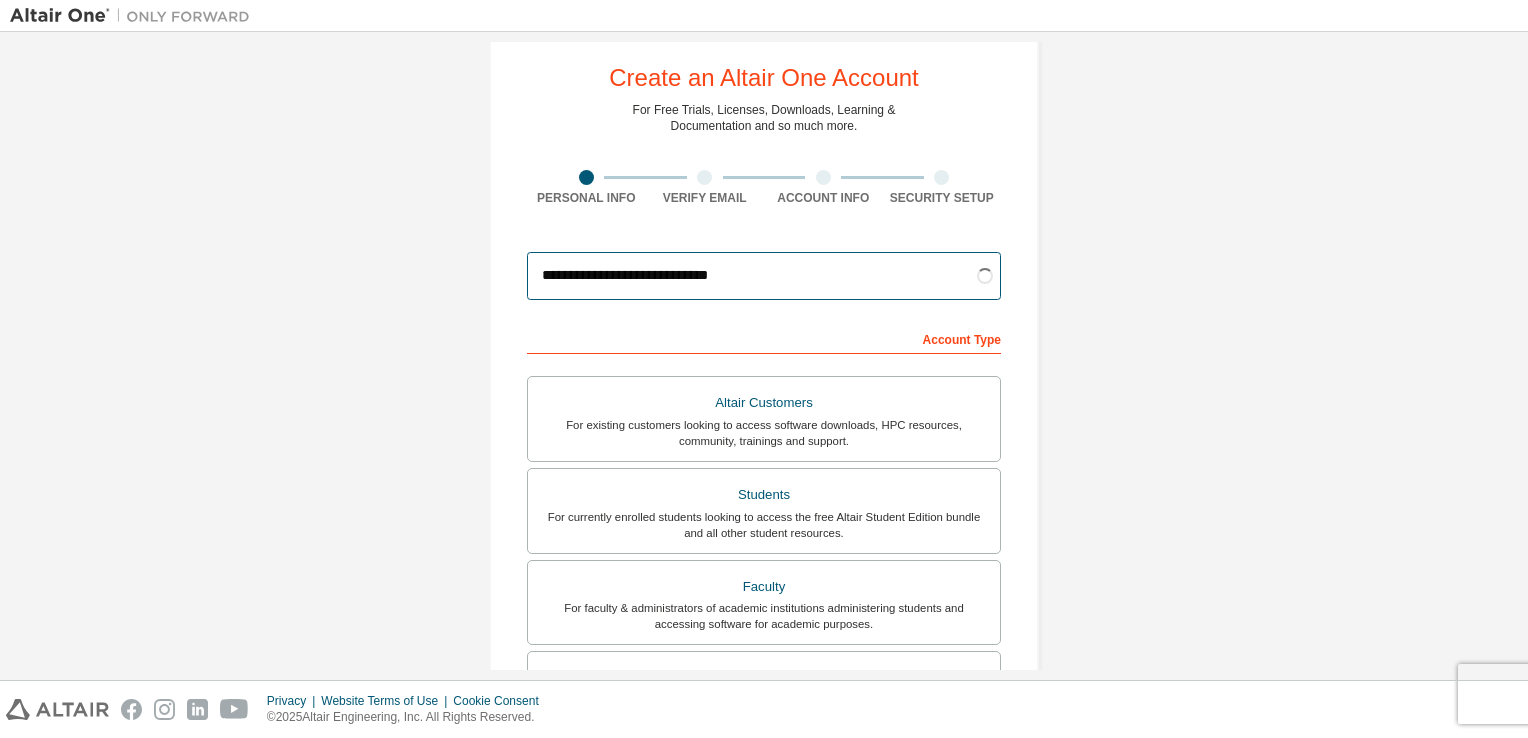 scroll, scrollTop: 92, scrollLeft: 0, axis: vertical 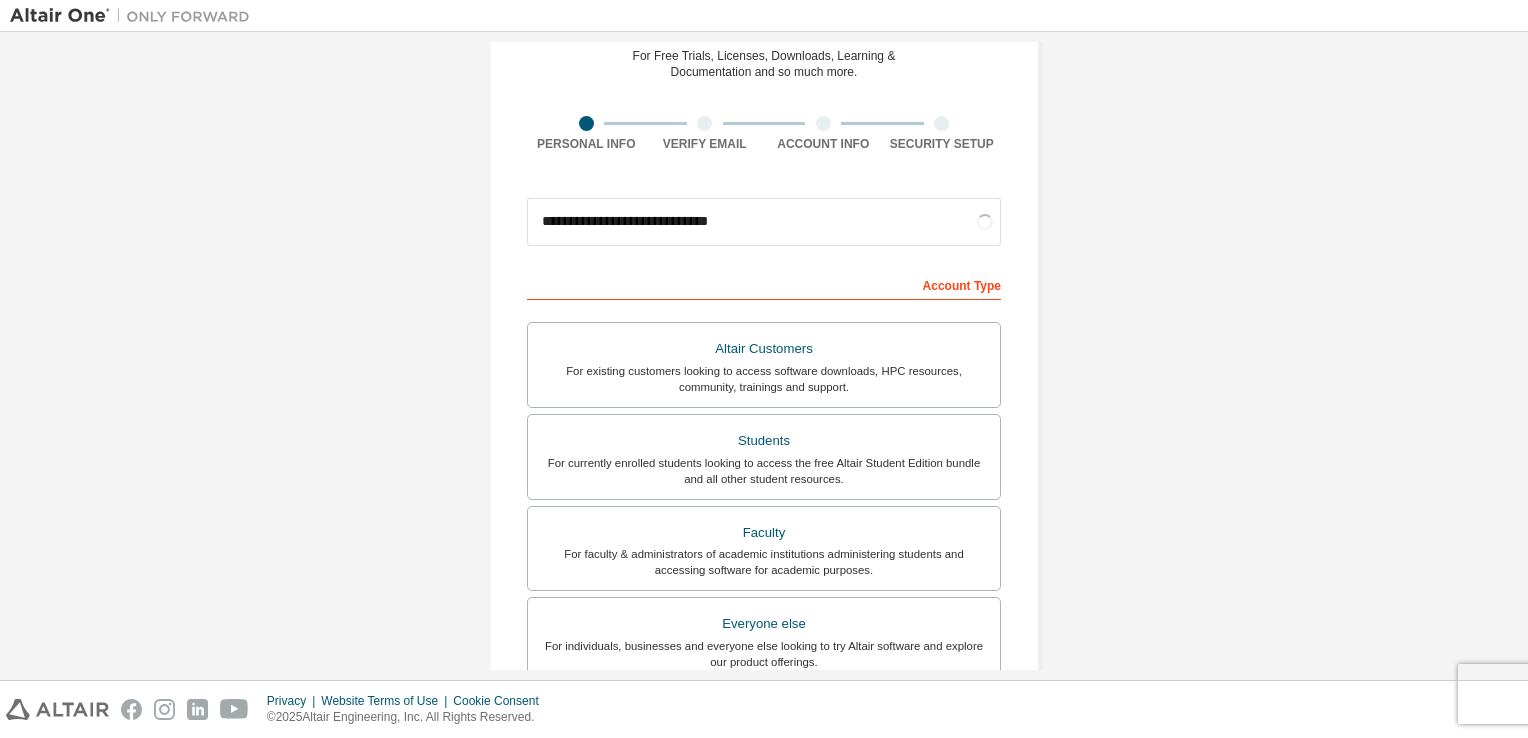 click on "**********" at bounding box center (764, 580) 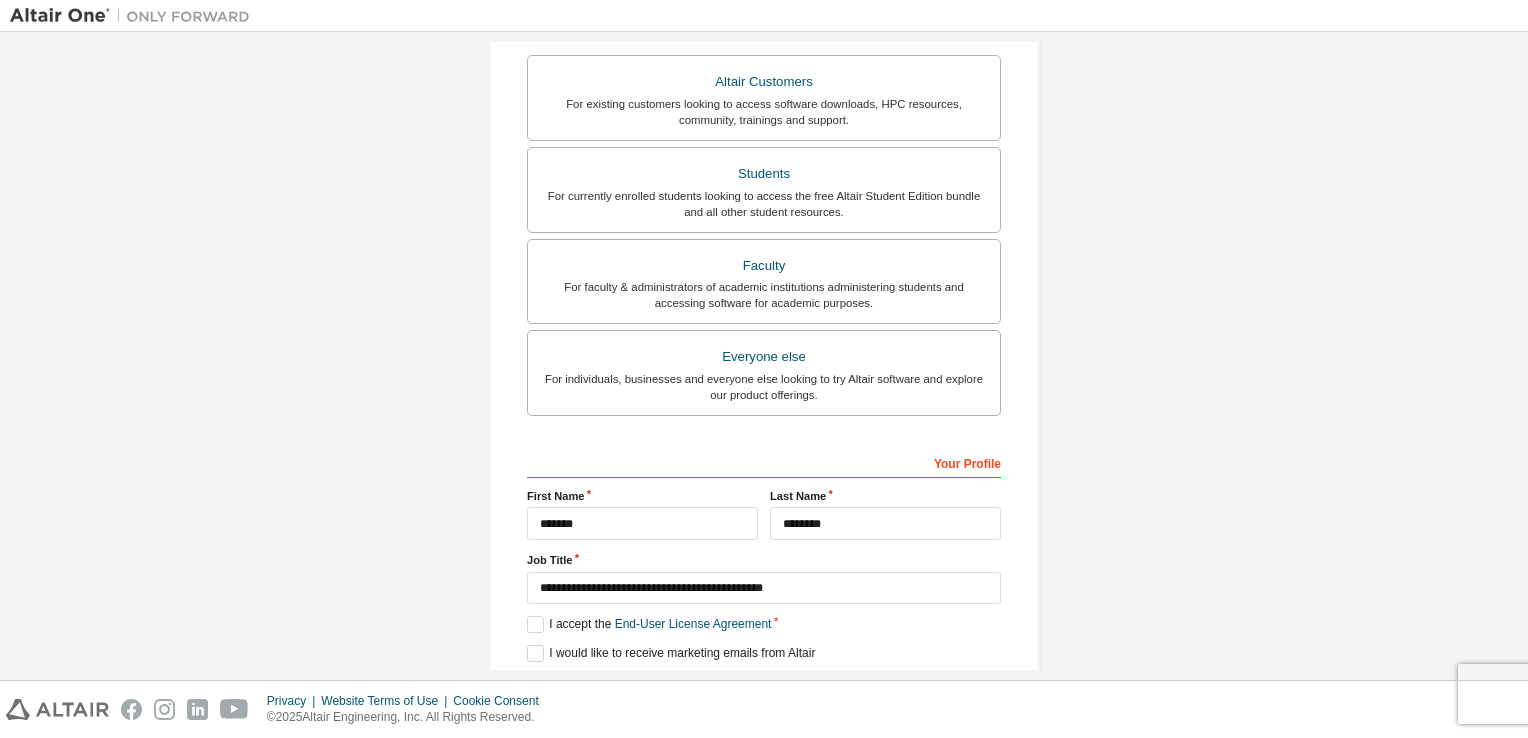 scroll, scrollTop: 426, scrollLeft: 0, axis: vertical 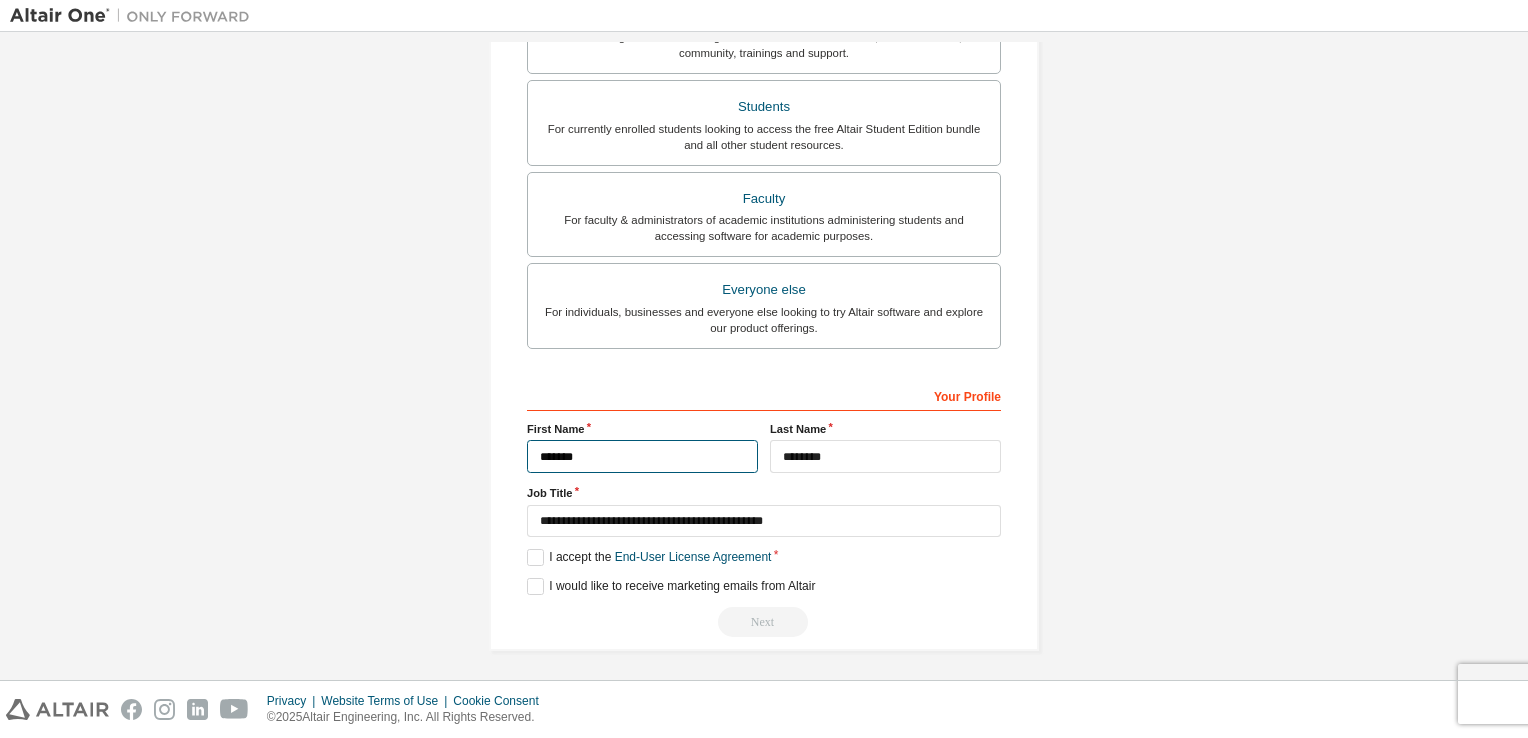 click on "*******" at bounding box center [642, 456] 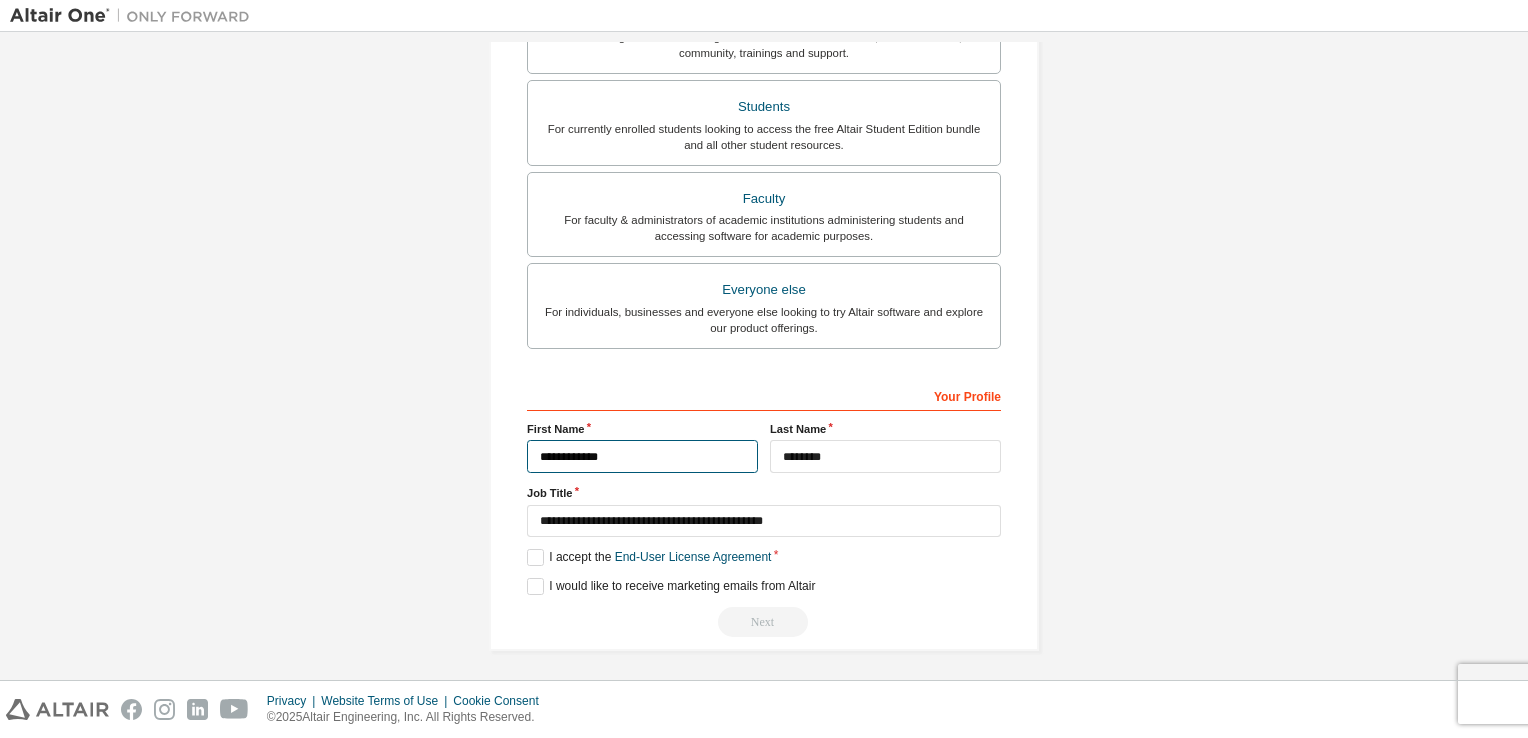 type on "**********" 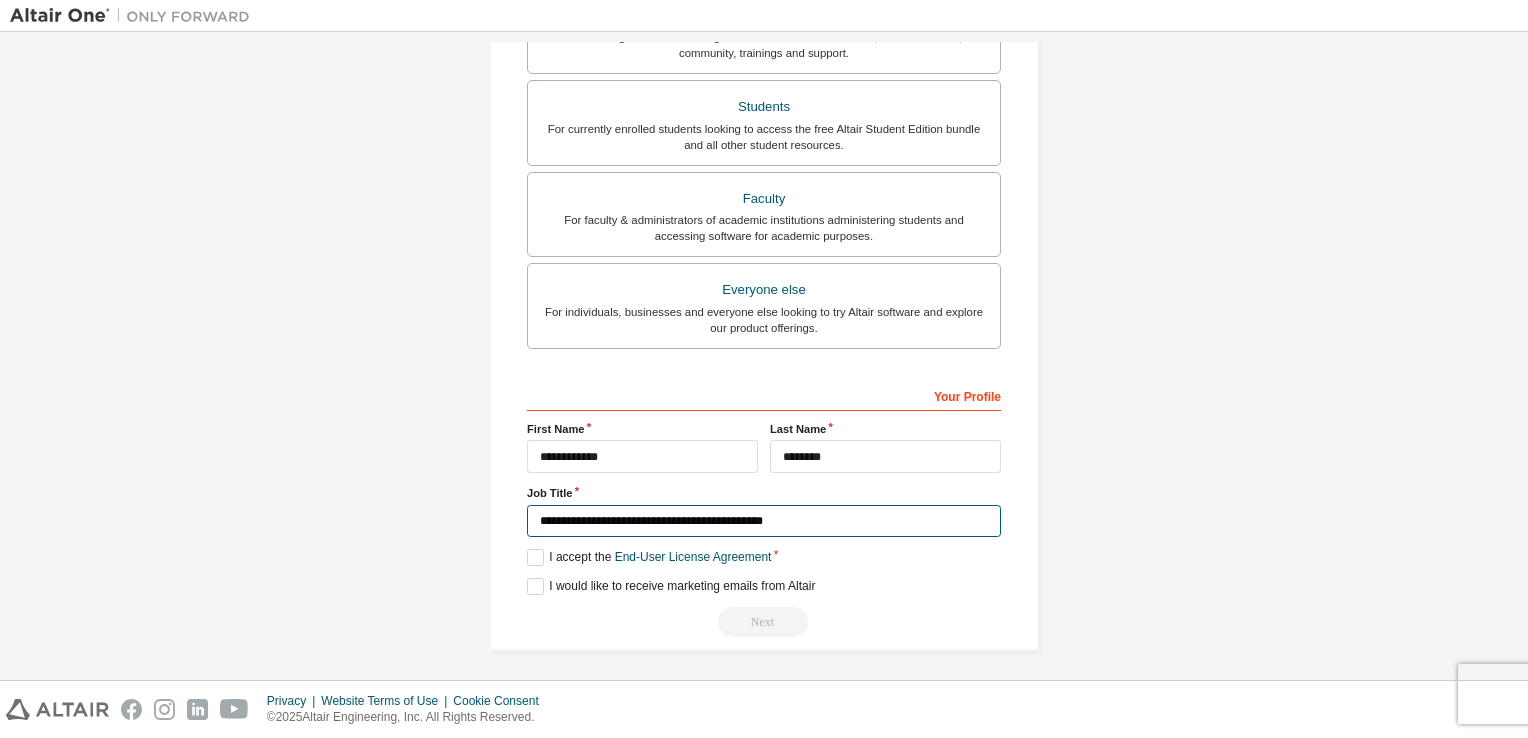 drag, startPoint x: 859, startPoint y: 521, endPoint x: 485, endPoint y: 531, distance: 374.13367 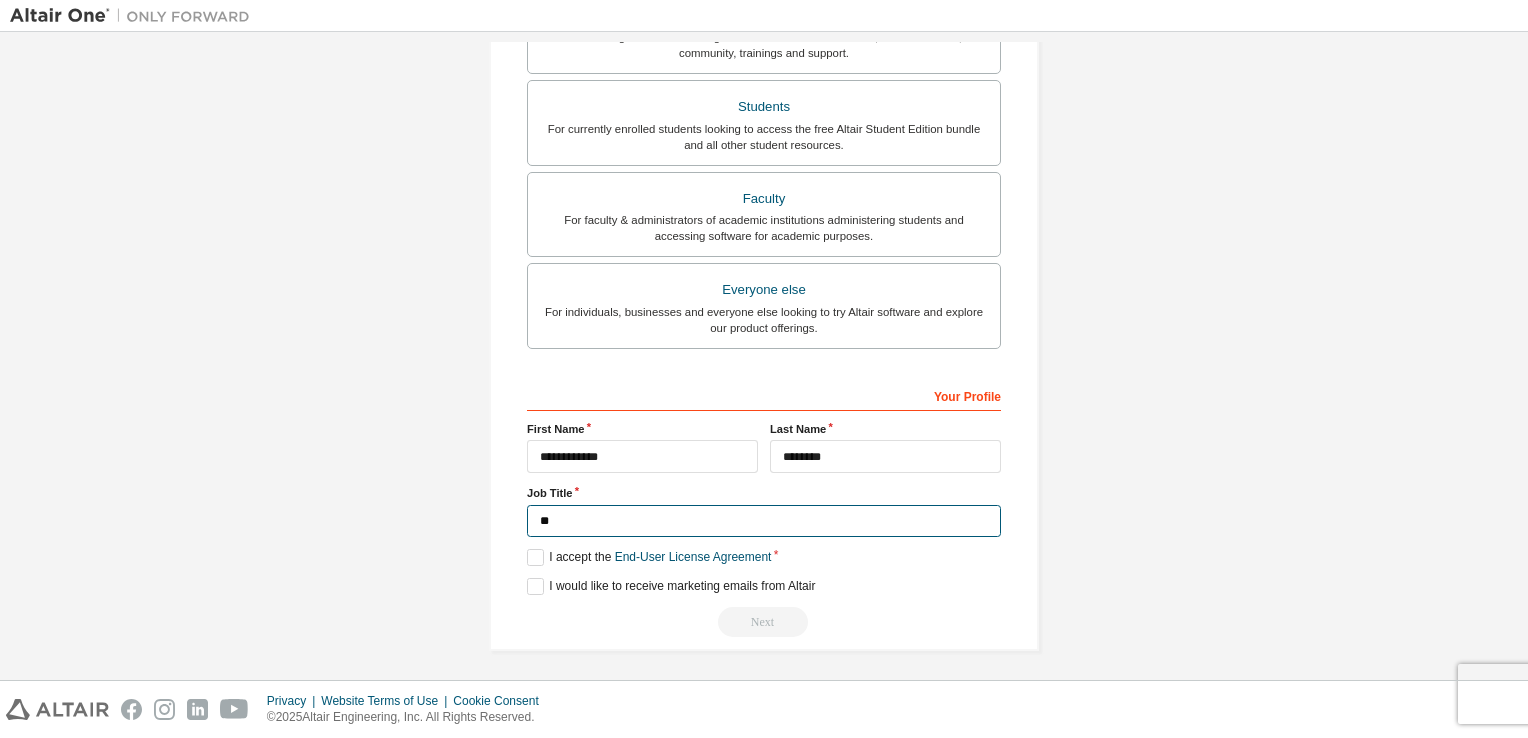 type on "*" 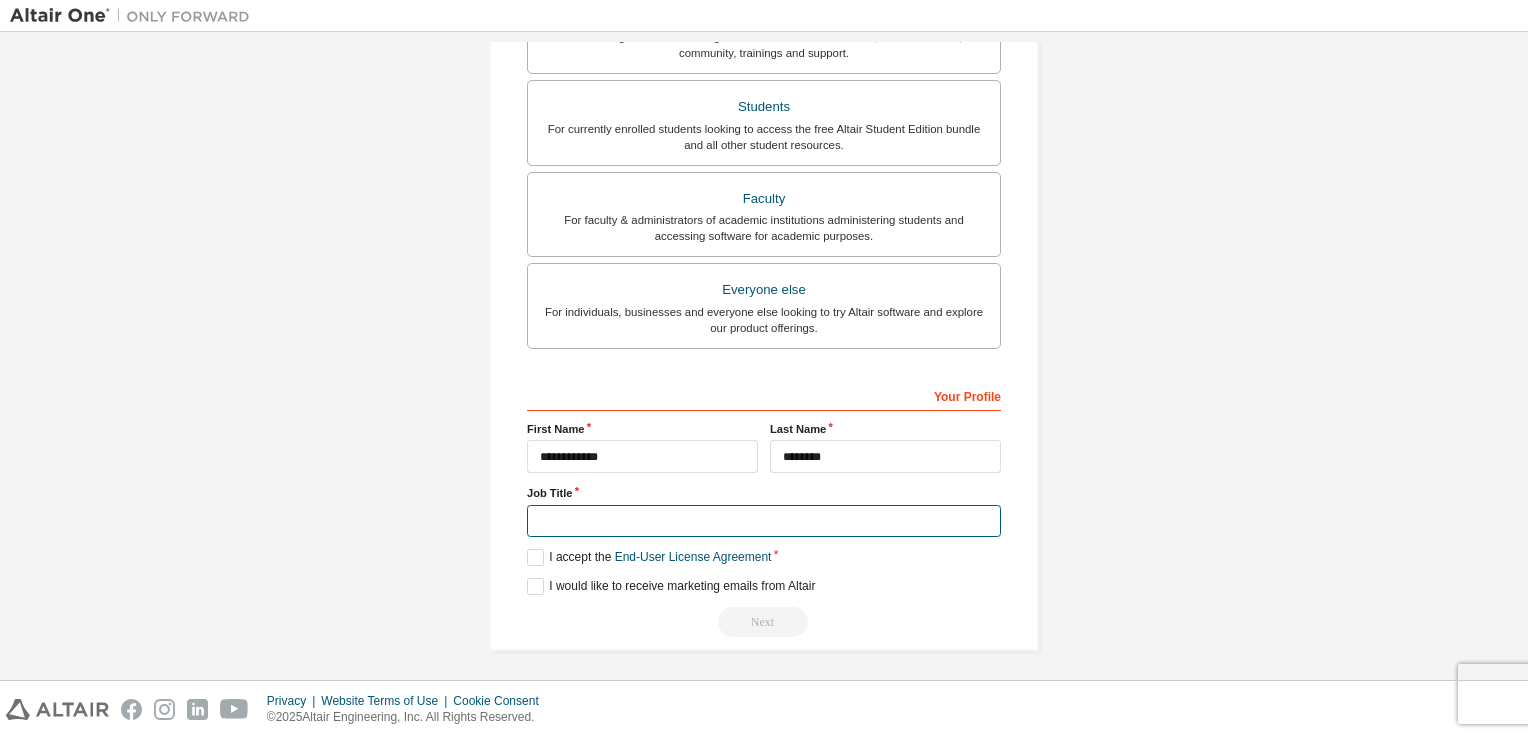 click at bounding box center [764, 521] 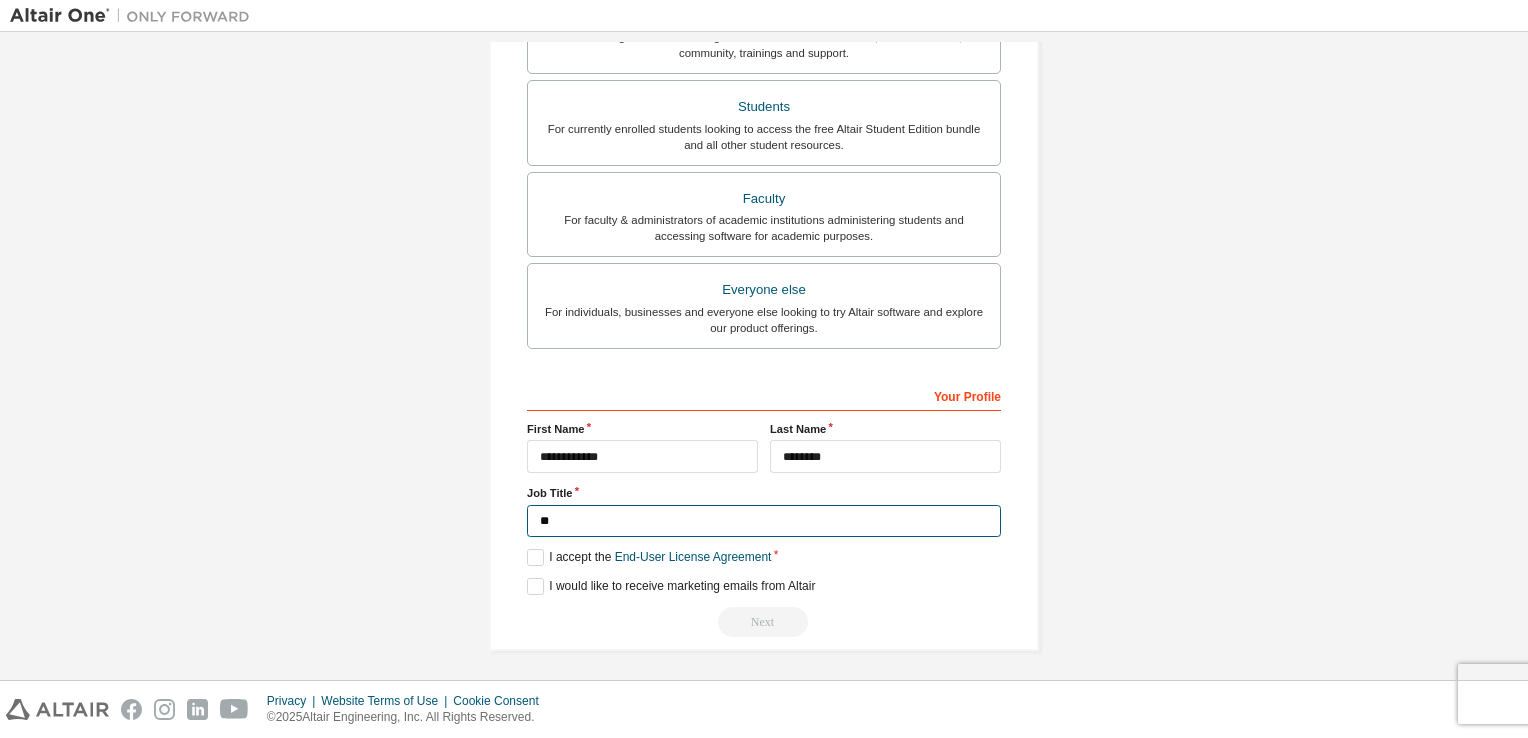 type on "*" 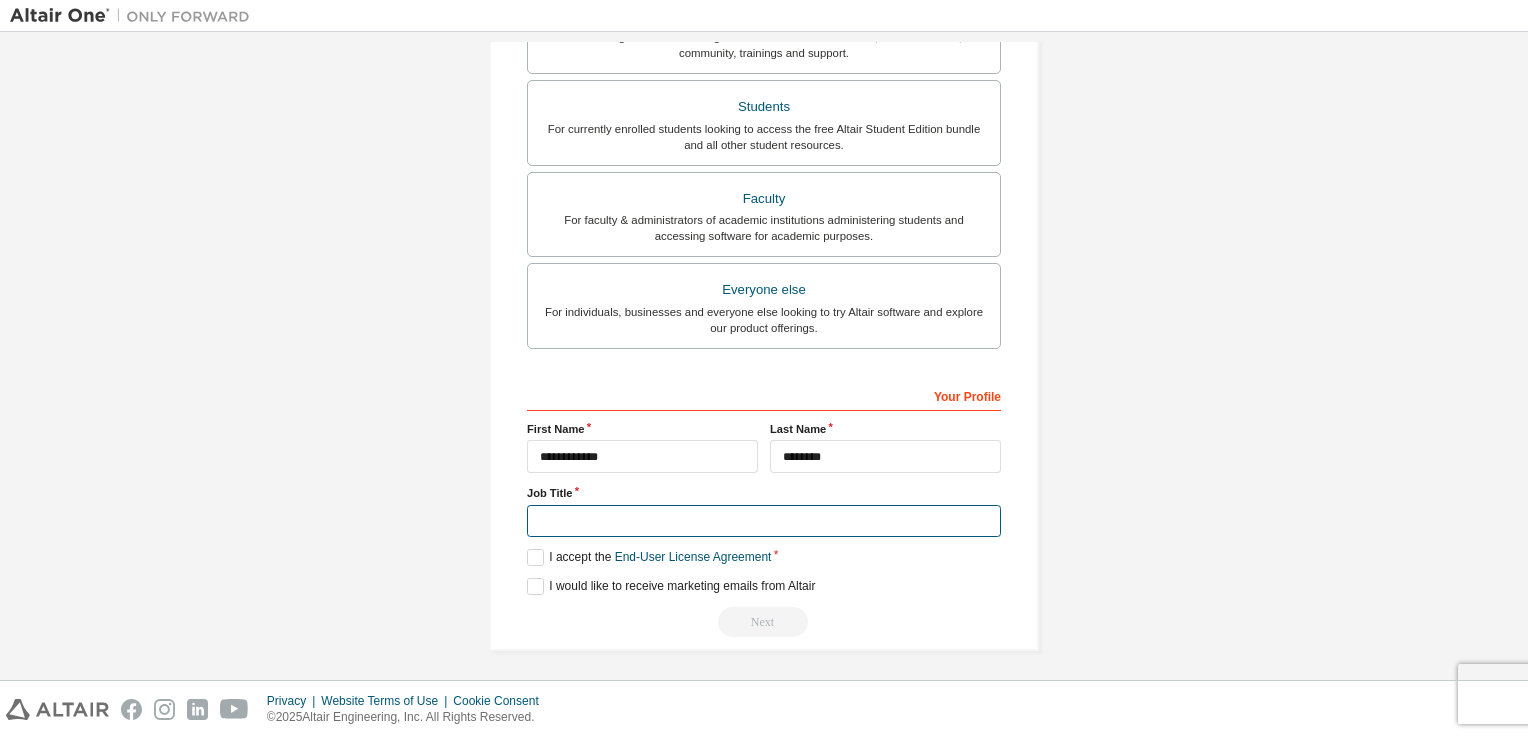 type on "*" 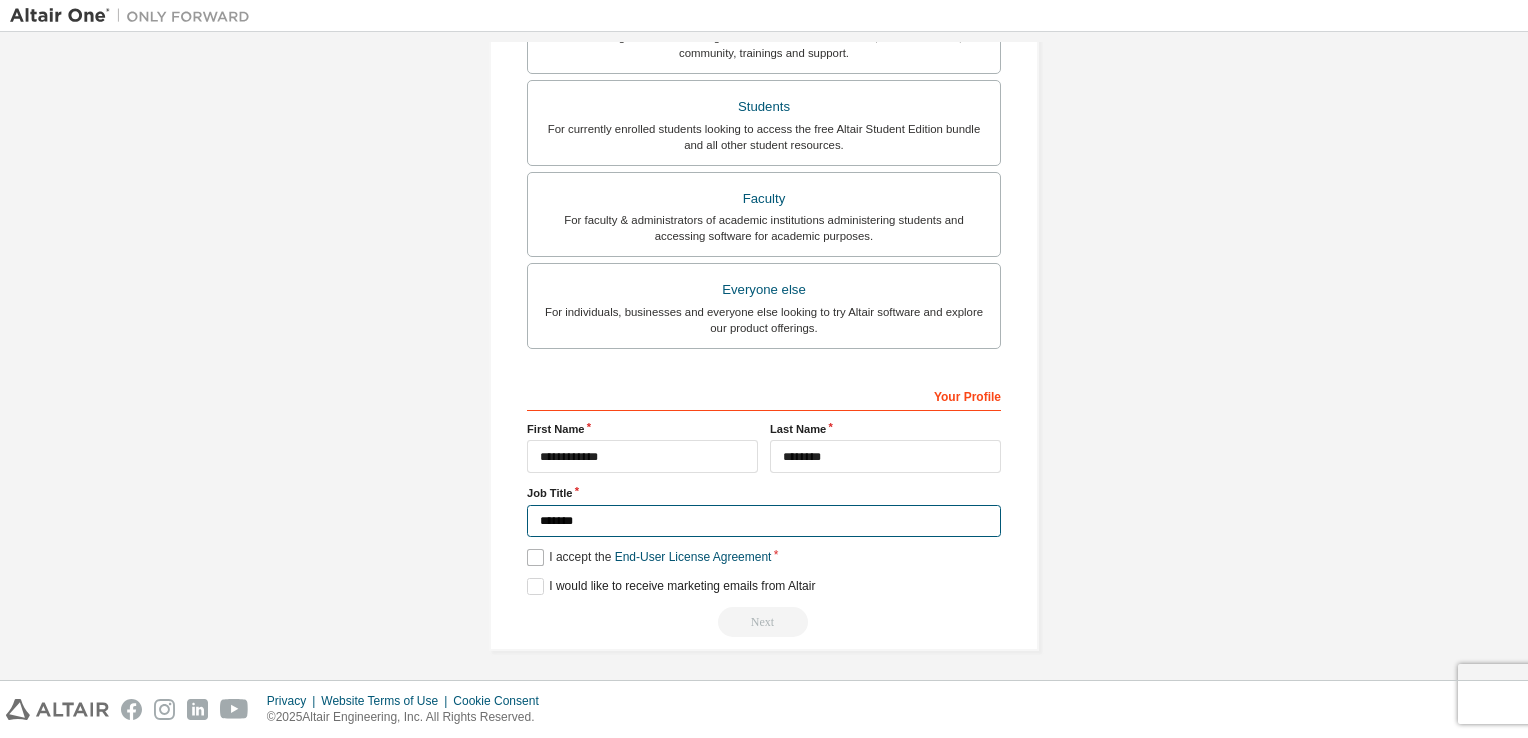 type on "*******" 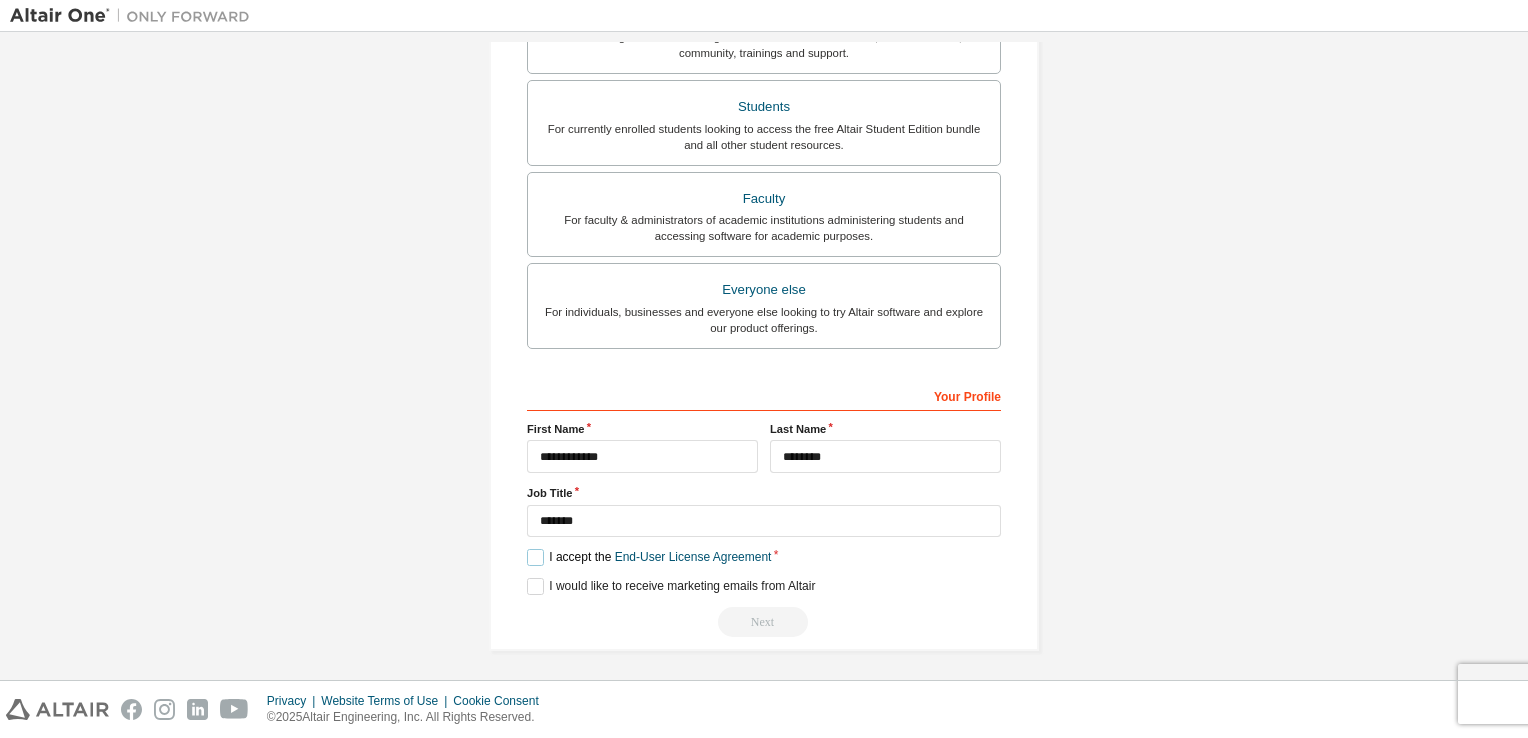 click on "I accept the    End-User License Agreement" at bounding box center (649, 557) 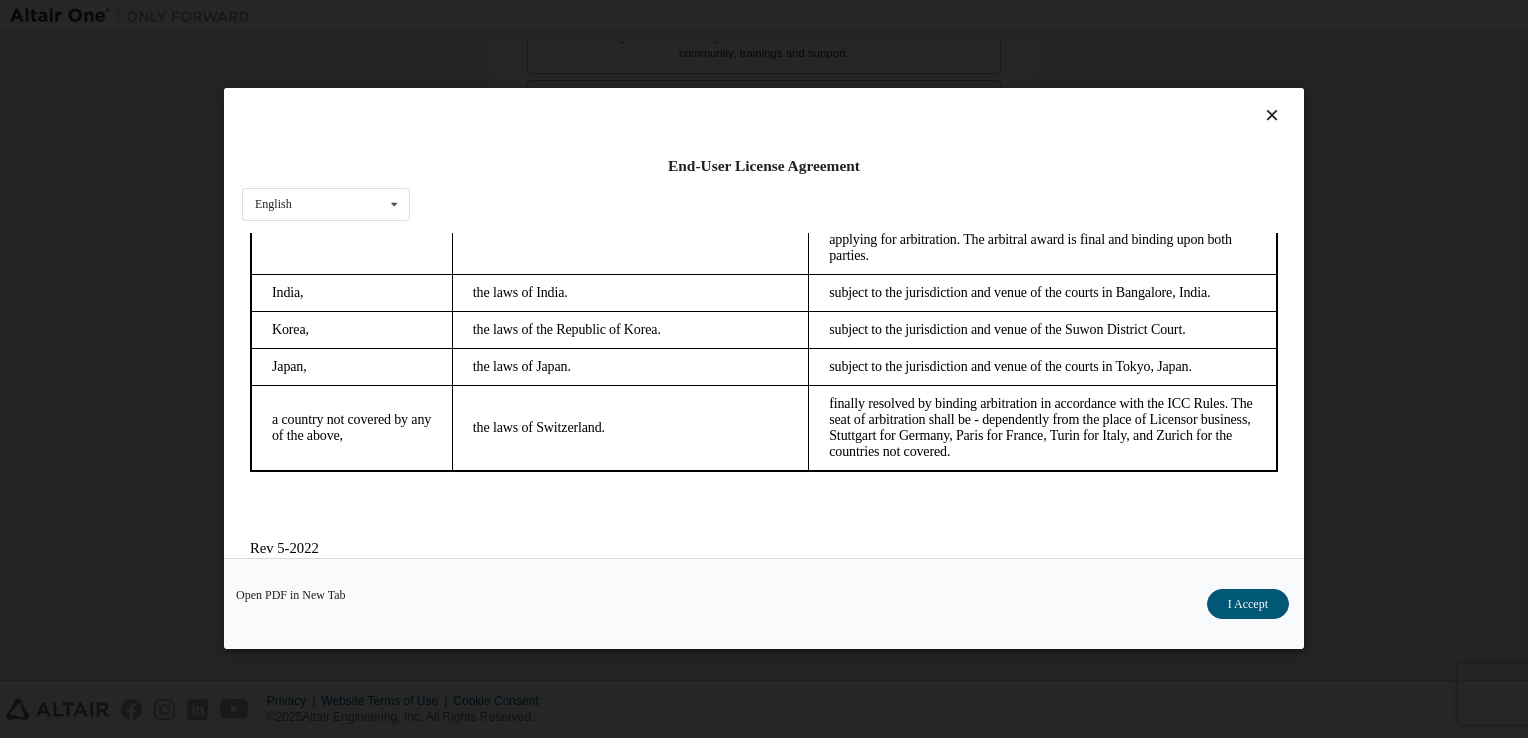 scroll, scrollTop: 5611, scrollLeft: 0, axis: vertical 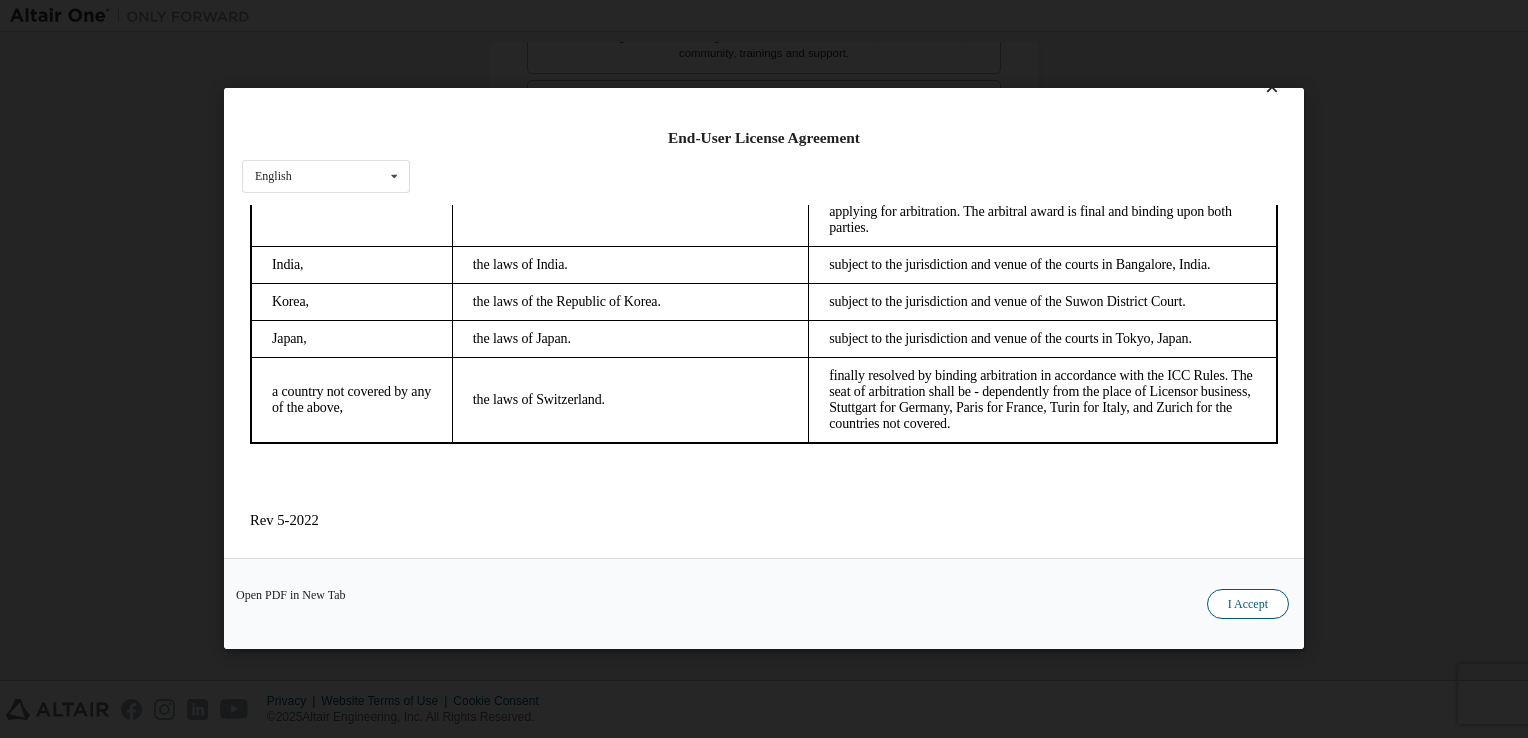 click on "I Accept" at bounding box center (1248, 605) 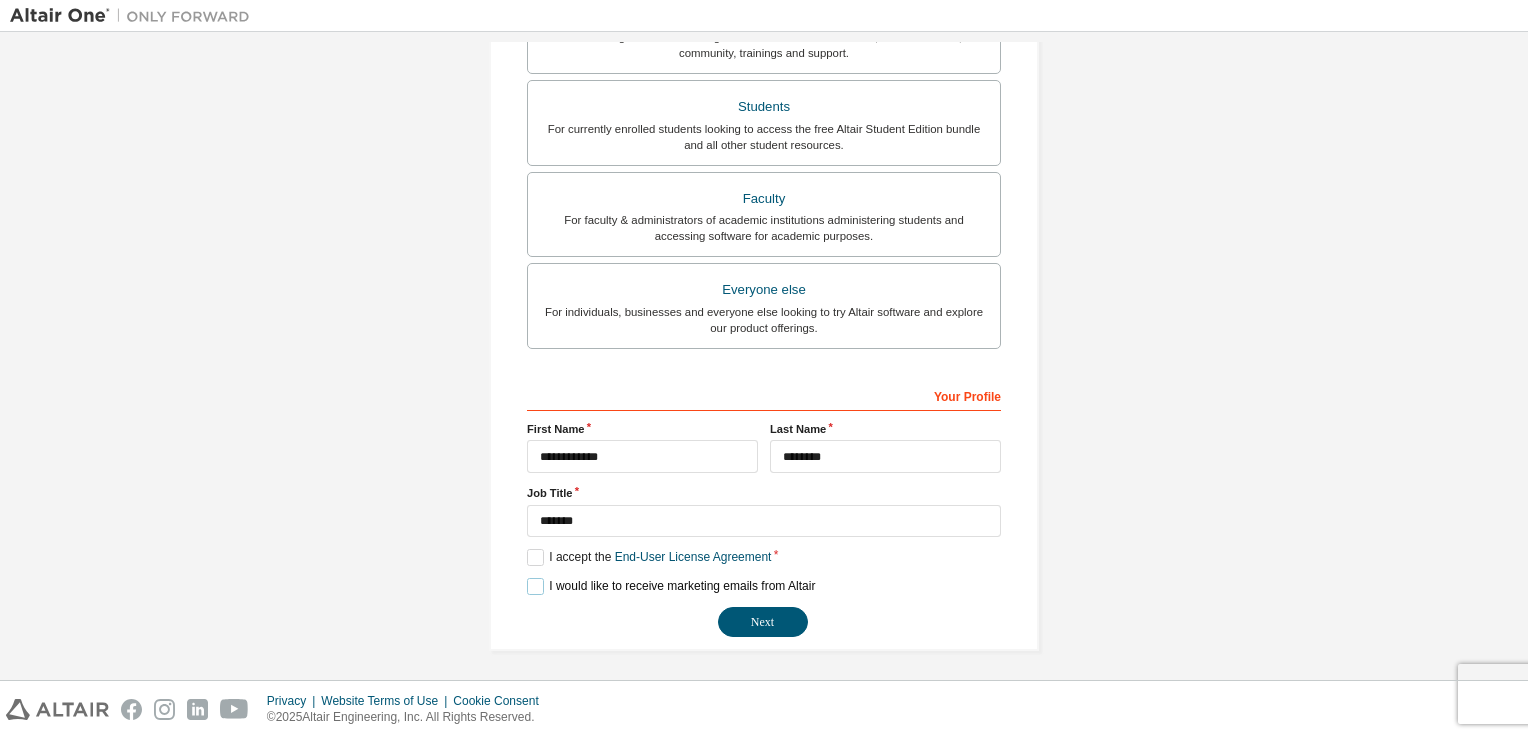 click on "I would like to receive marketing emails from Altair" at bounding box center [671, 586] 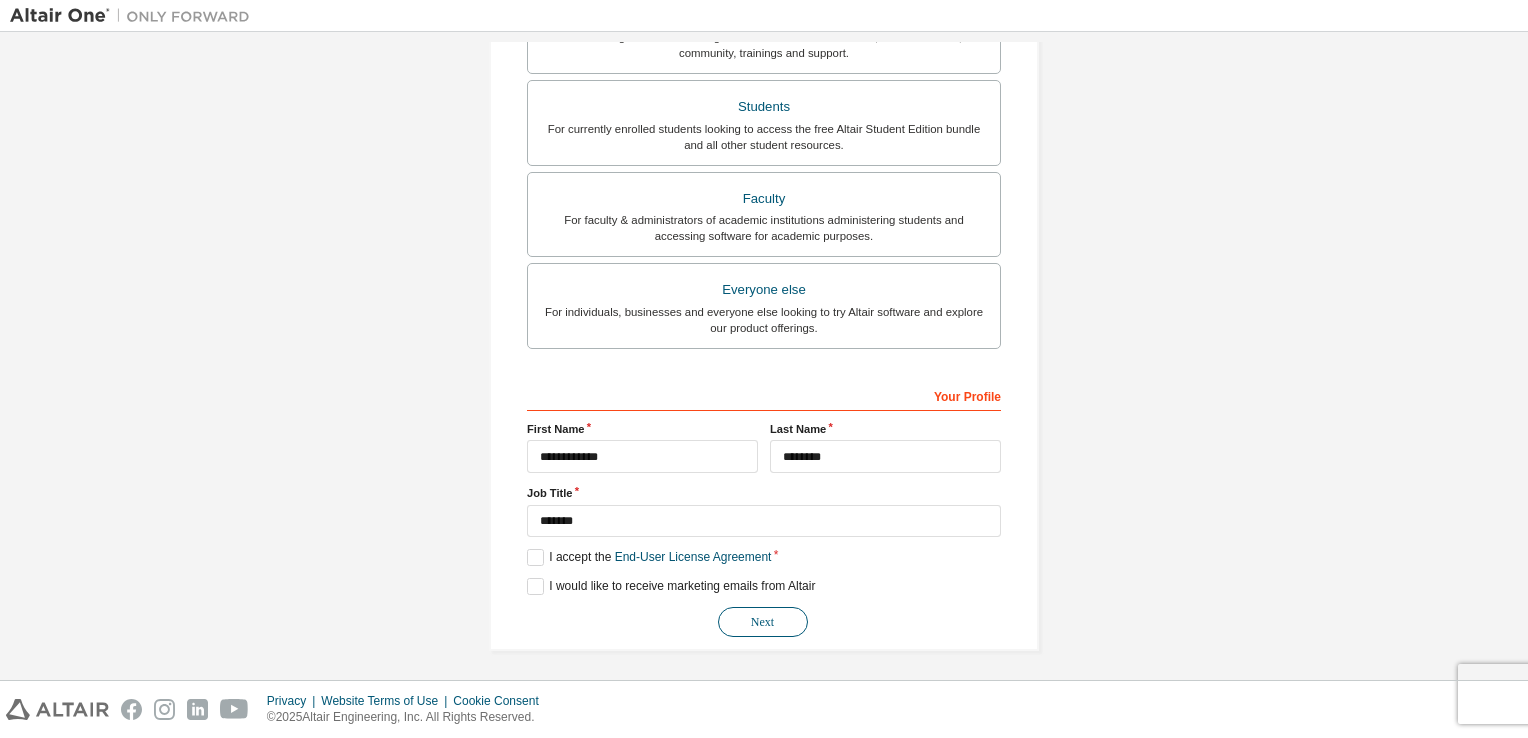 click on "Next" at bounding box center (763, 622) 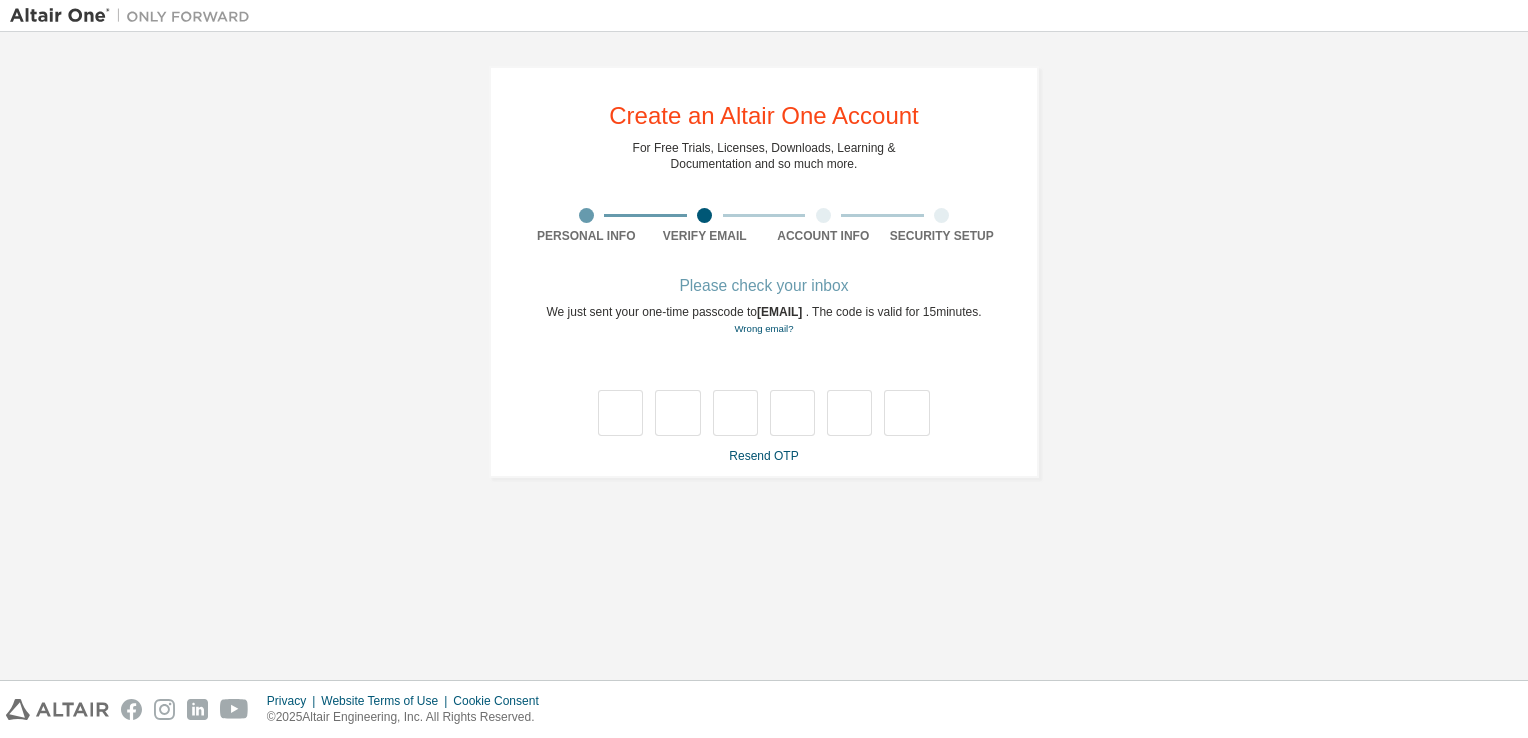 scroll, scrollTop: 0, scrollLeft: 0, axis: both 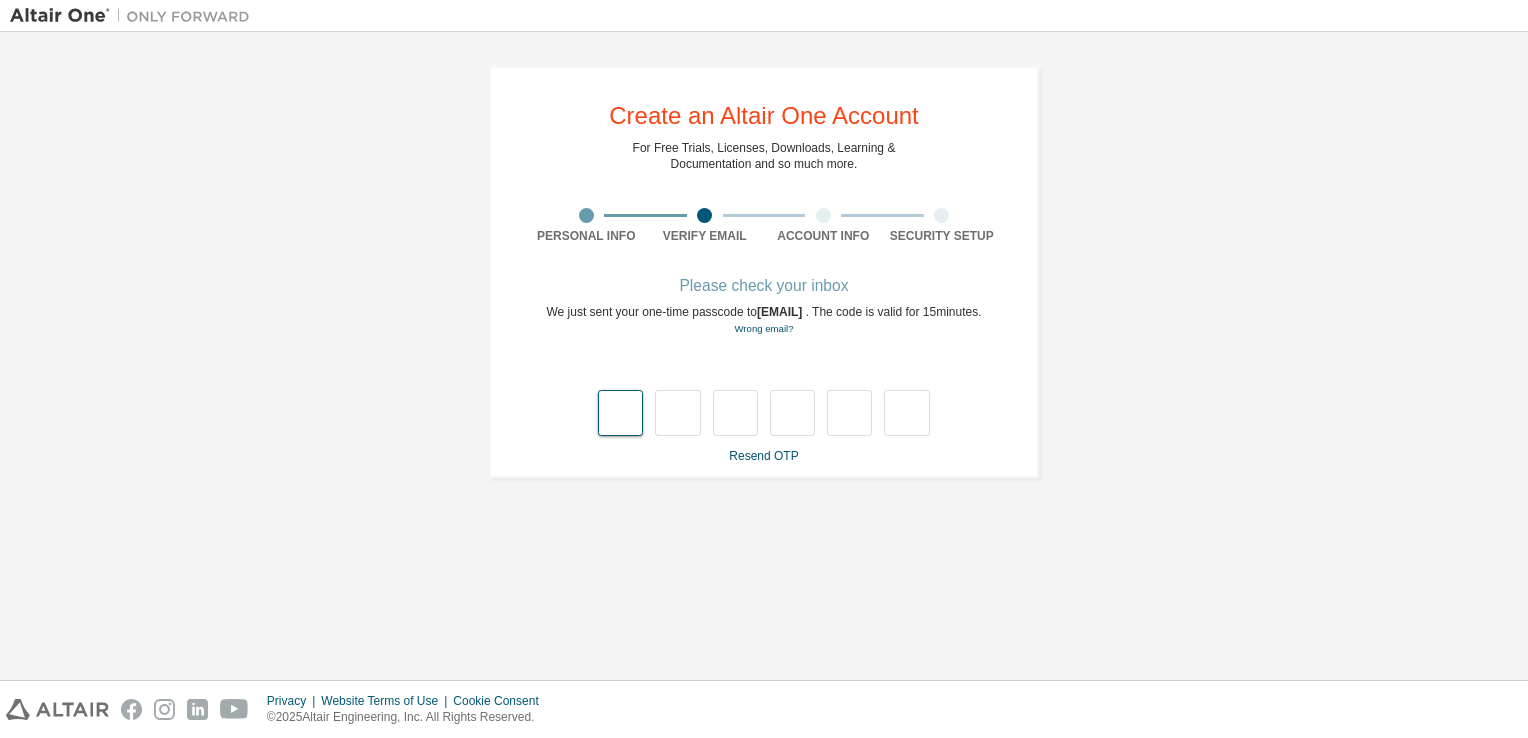type on "*" 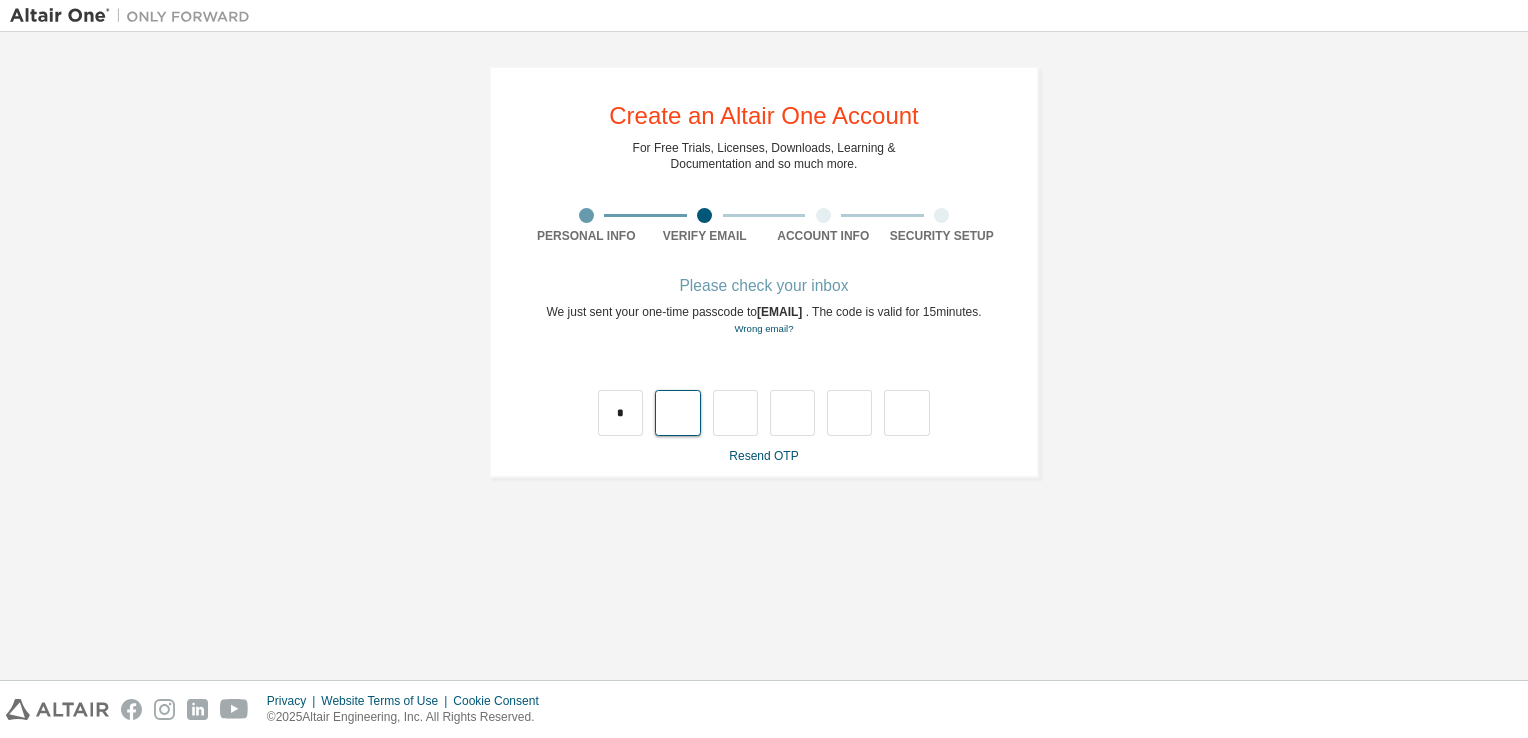 type on "*" 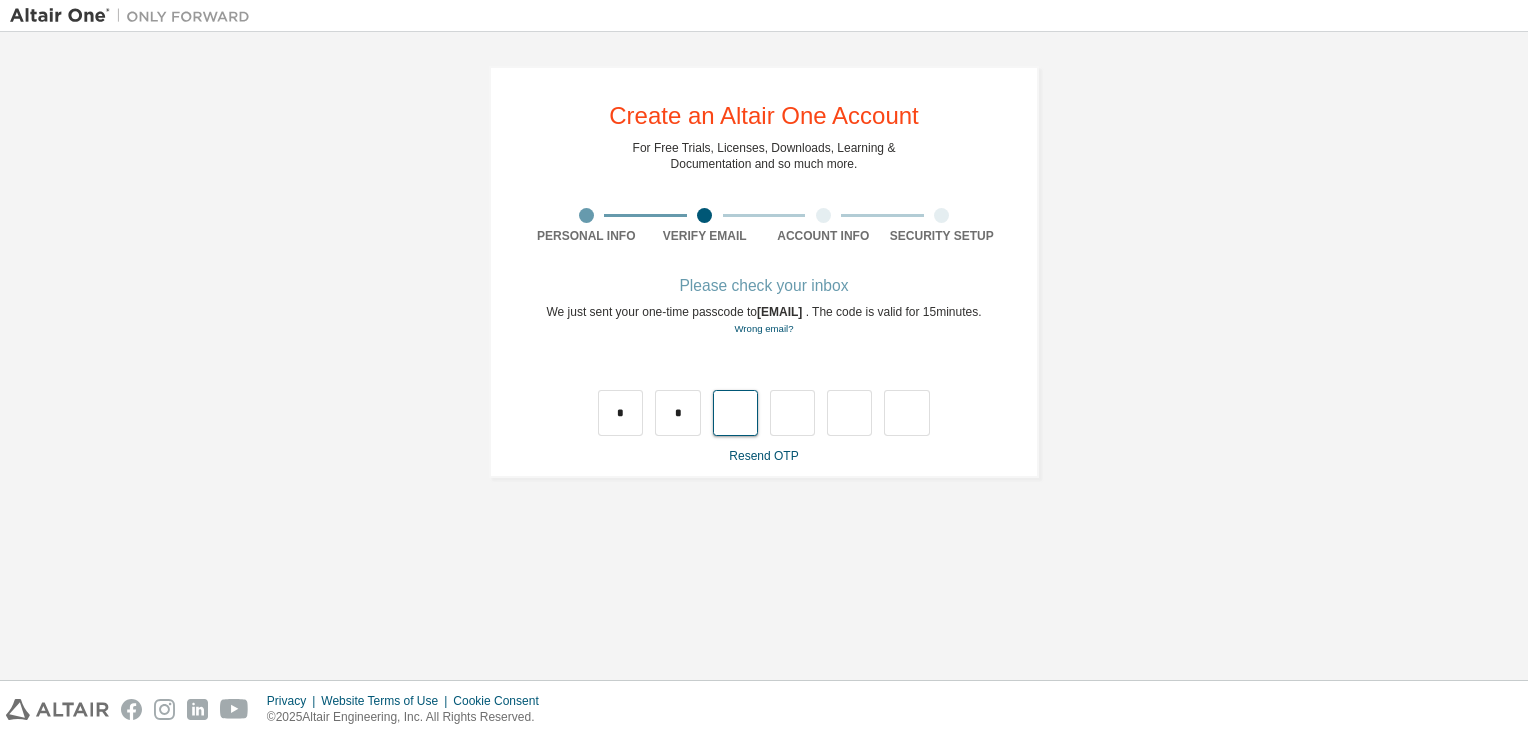 type on "*" 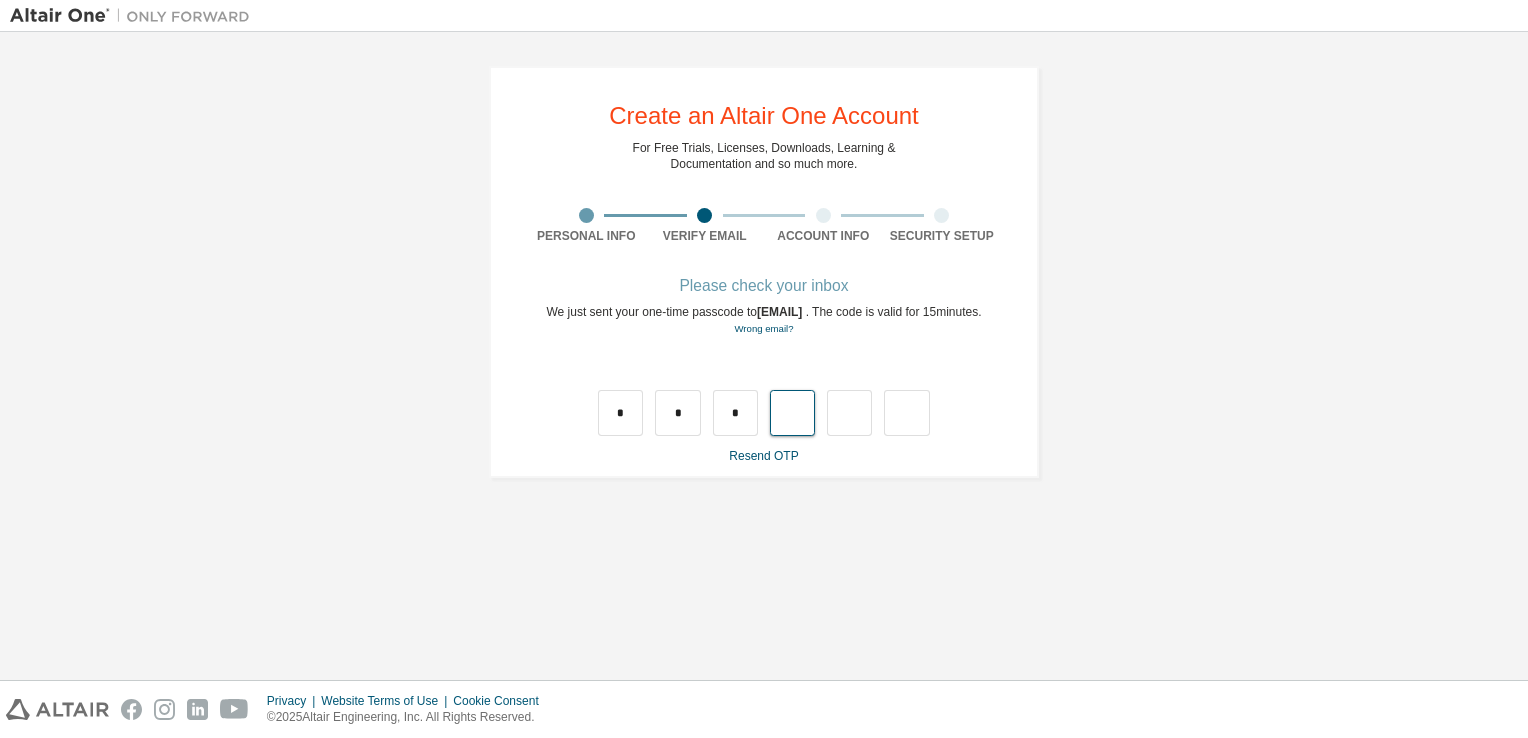 type on "*" 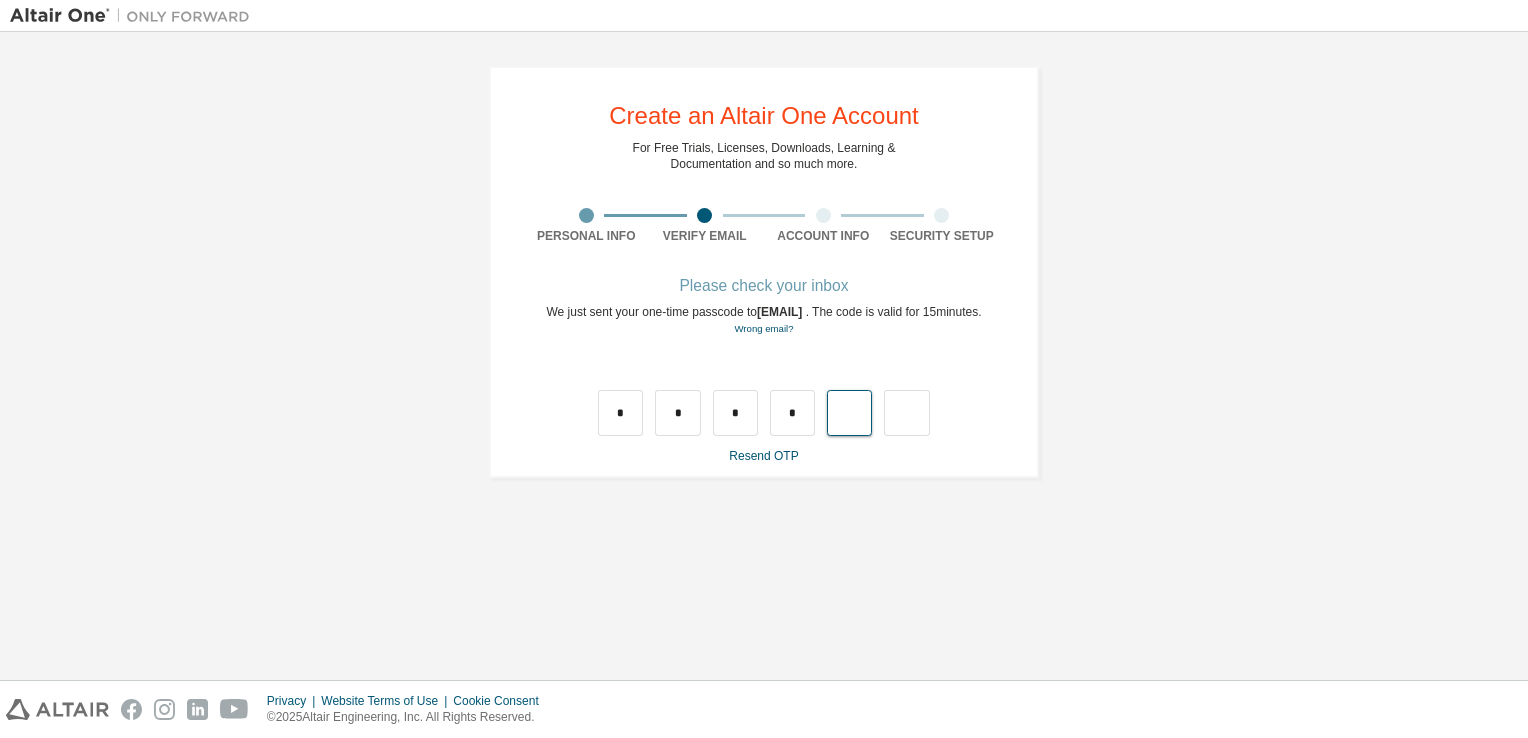 type on "*" 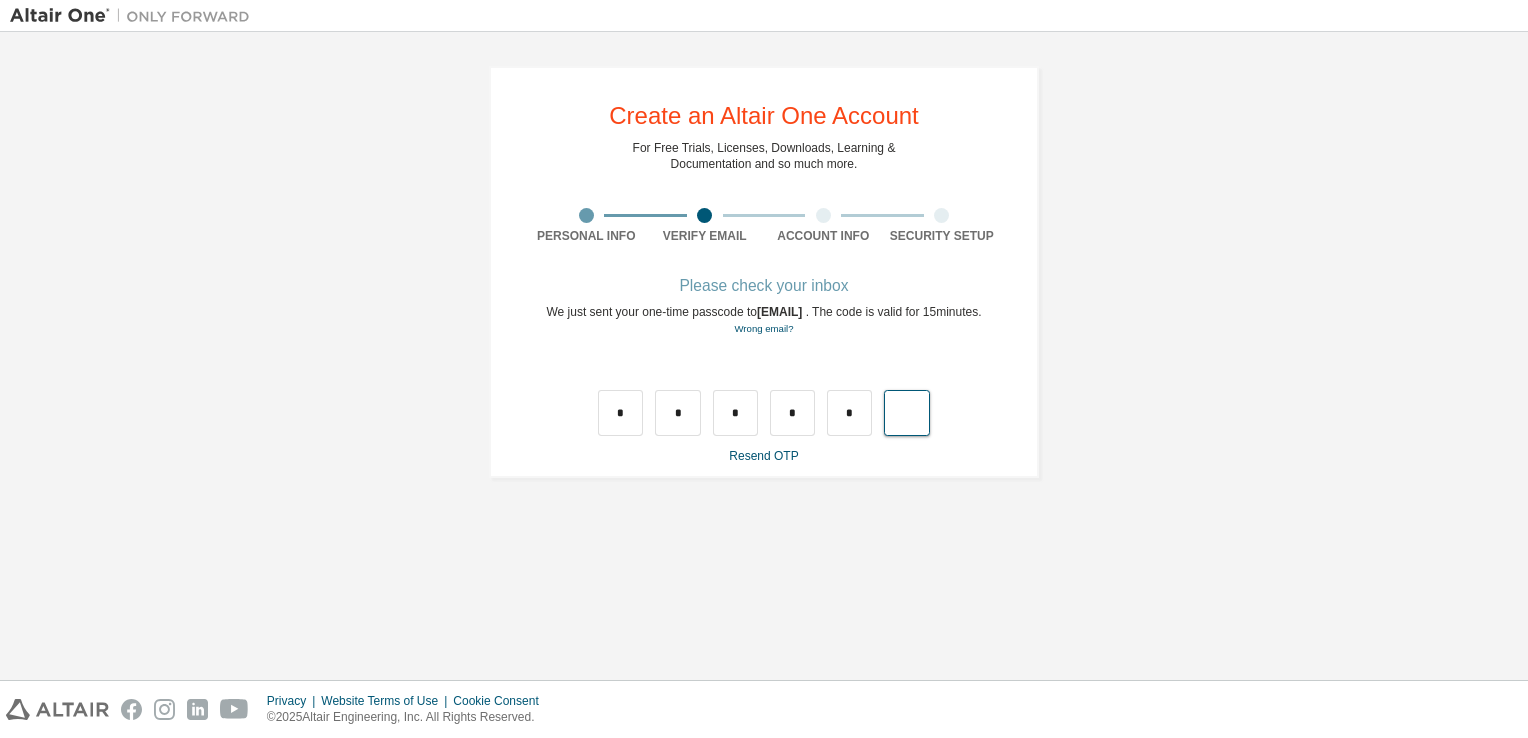 type on "*" 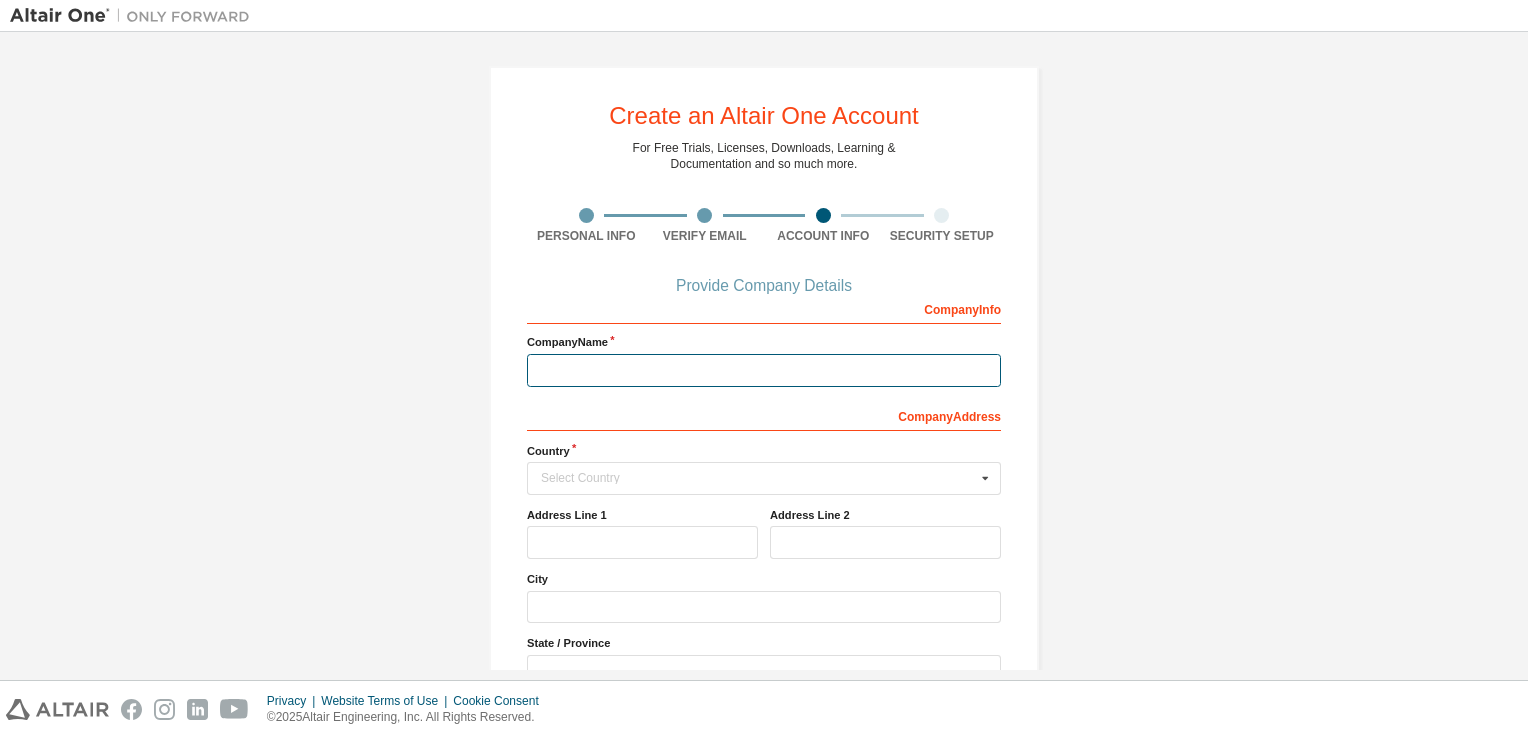 click at bounding box center (764, 370) 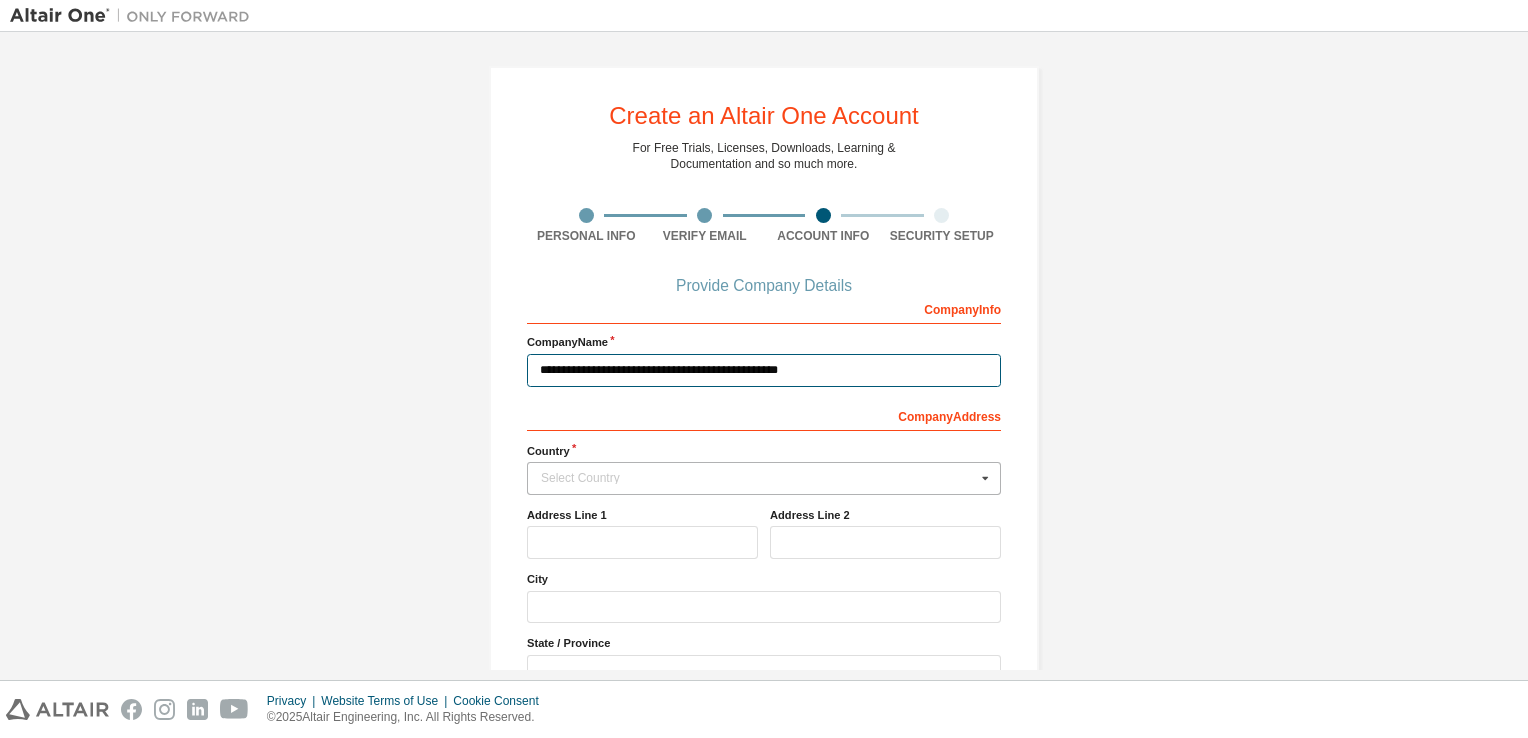 type on "**********" 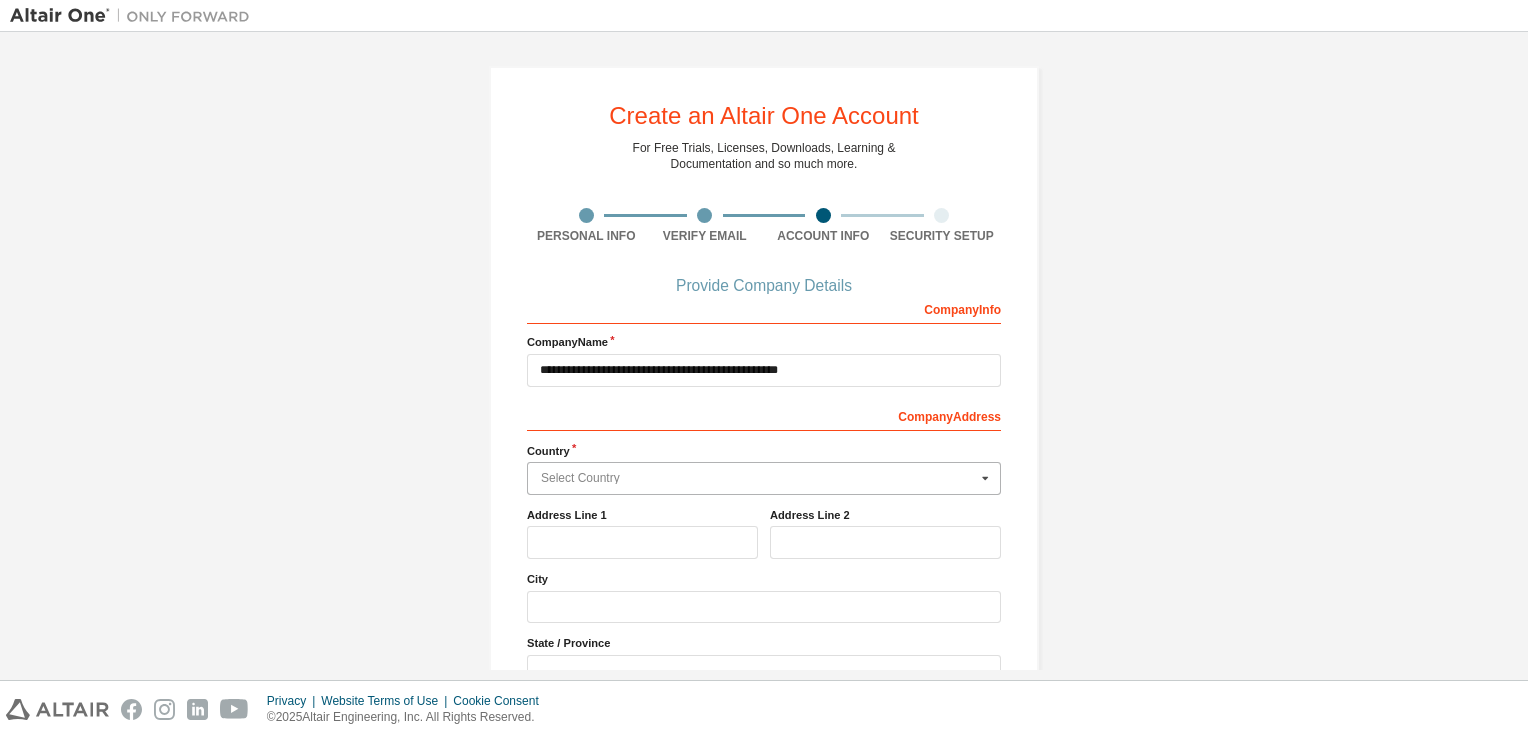click at bounding box center [765, 478] 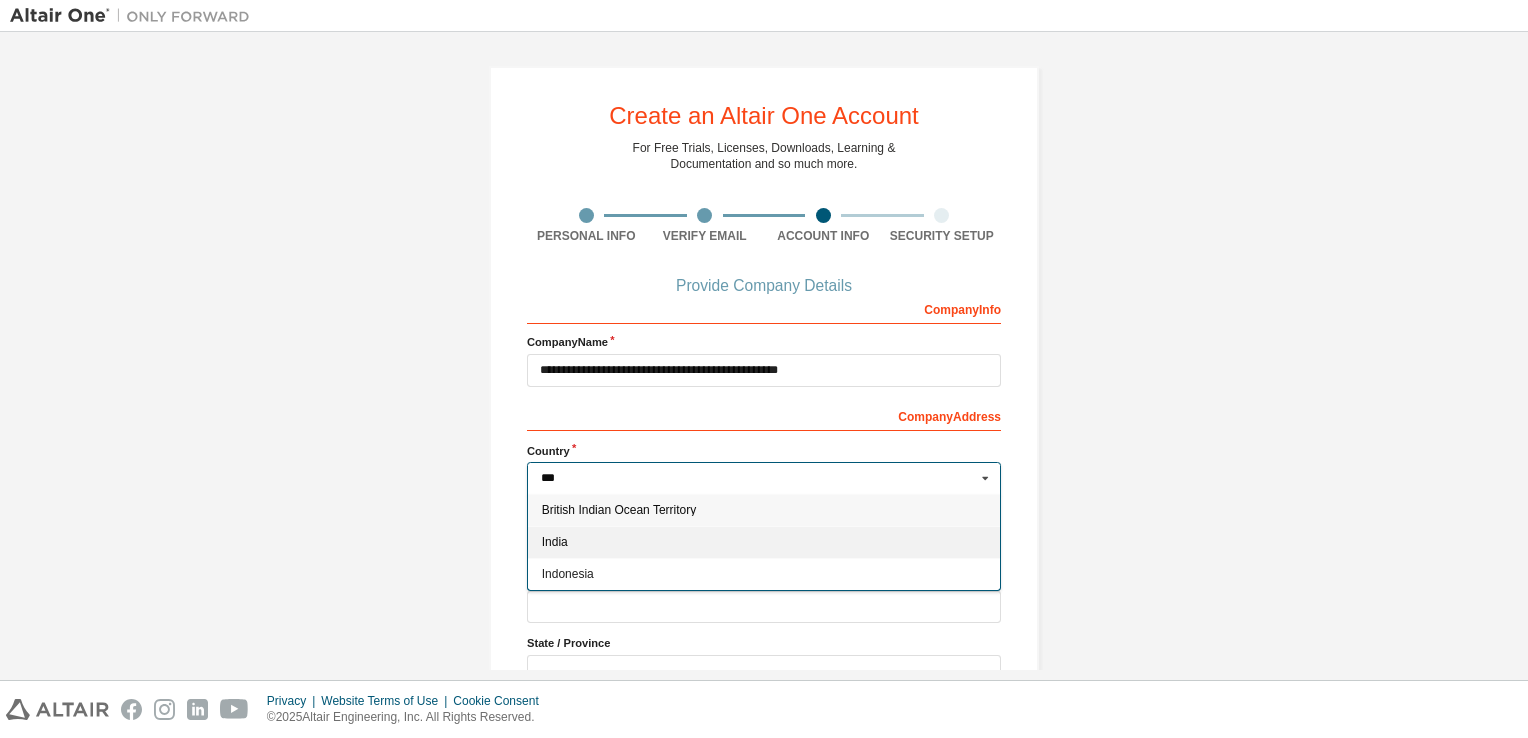 type on "***" 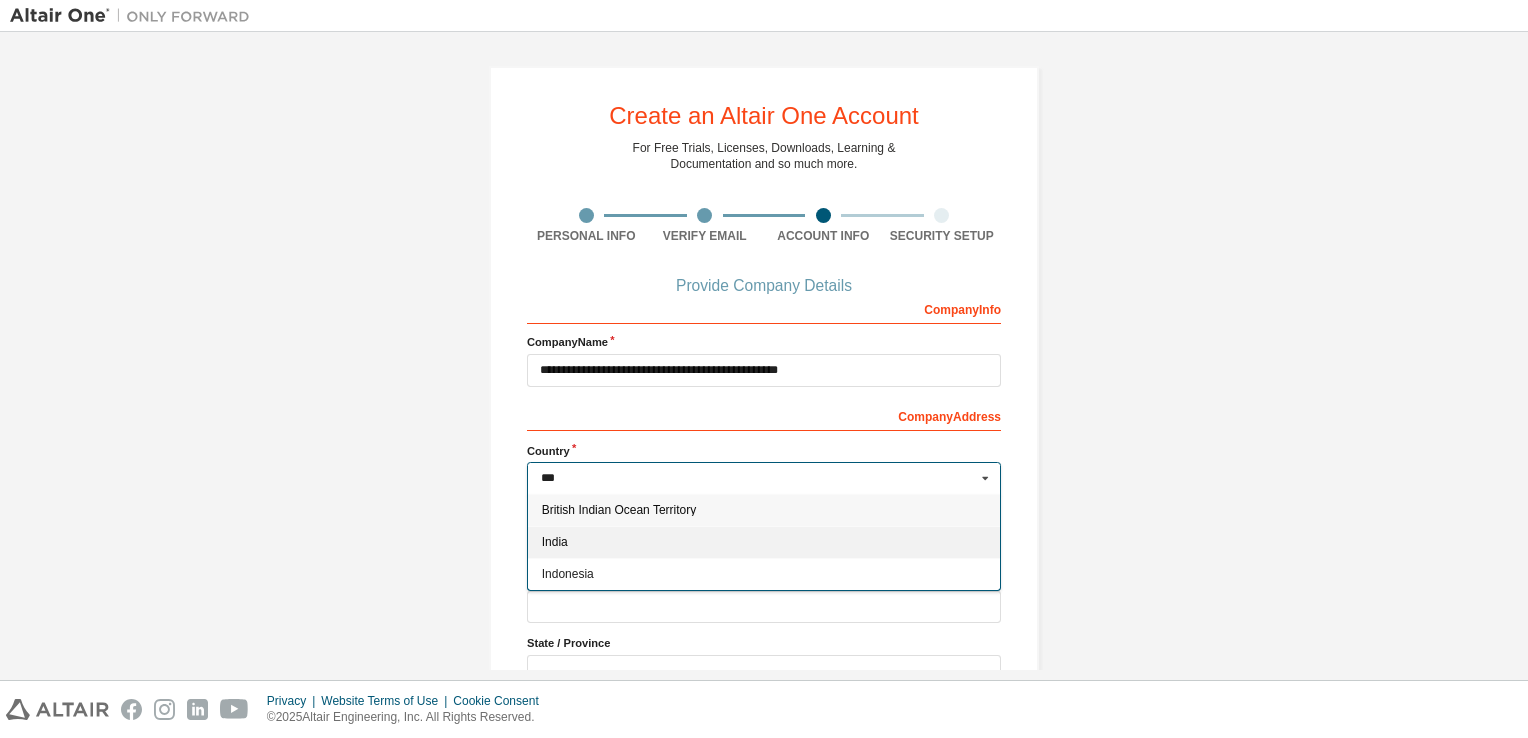click on "India" at bounding box center [764, 542] 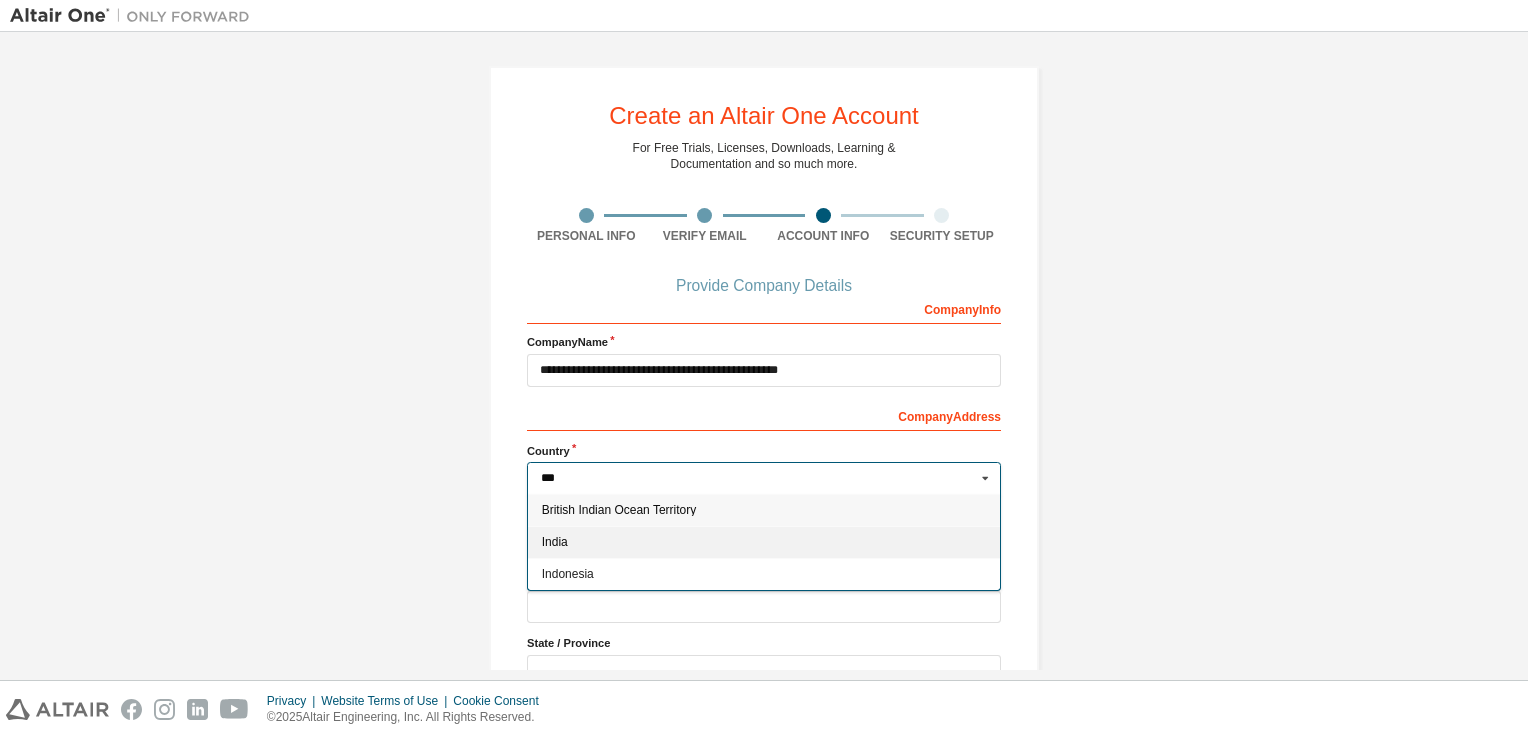 type on "***" 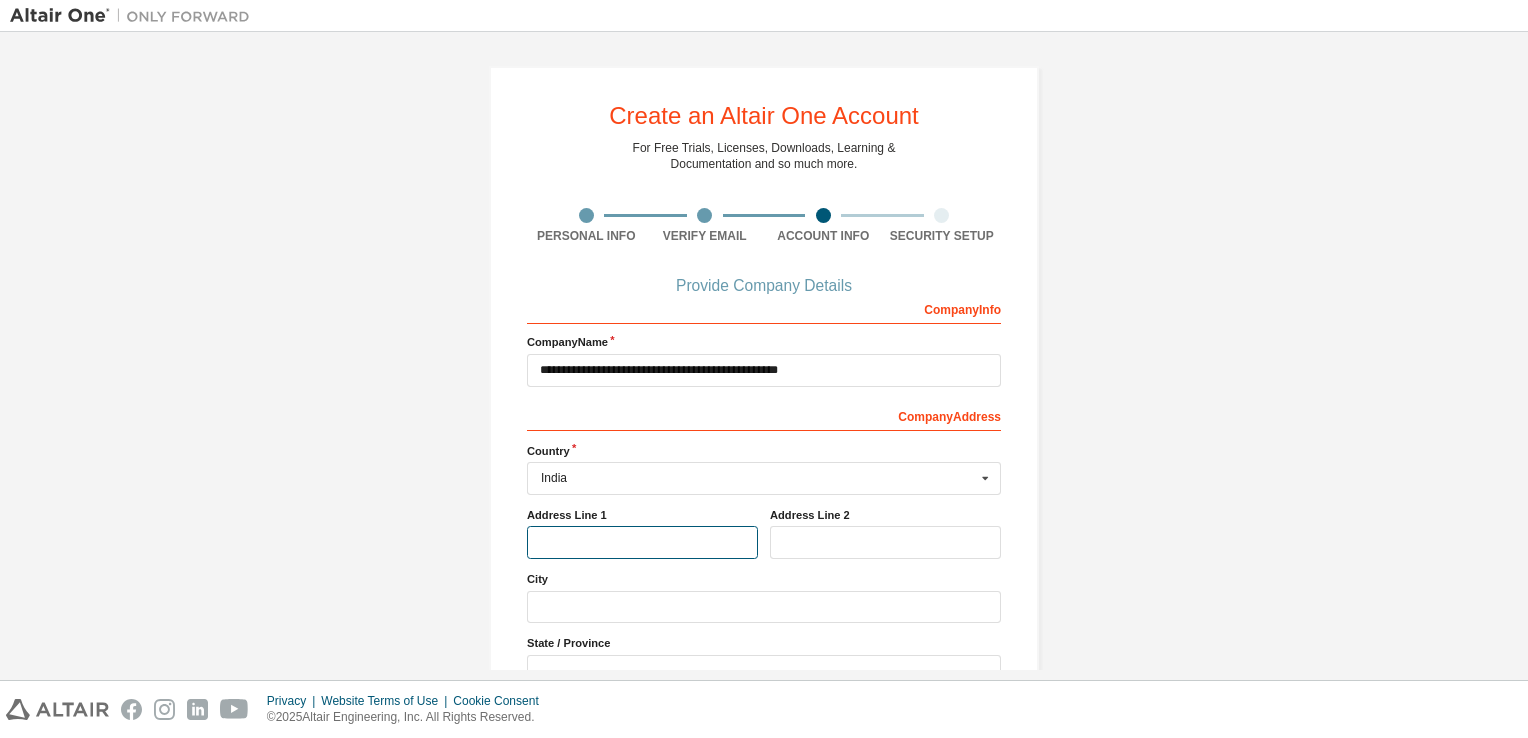 click at bounding box center [642, 542] 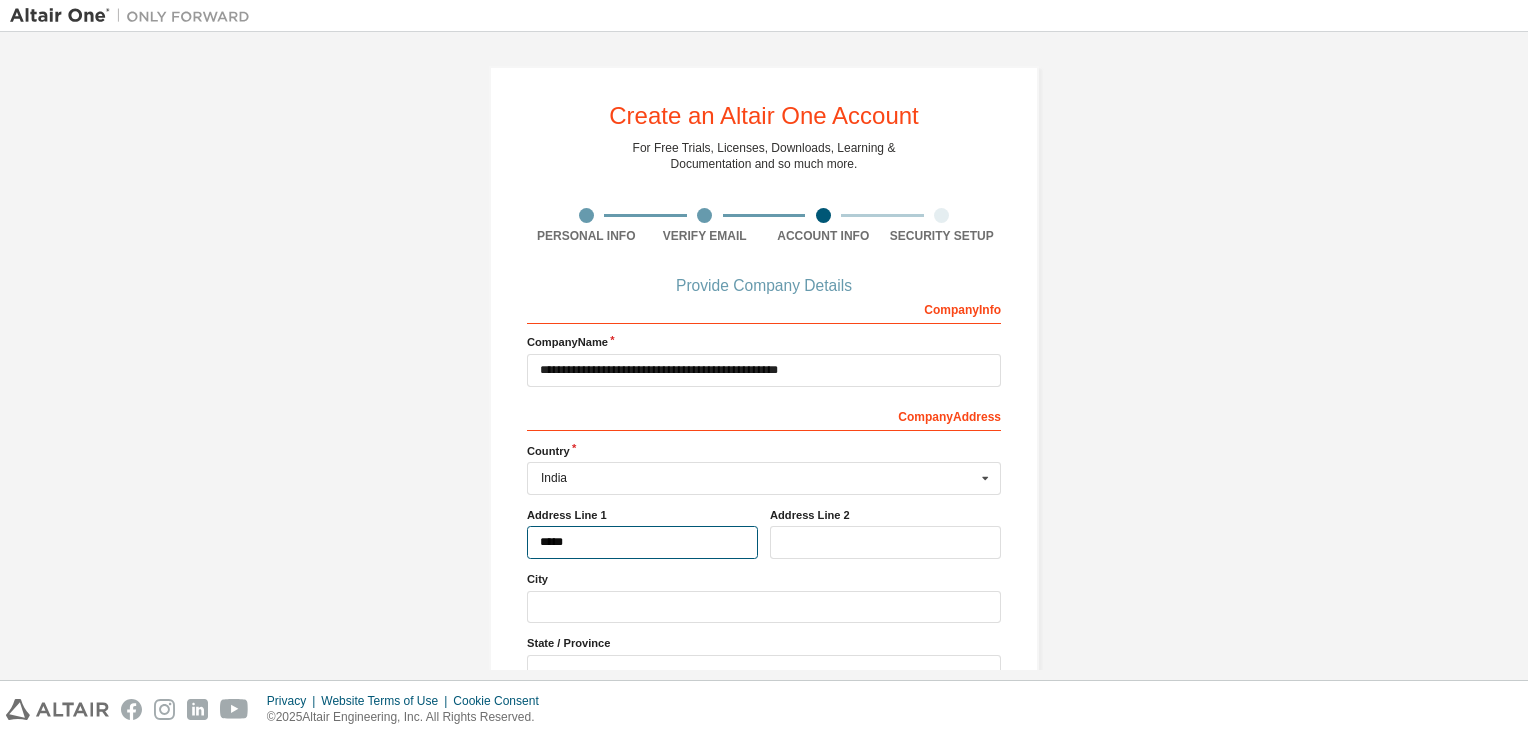 type on "**********" 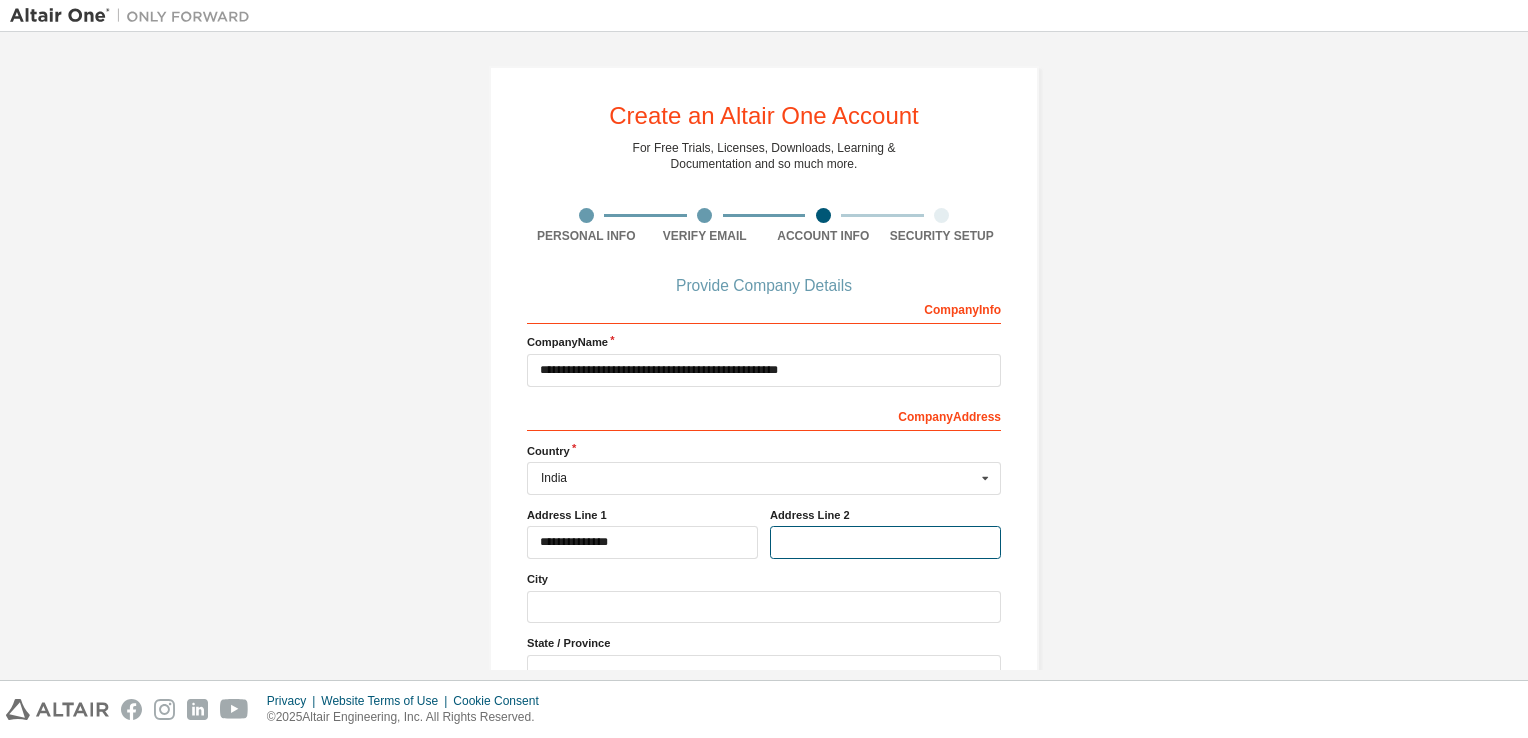 click at bounding box center [885, 542] 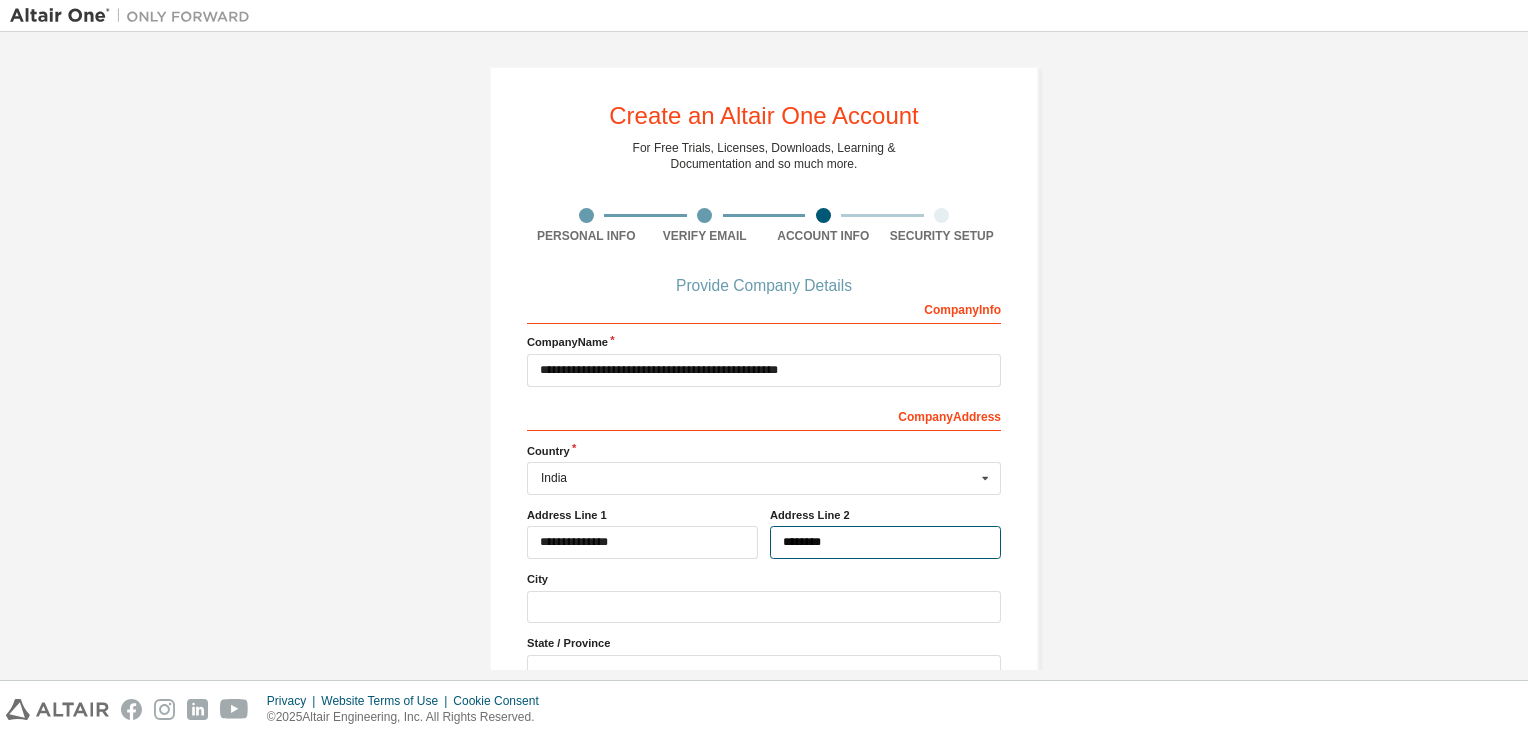 type on "********" 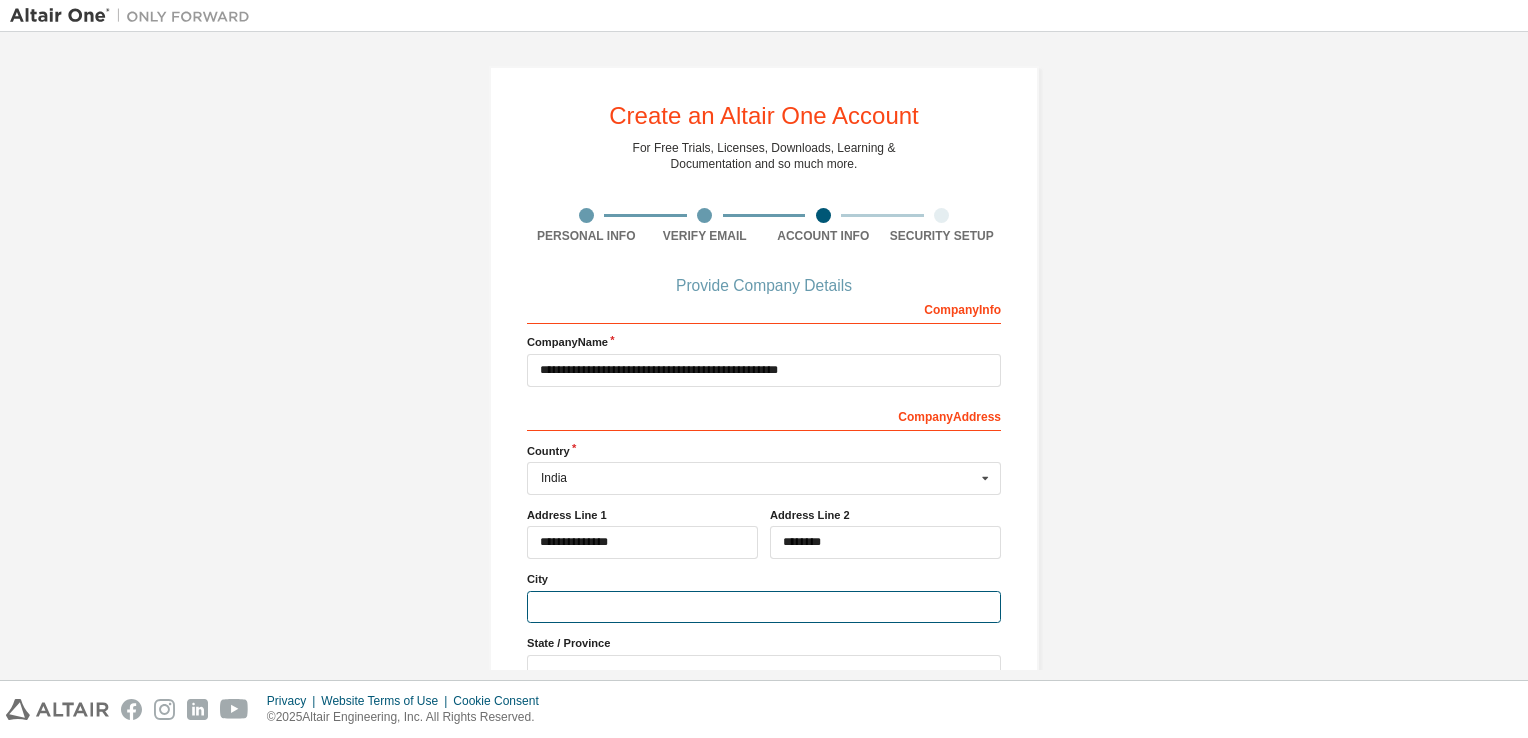 click at bounding box center (764, 607) 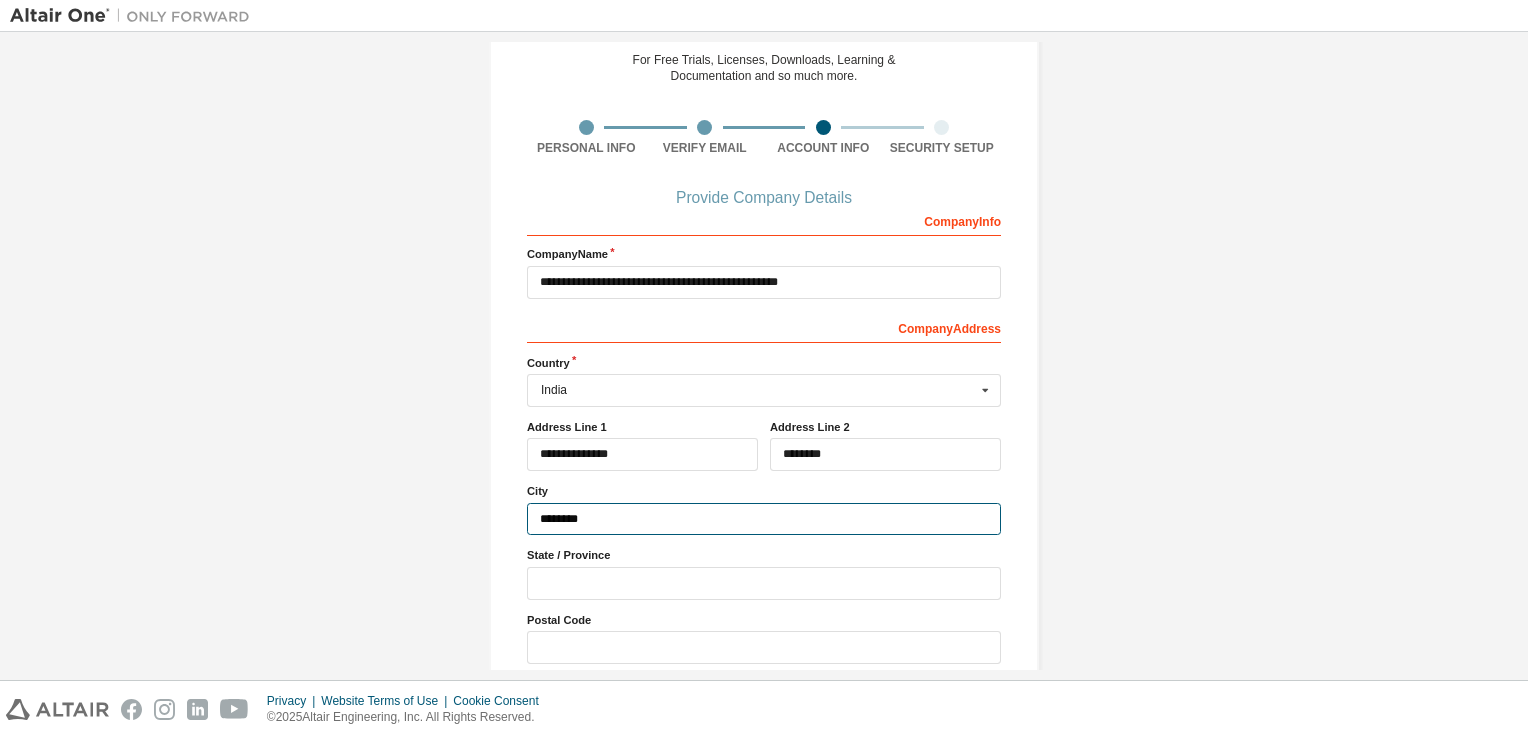scroll, scrollTop: 90, scrollLeft: 0, axis: vertical 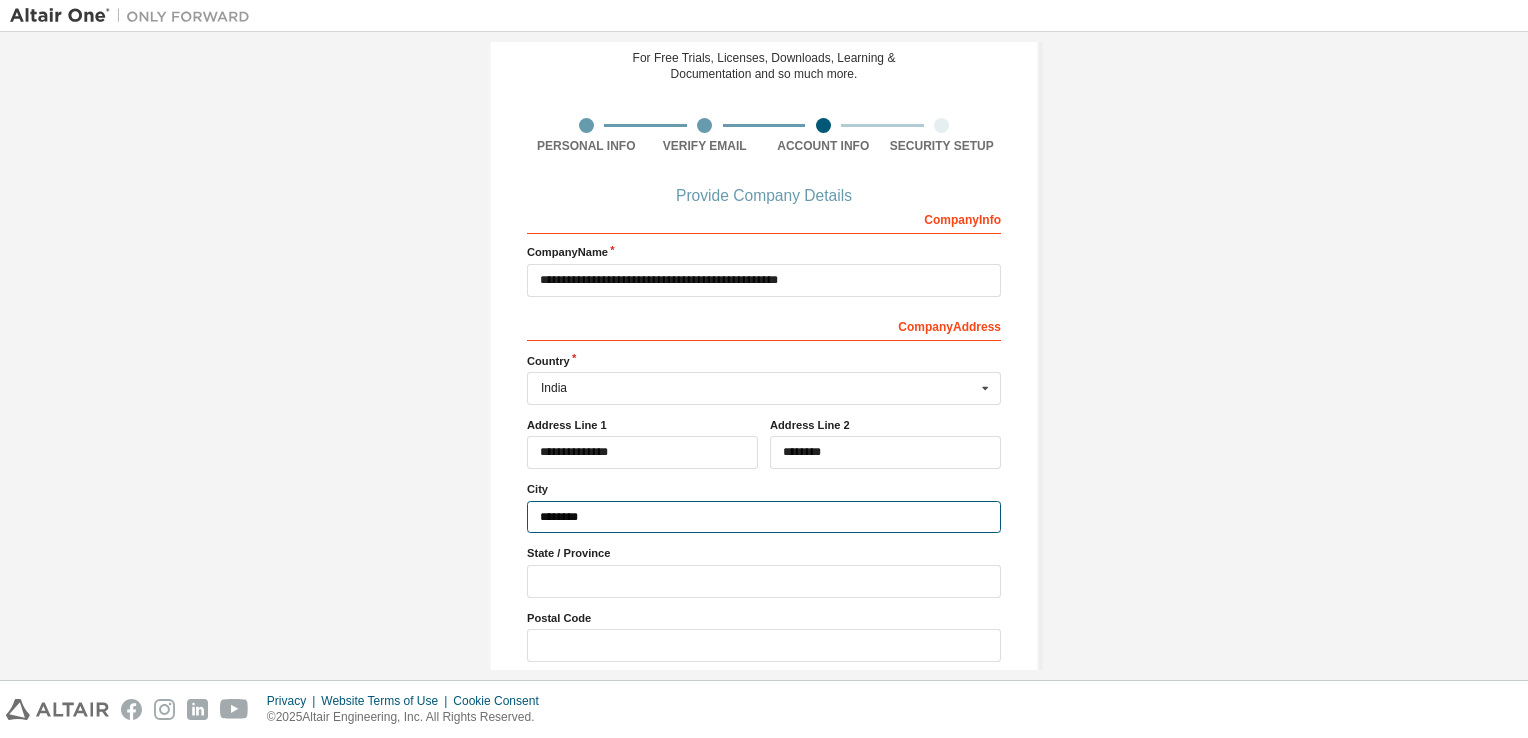 type on "********" 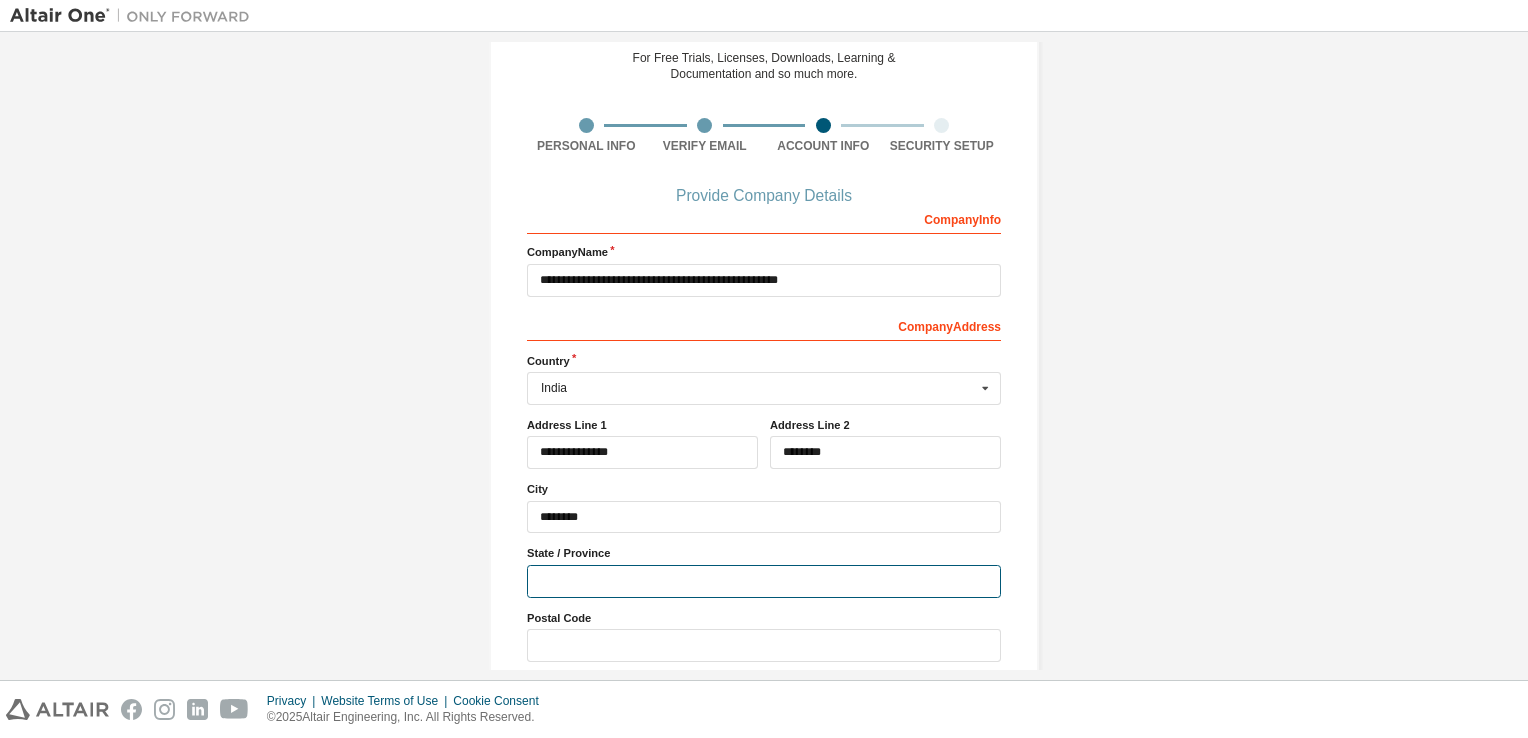 click at bounding box center (764, 581) 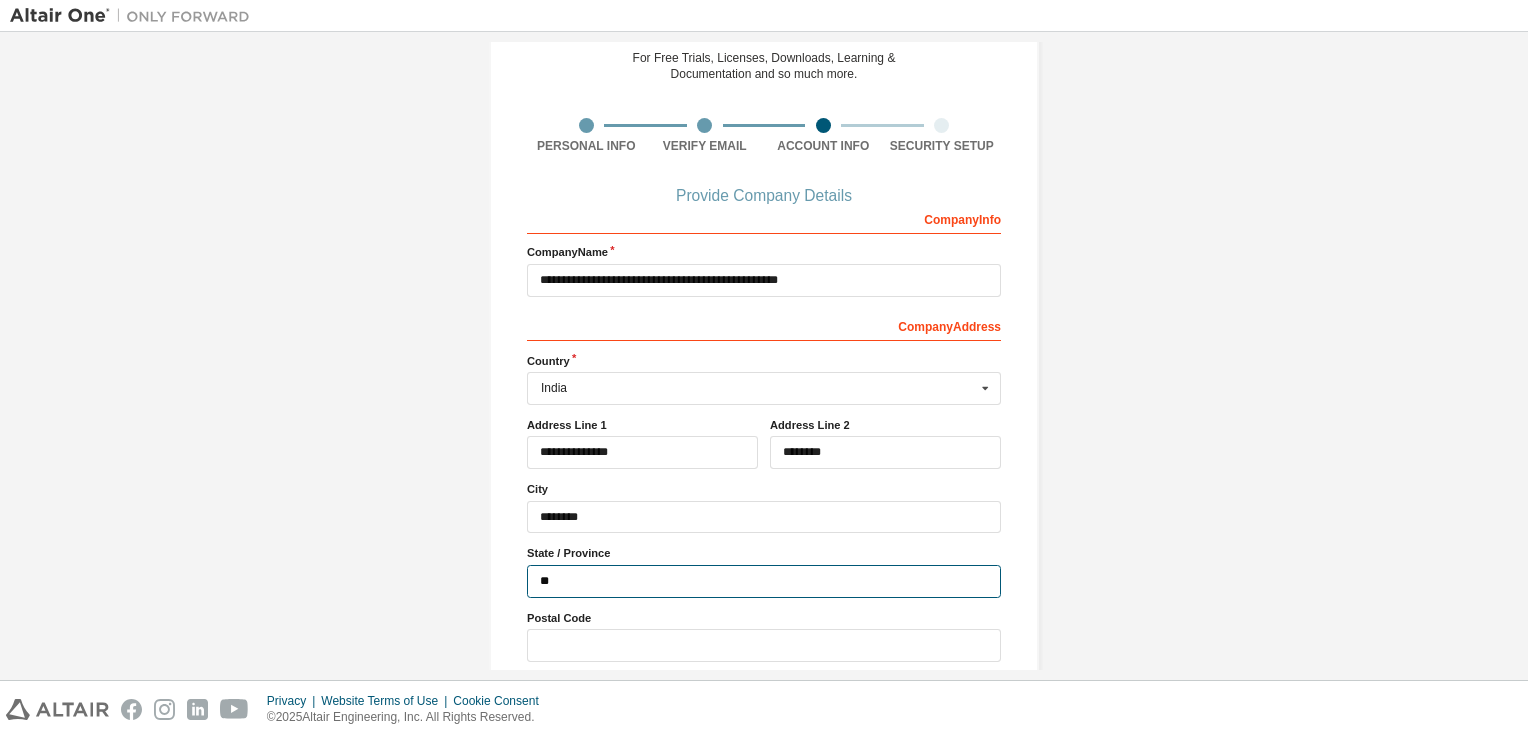 type on "*" 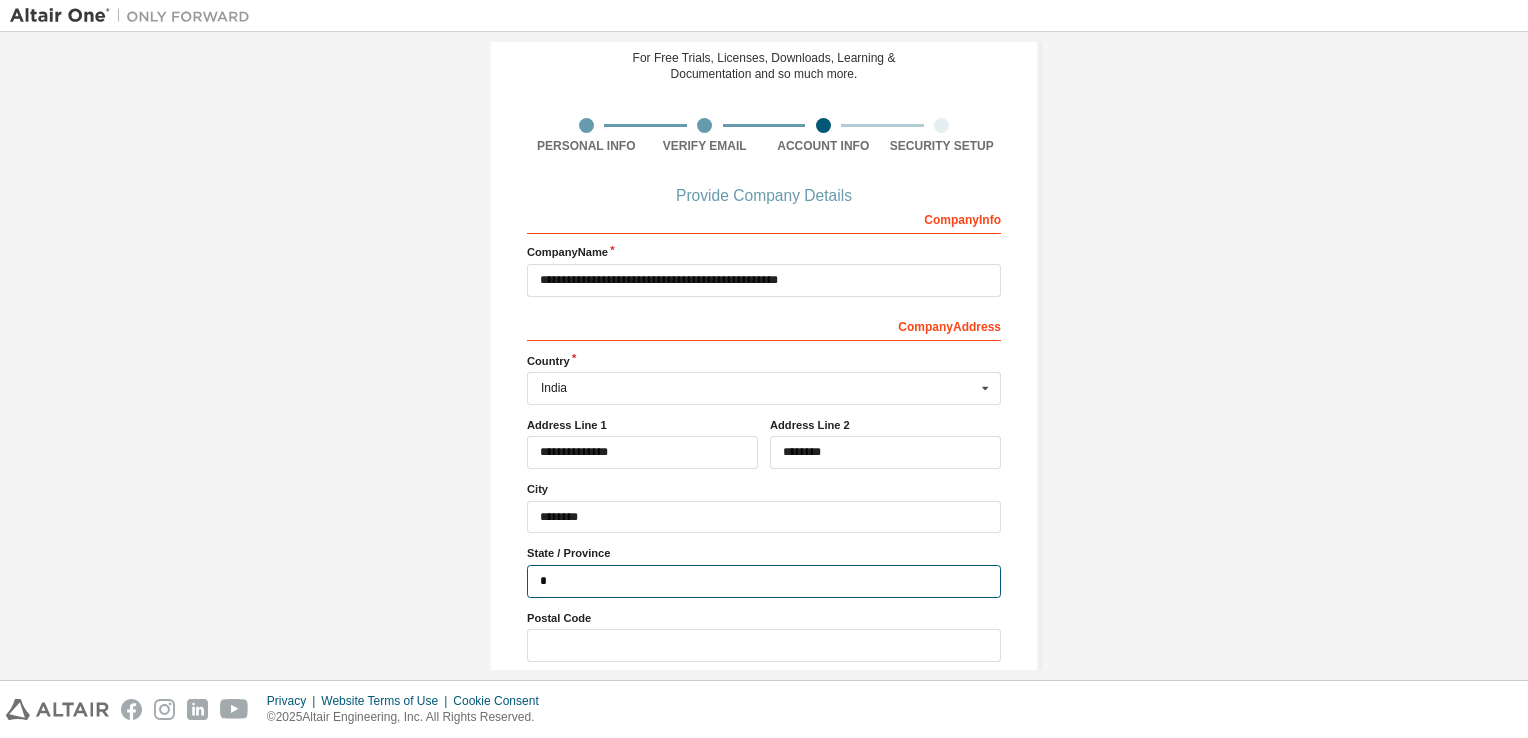 type on "**********" 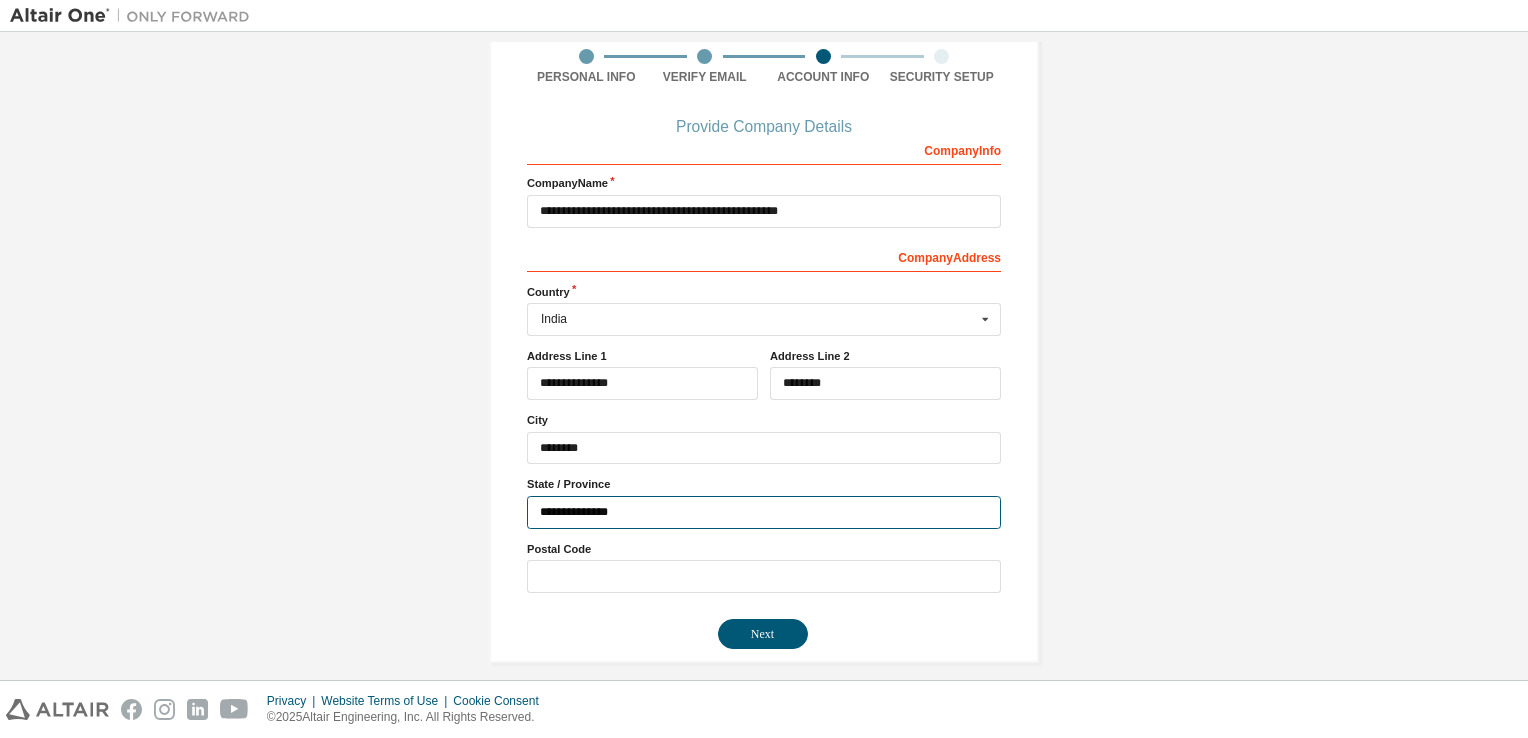scroll, scrollTop: 158, scrollLeft: 0, axis: vertical 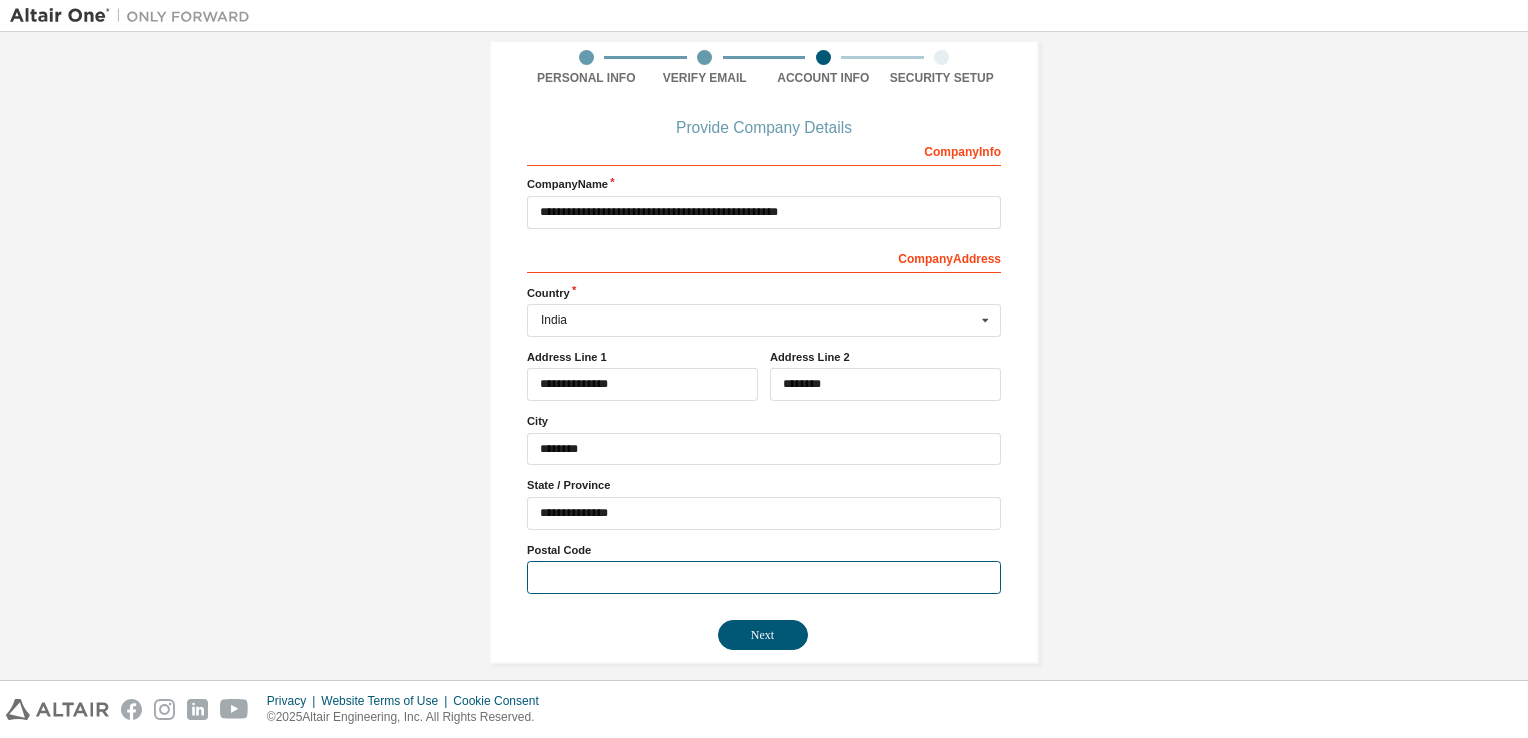 click at bounding box center (764, 577) 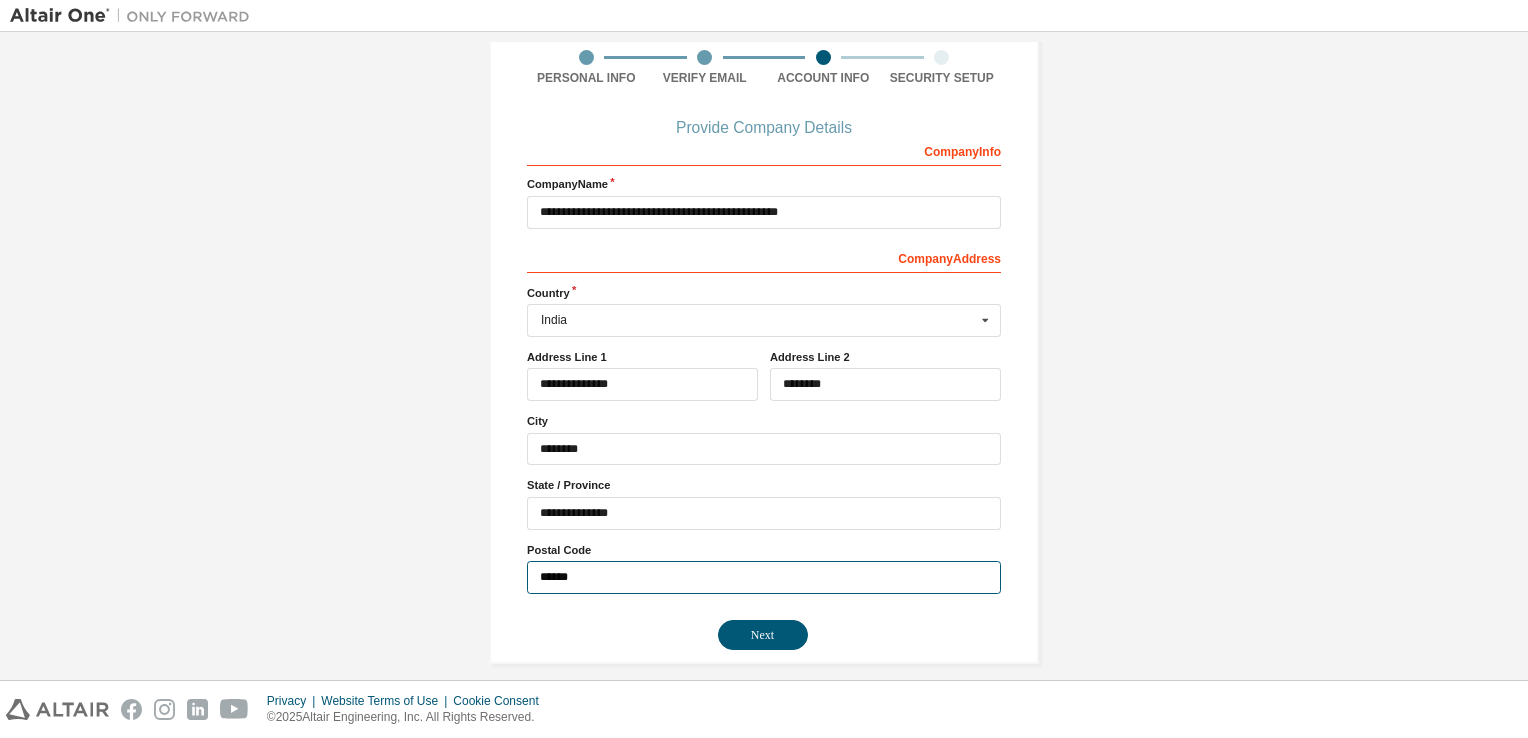 scroll, scrollTop: 171, scrollLeft: 0, axis: vertical 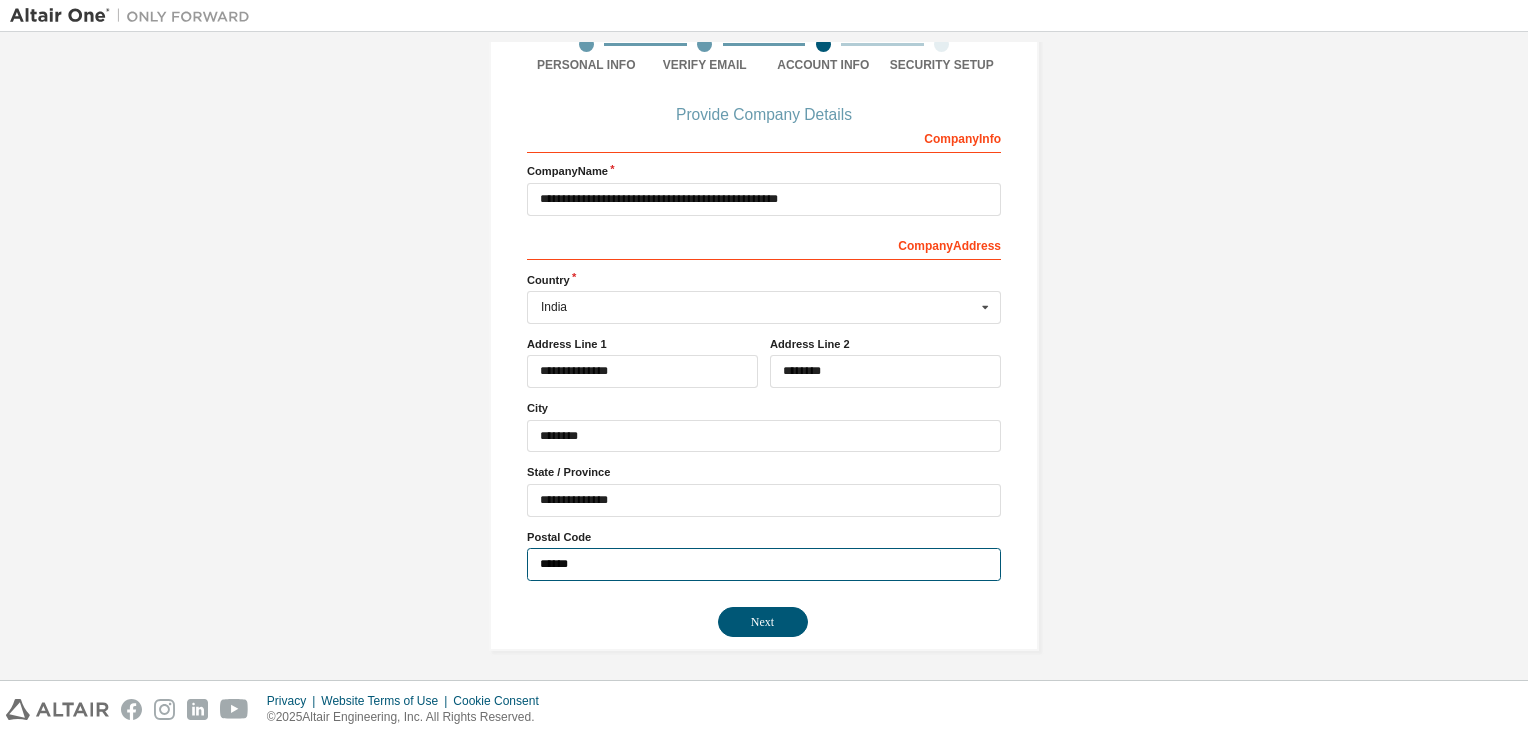 type on "******" 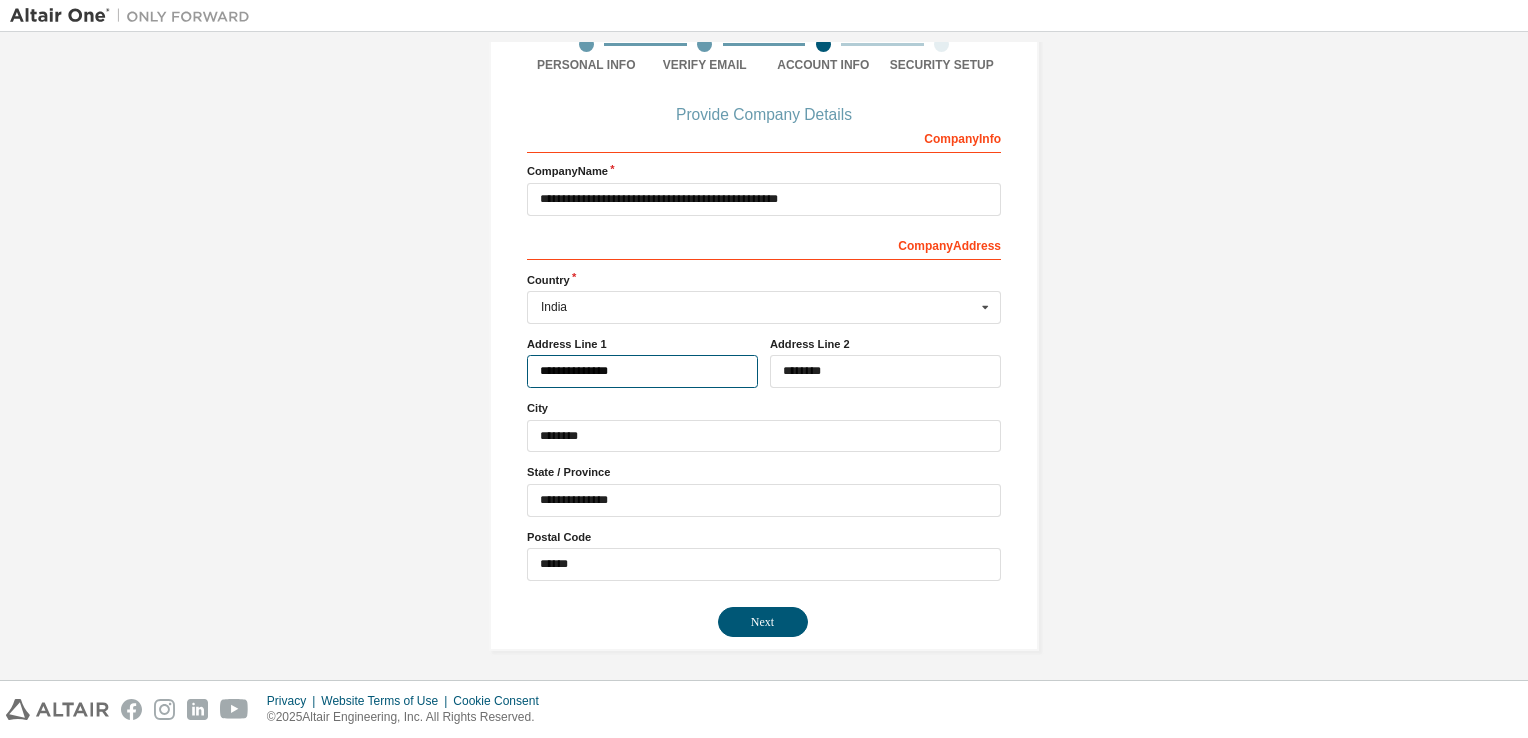 drag, startPoint x: 664, startPoint y: 360, endPoint x: 512, endPoint y: 369, distance: 152.26622 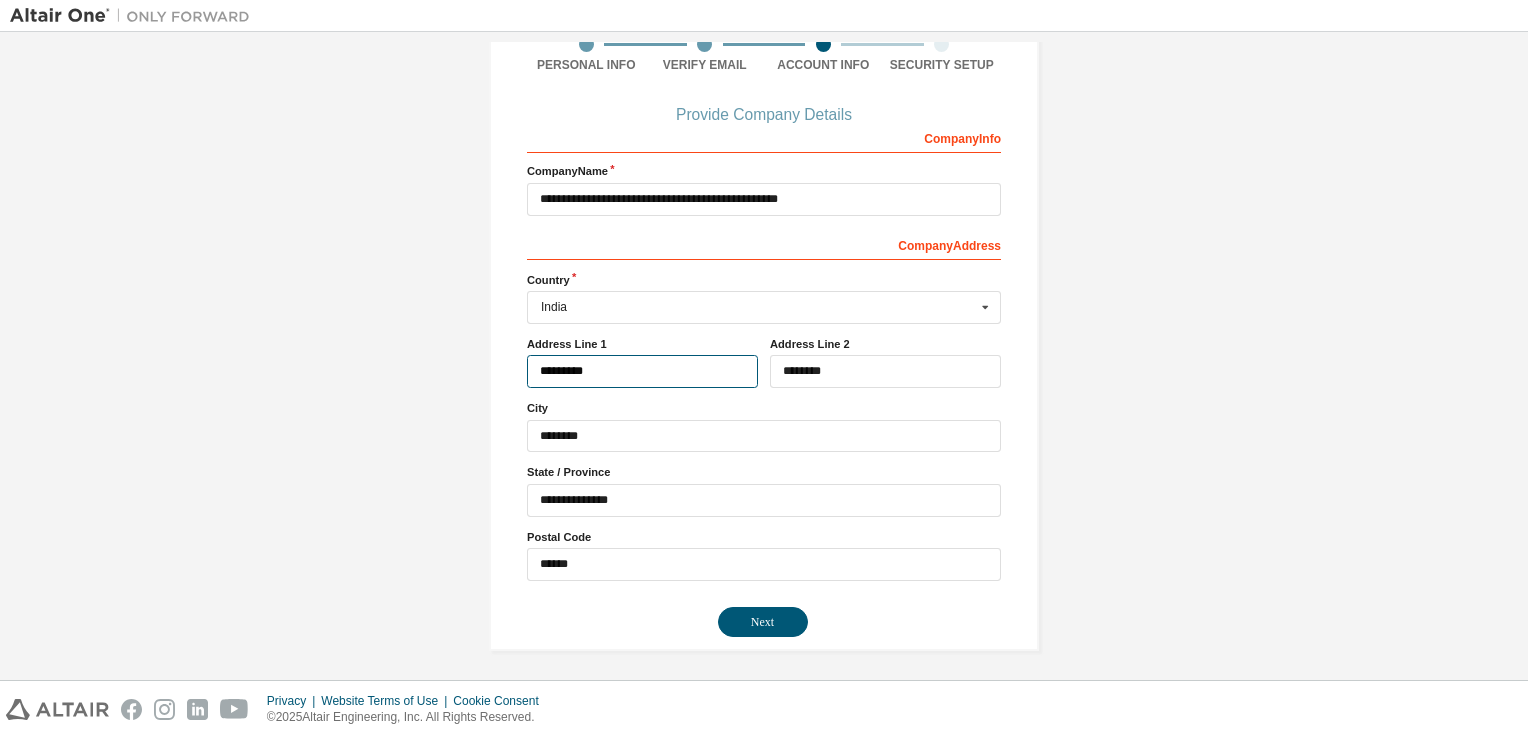 type on "*********" 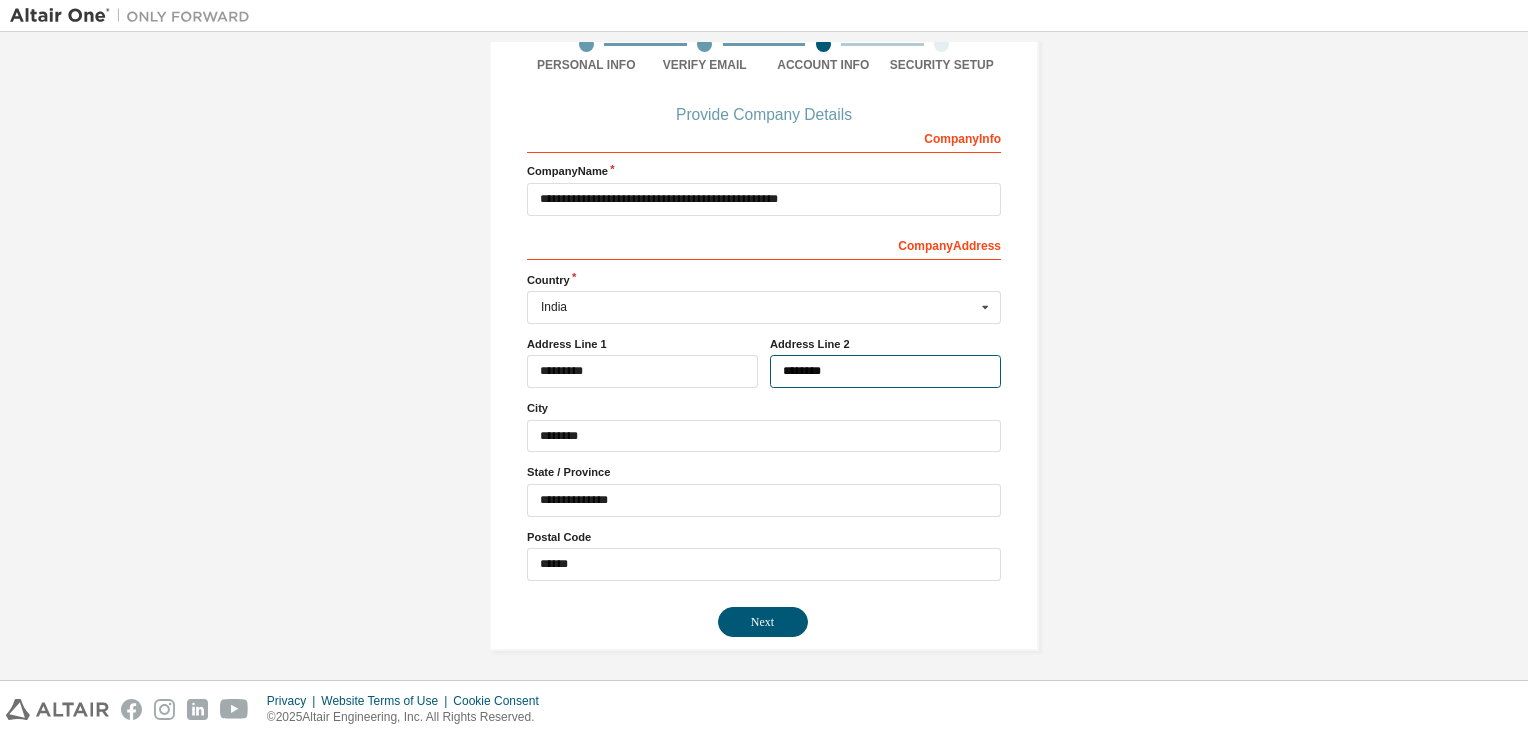 drag, startPoint x: 847, startPoint y: 376, endPoint x: 726, endPoint y: 385, distance: 121.33425 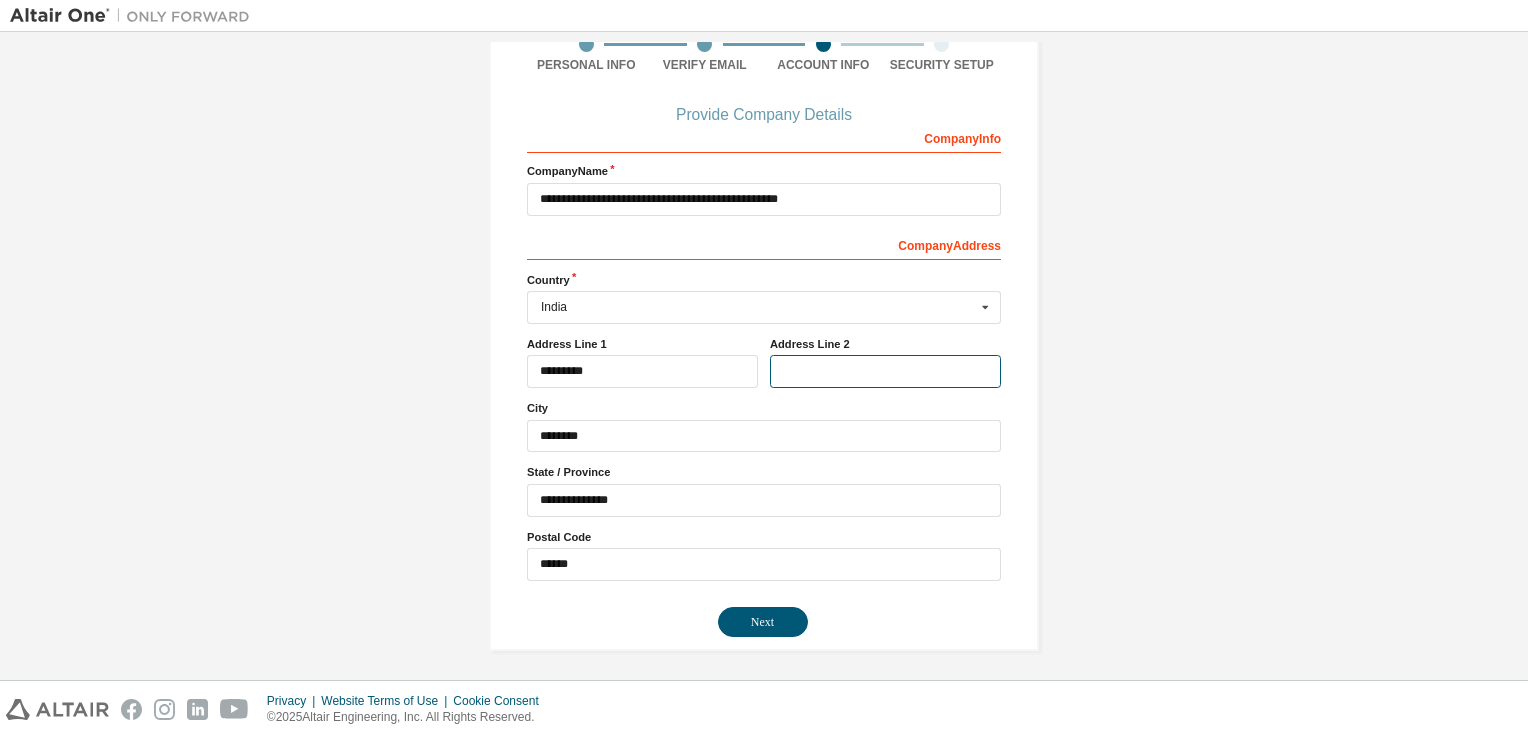 type 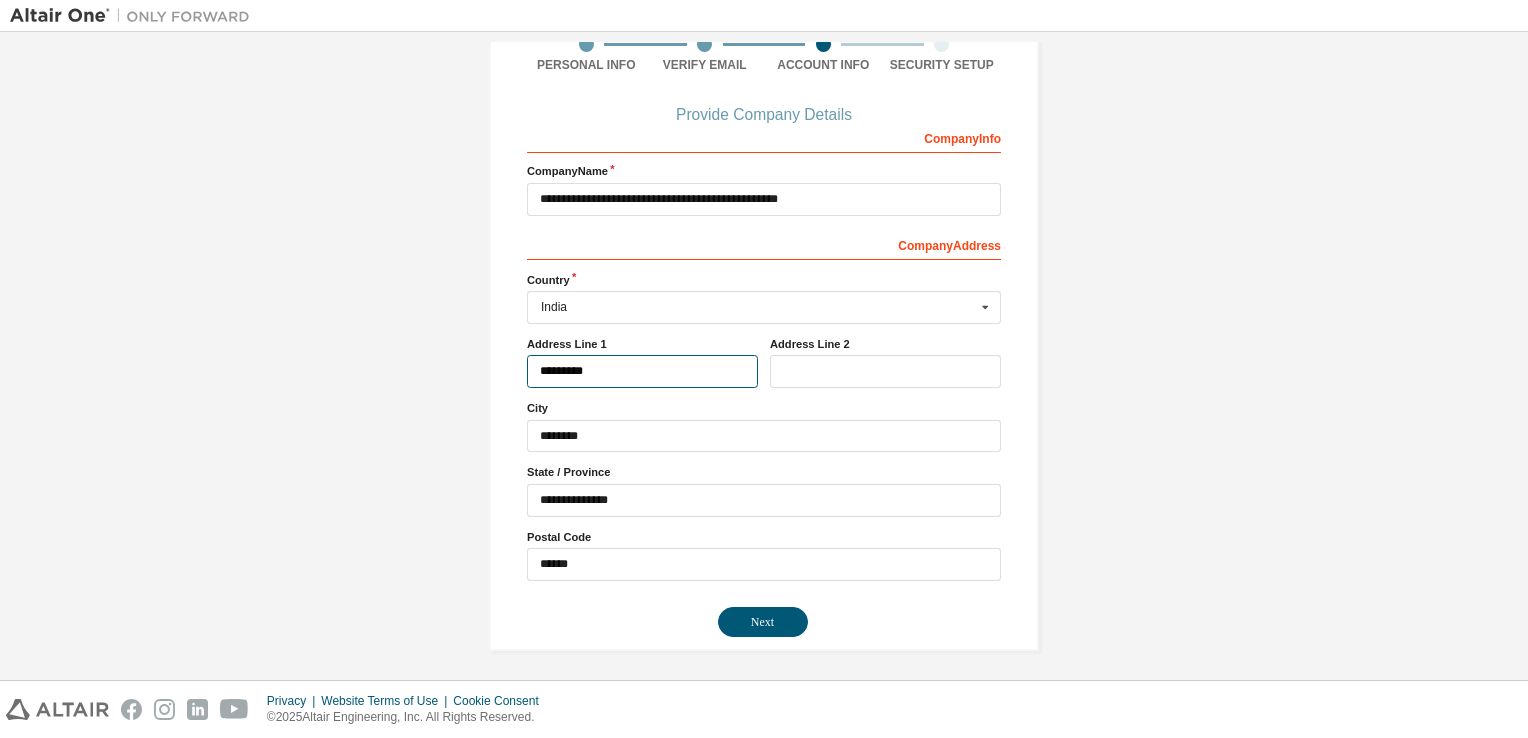 click on "*********" at bounding box center (642, 371) 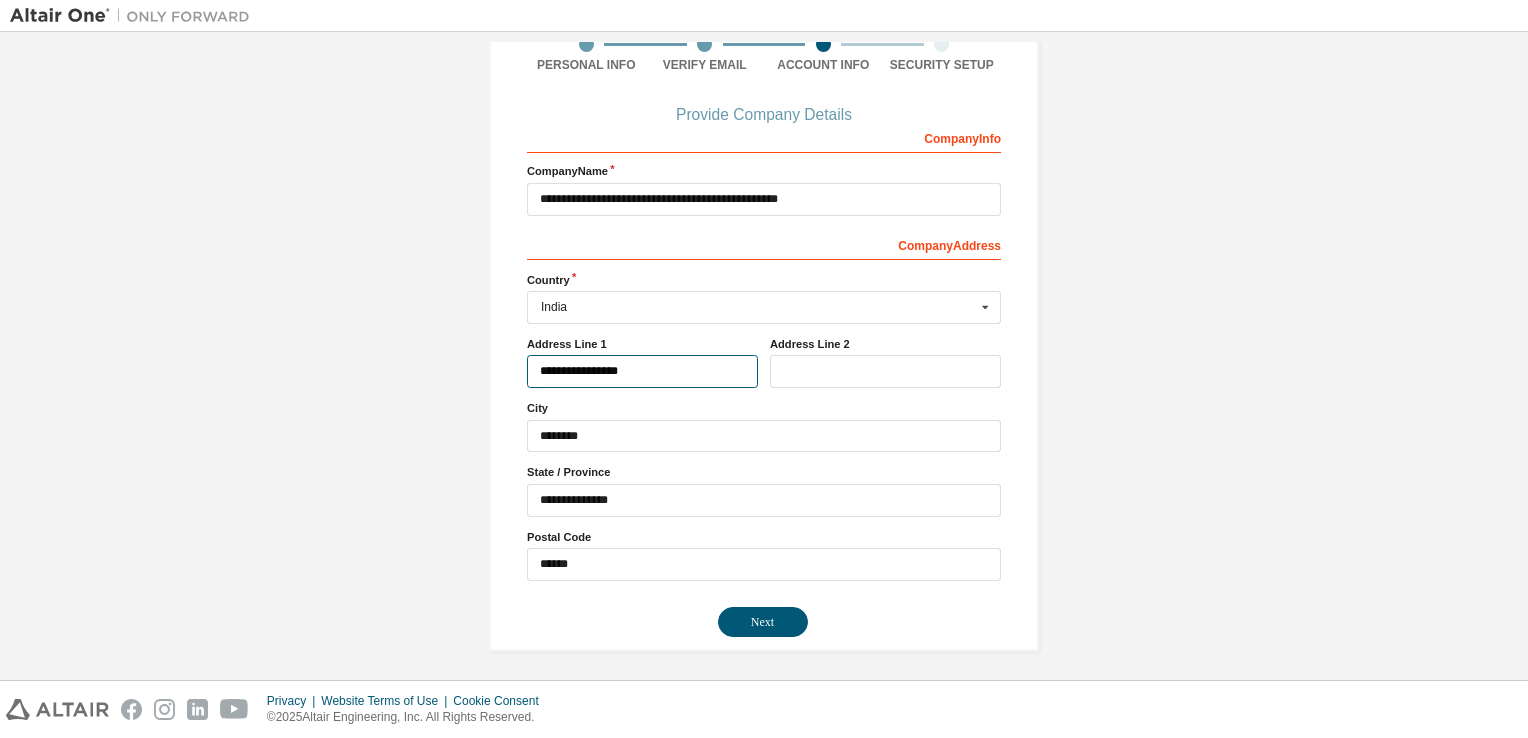 type on "**********" 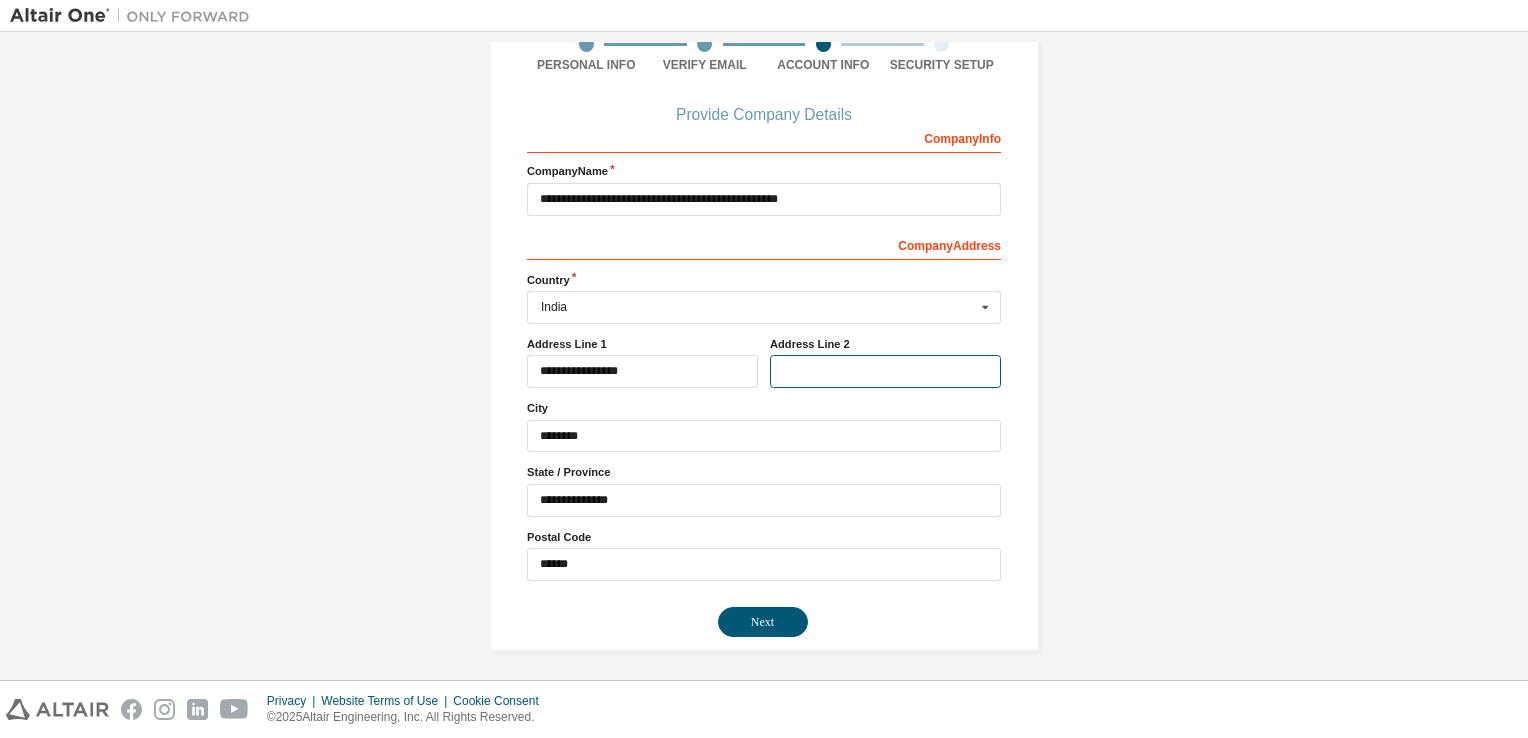 click at bounding box center [885, 371] 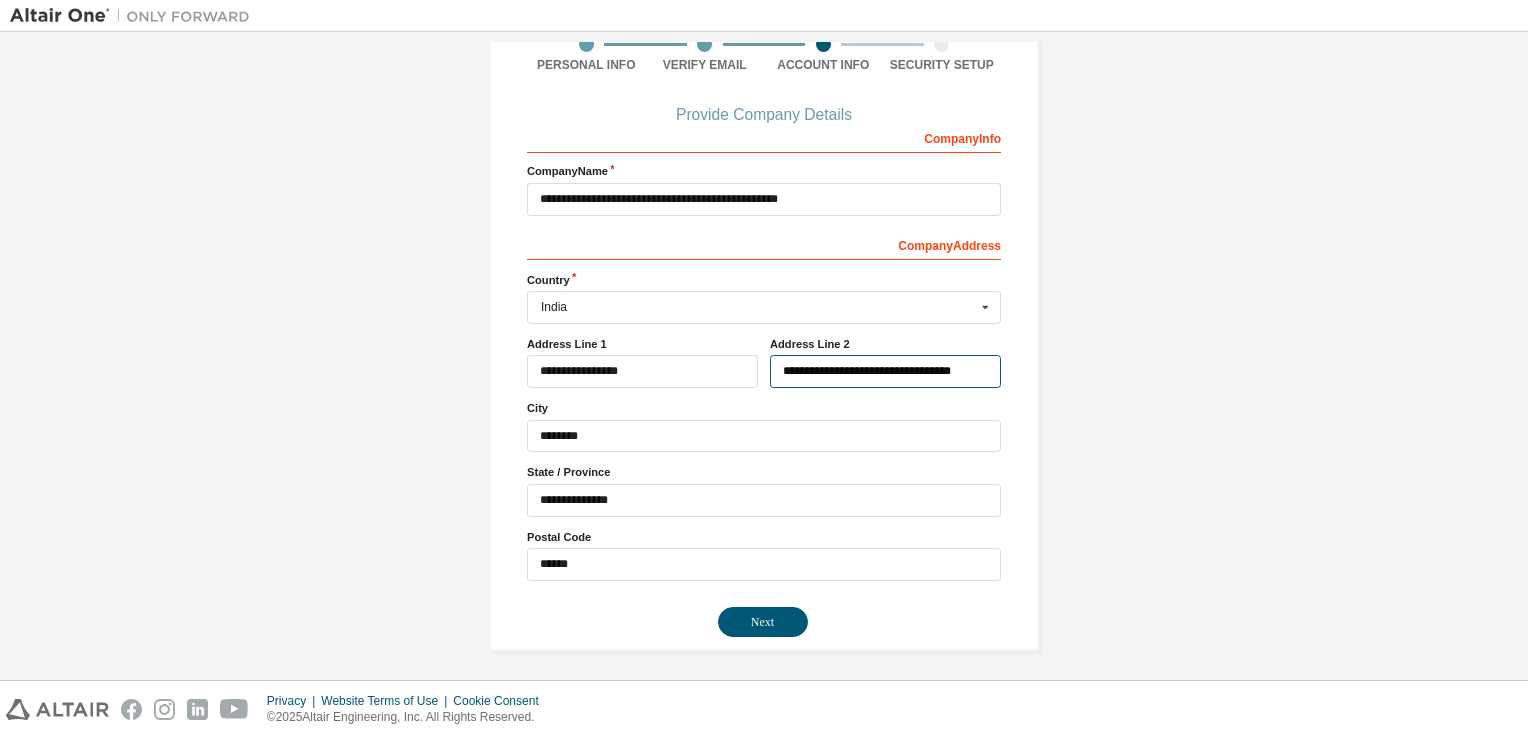 scroll, scrollTop: 0, scrollLeft: 3, axis: horizontal 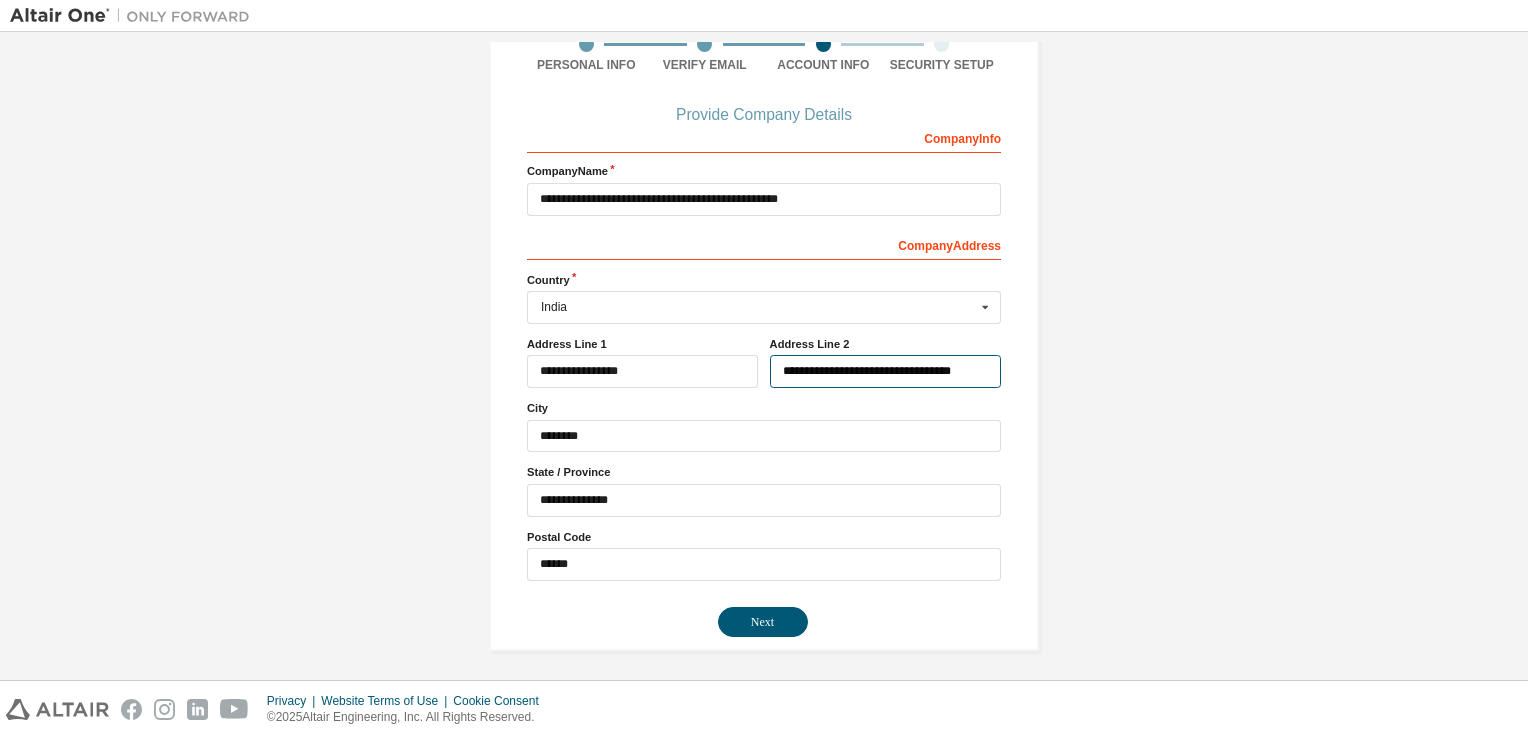 type on "**********" 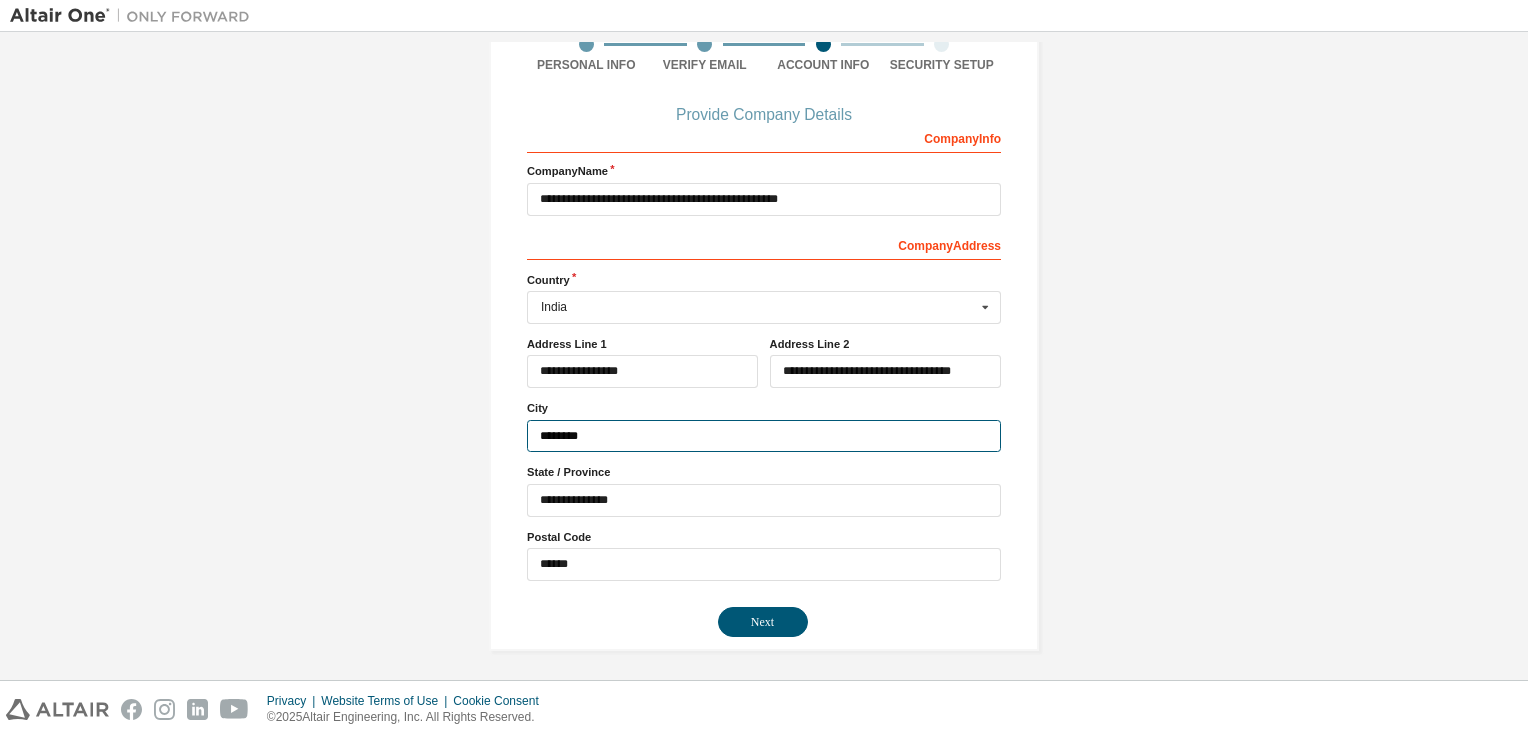 scroll, scrollTop: 0, scrollLeft: 0, axis: both 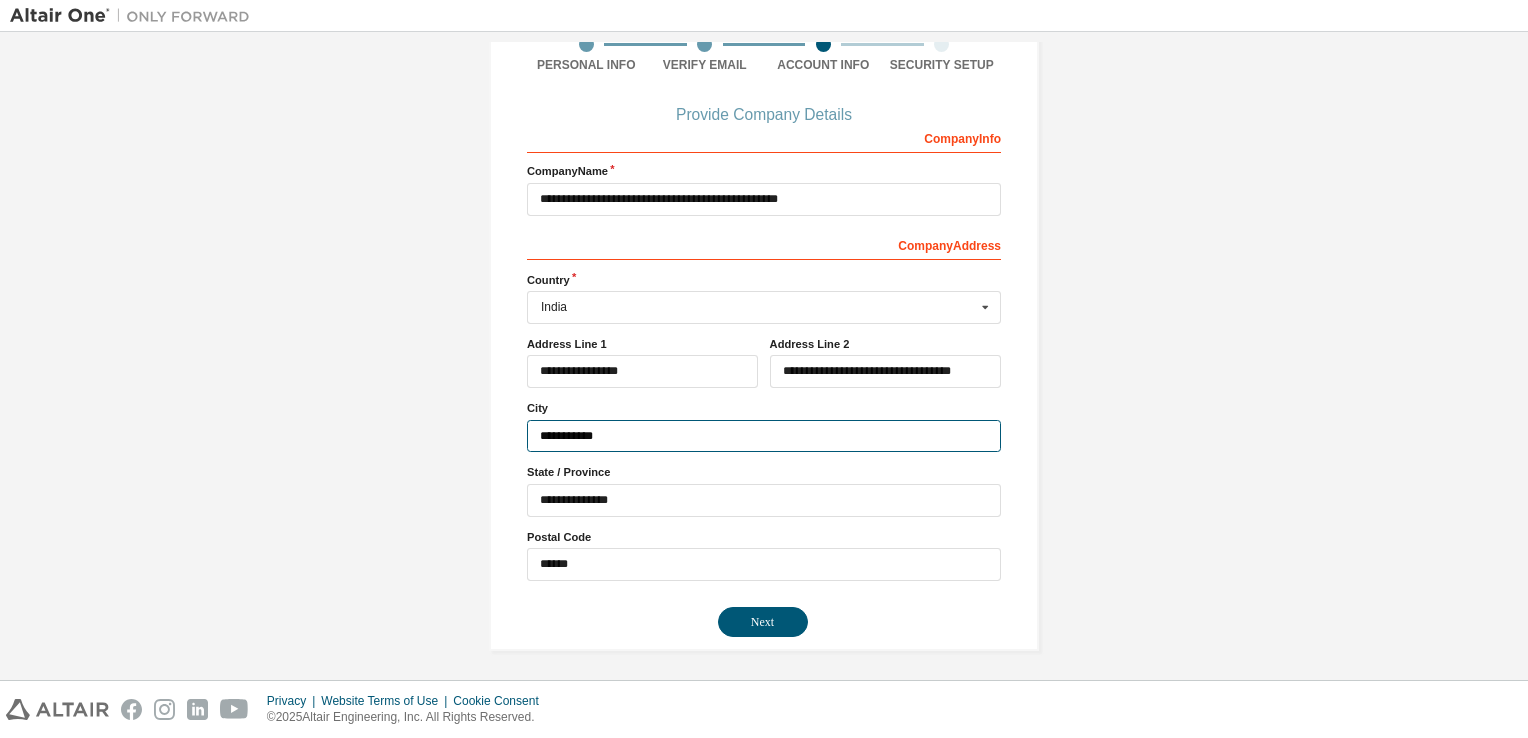 type on "**********" 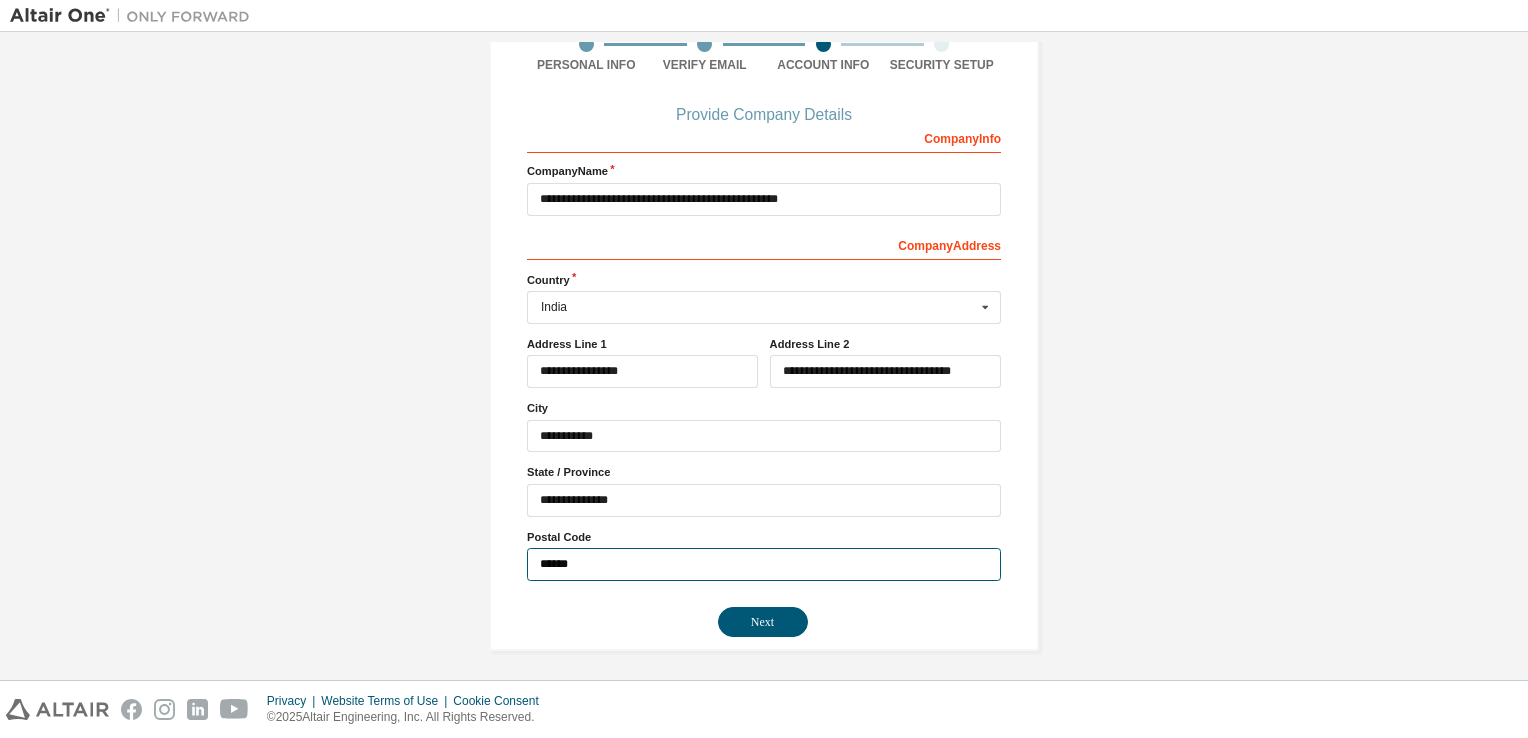 click on "******" at bounding box center (764, 564) 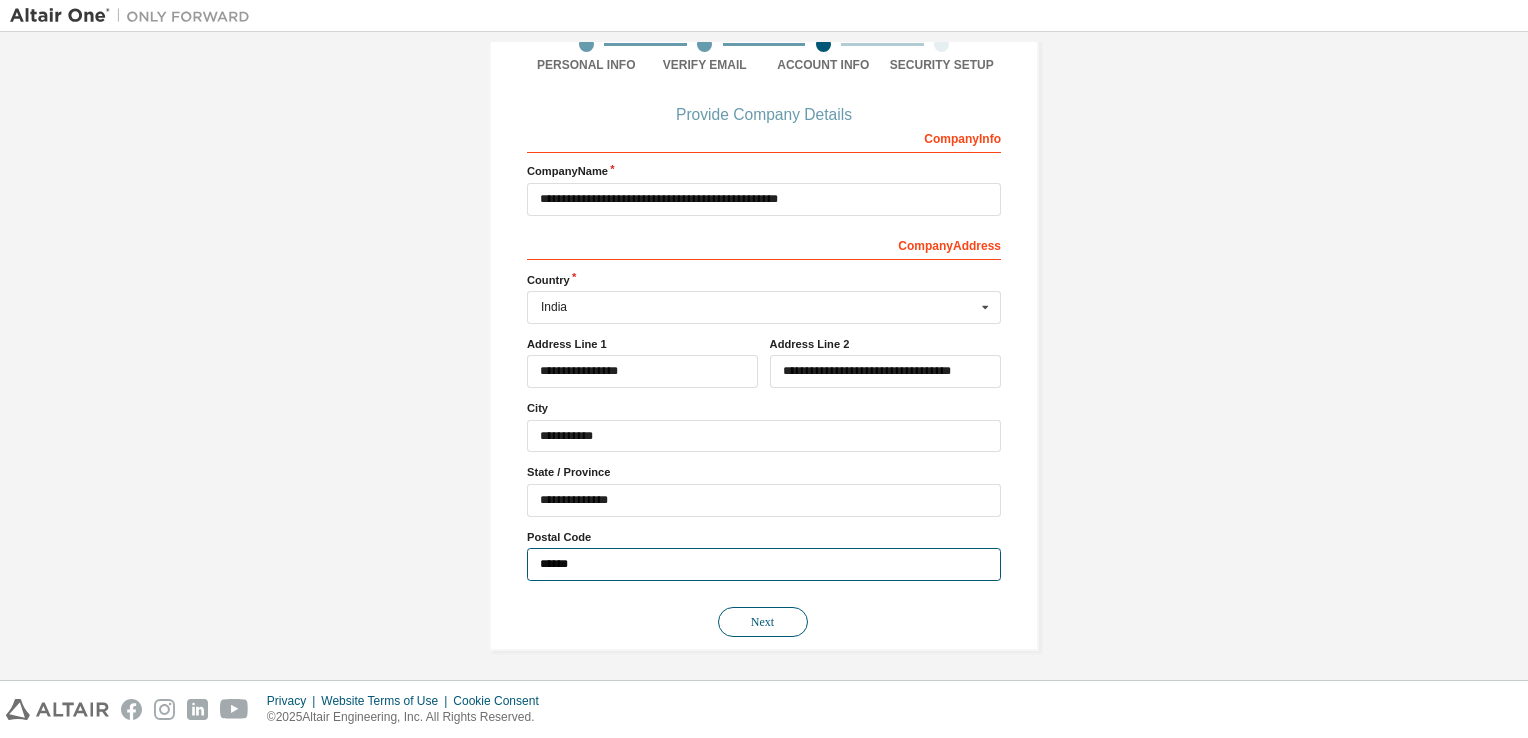 type on "******" 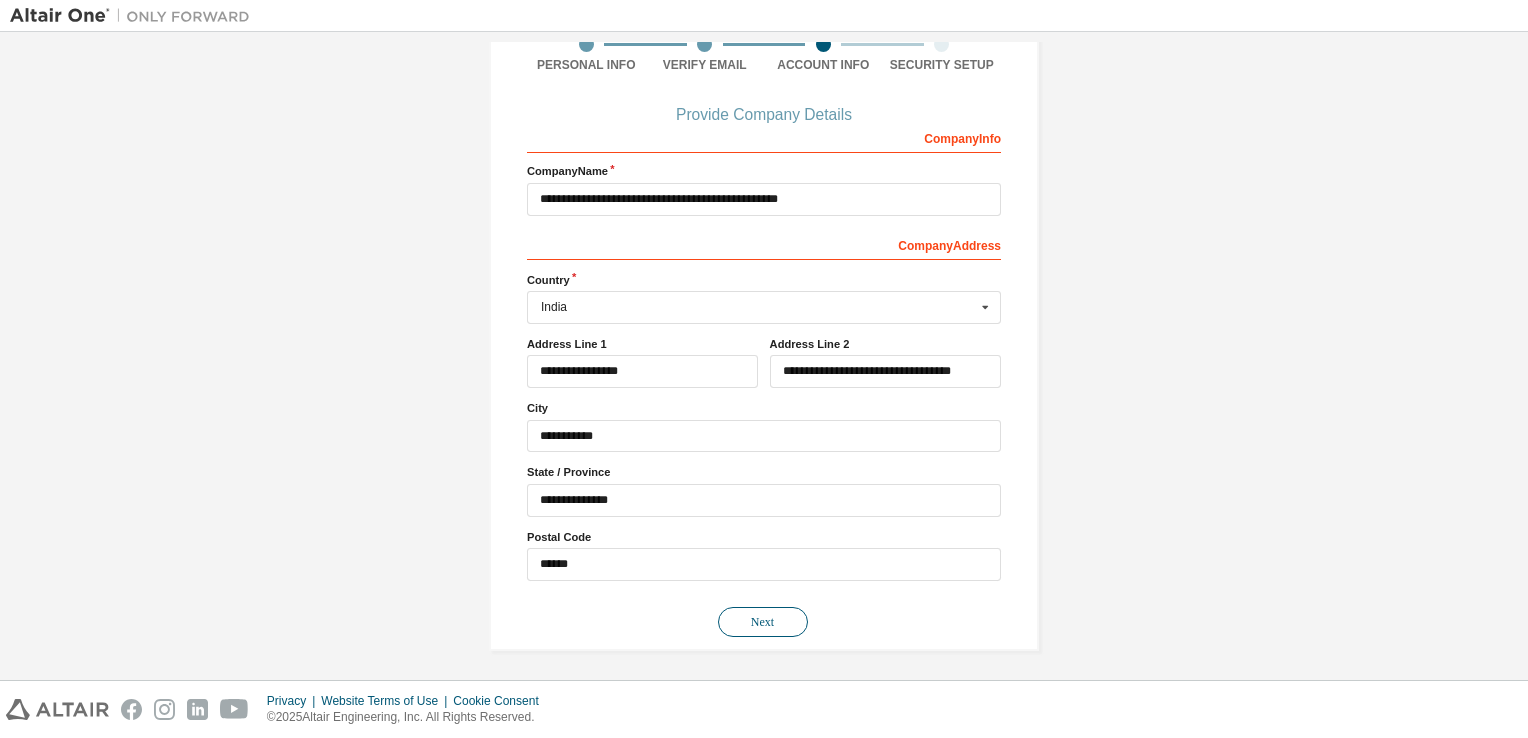 click on "Next" at bounding box center (763, 622) 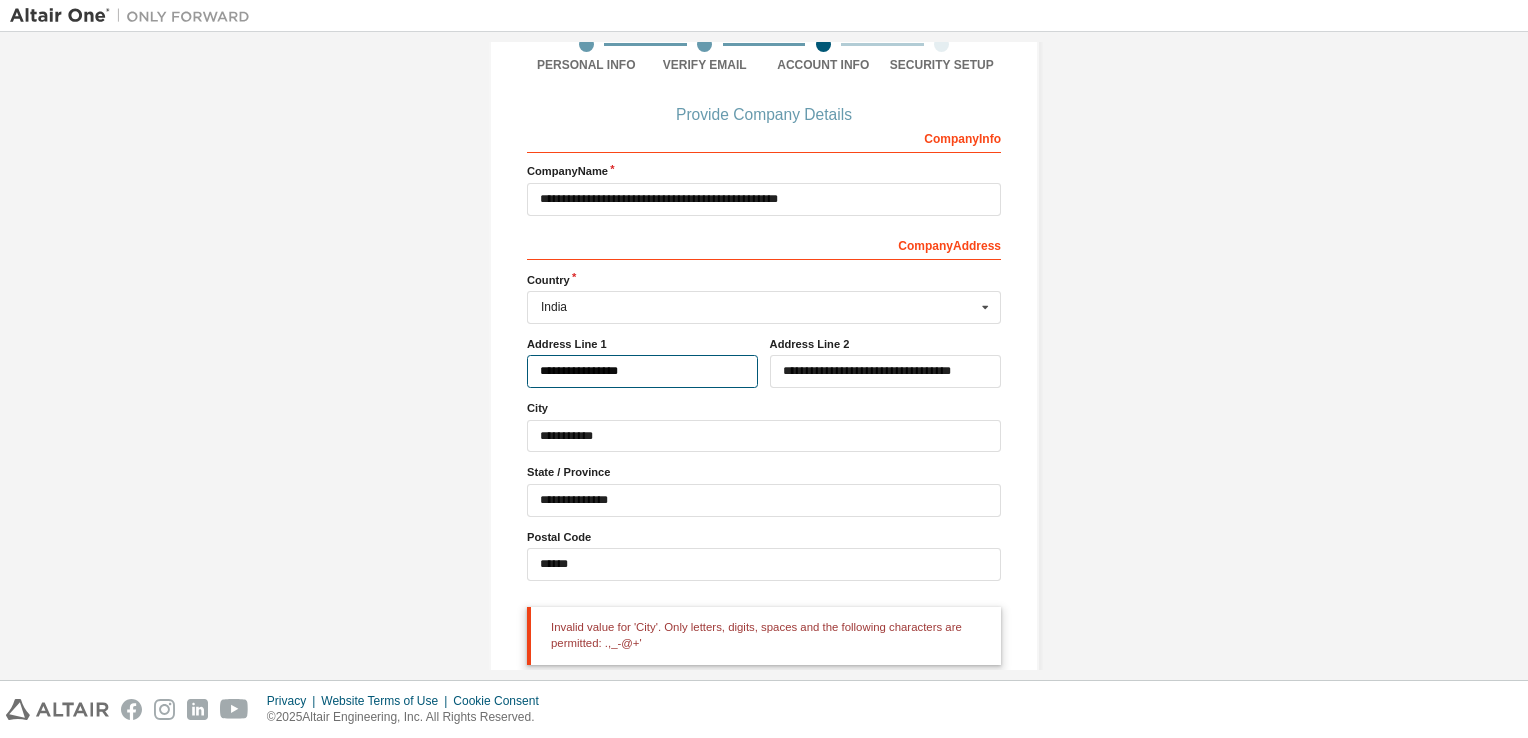 click on "**********" at bounding box center (642, 371) 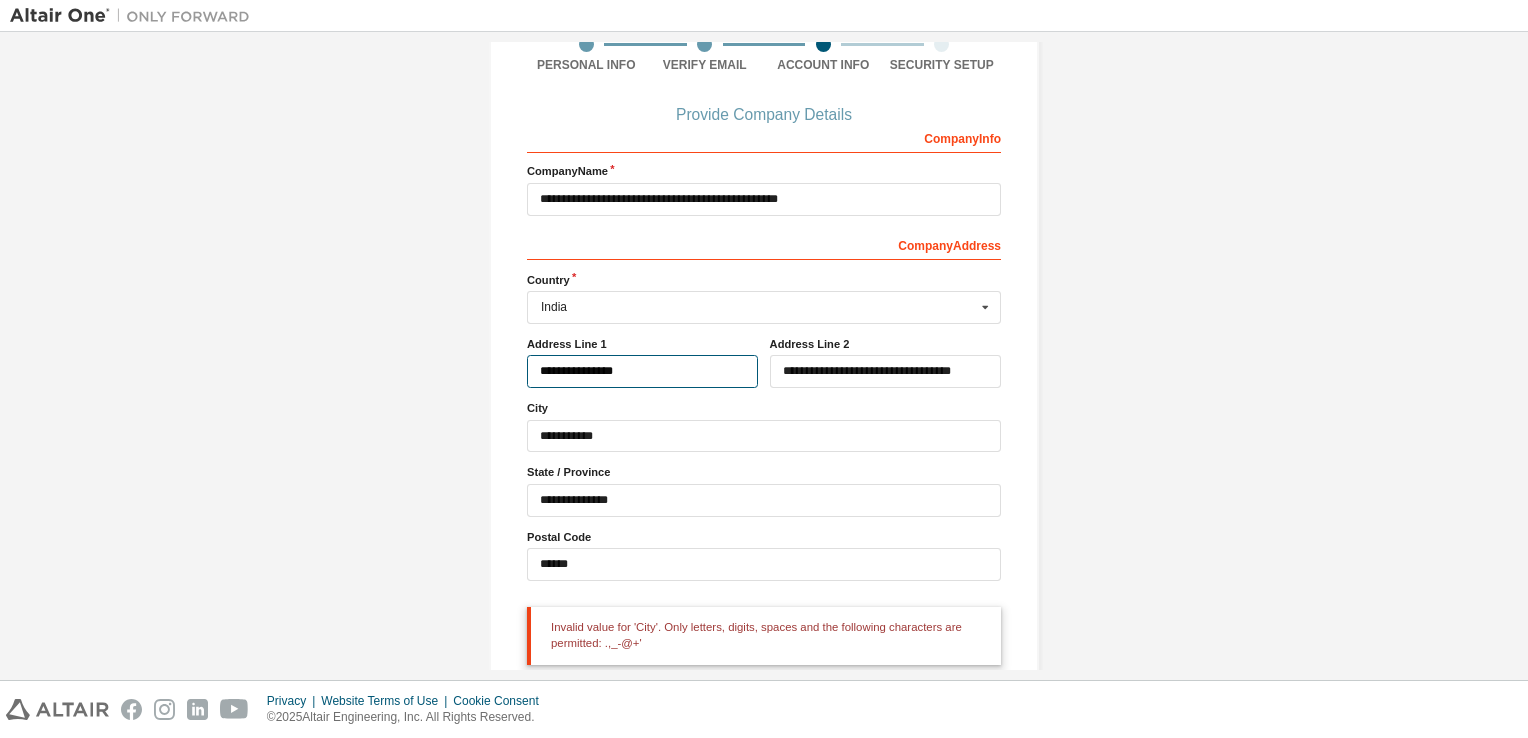 type on "**********" 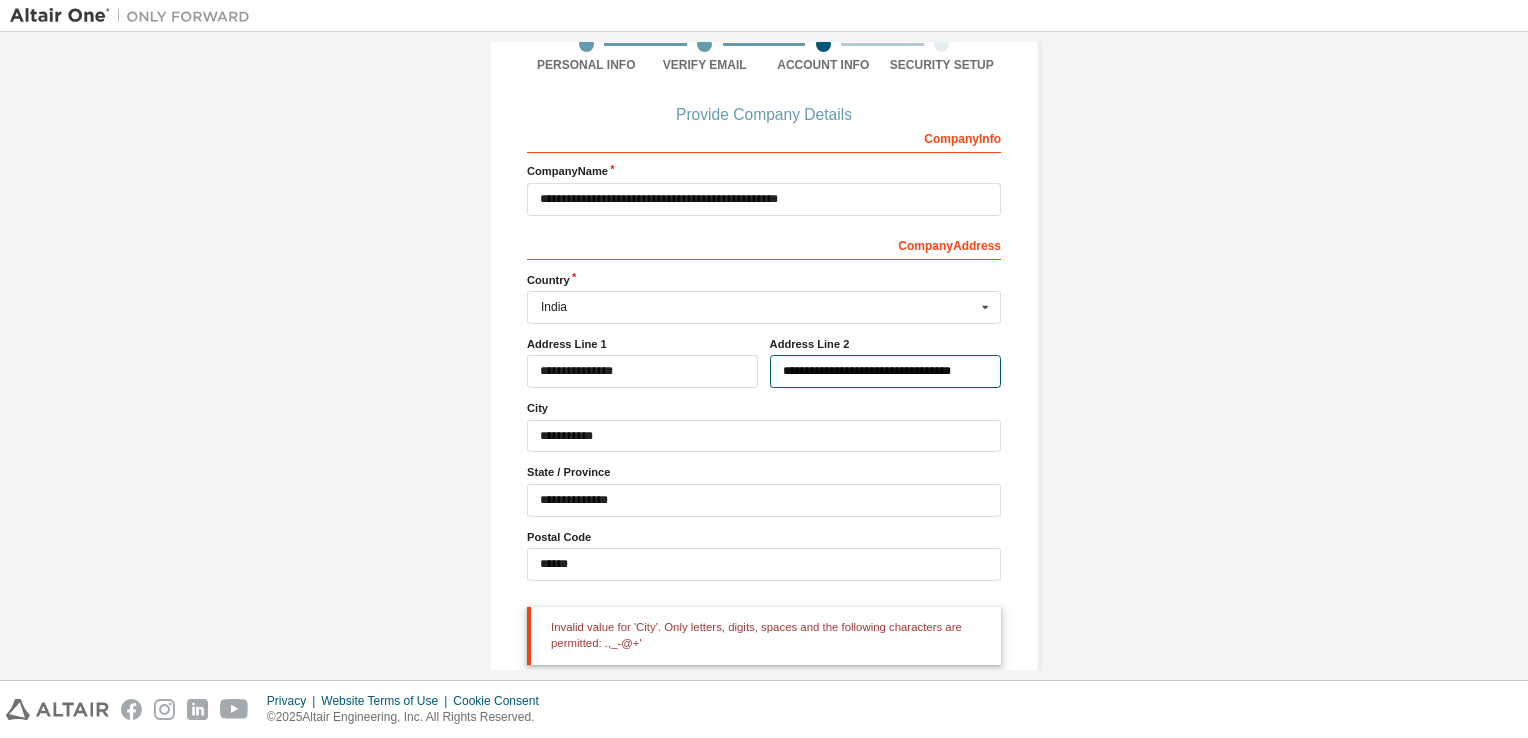 click on "**********" at bounding box center [885, 371] 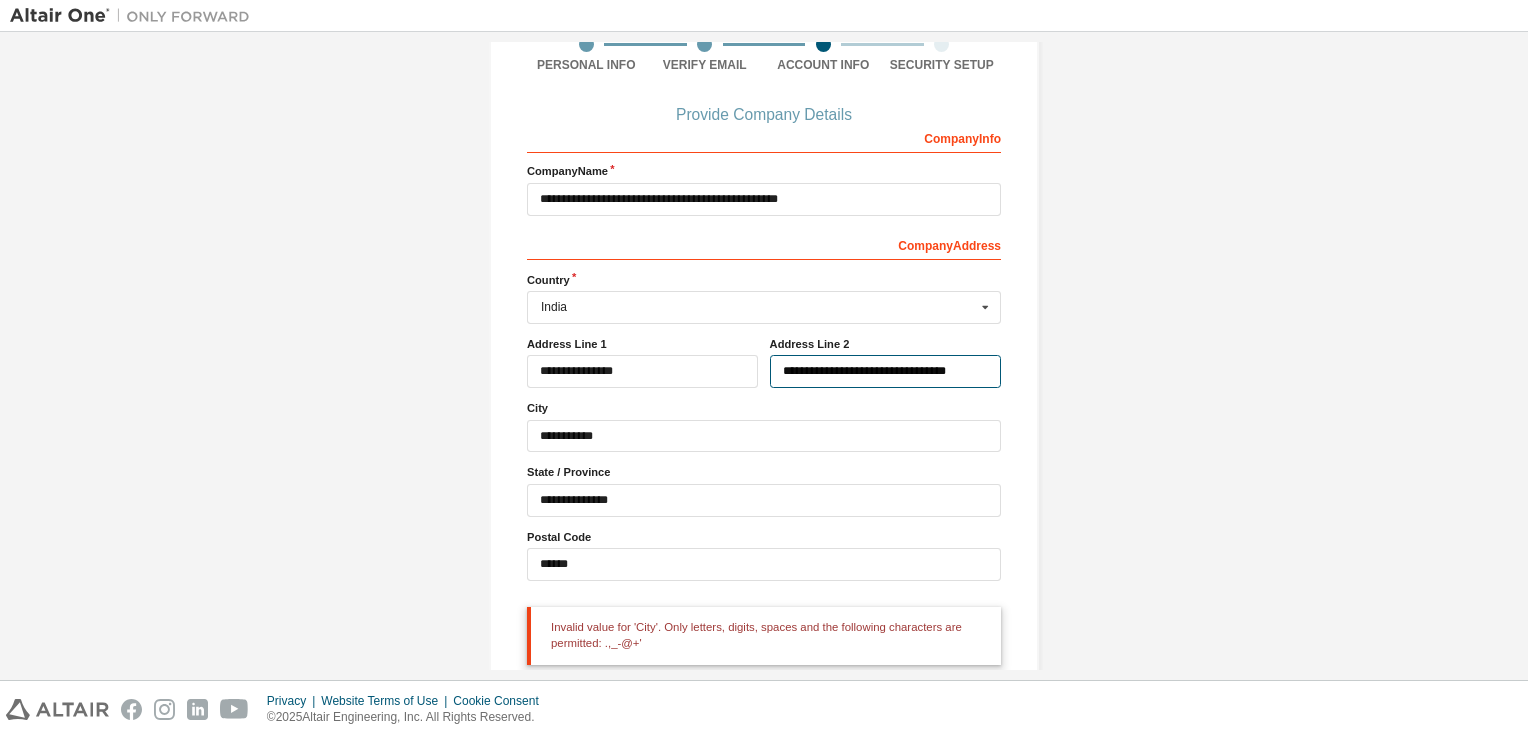 scroll, scrollTop: 240, scrollLeft: 0, axis: vertical 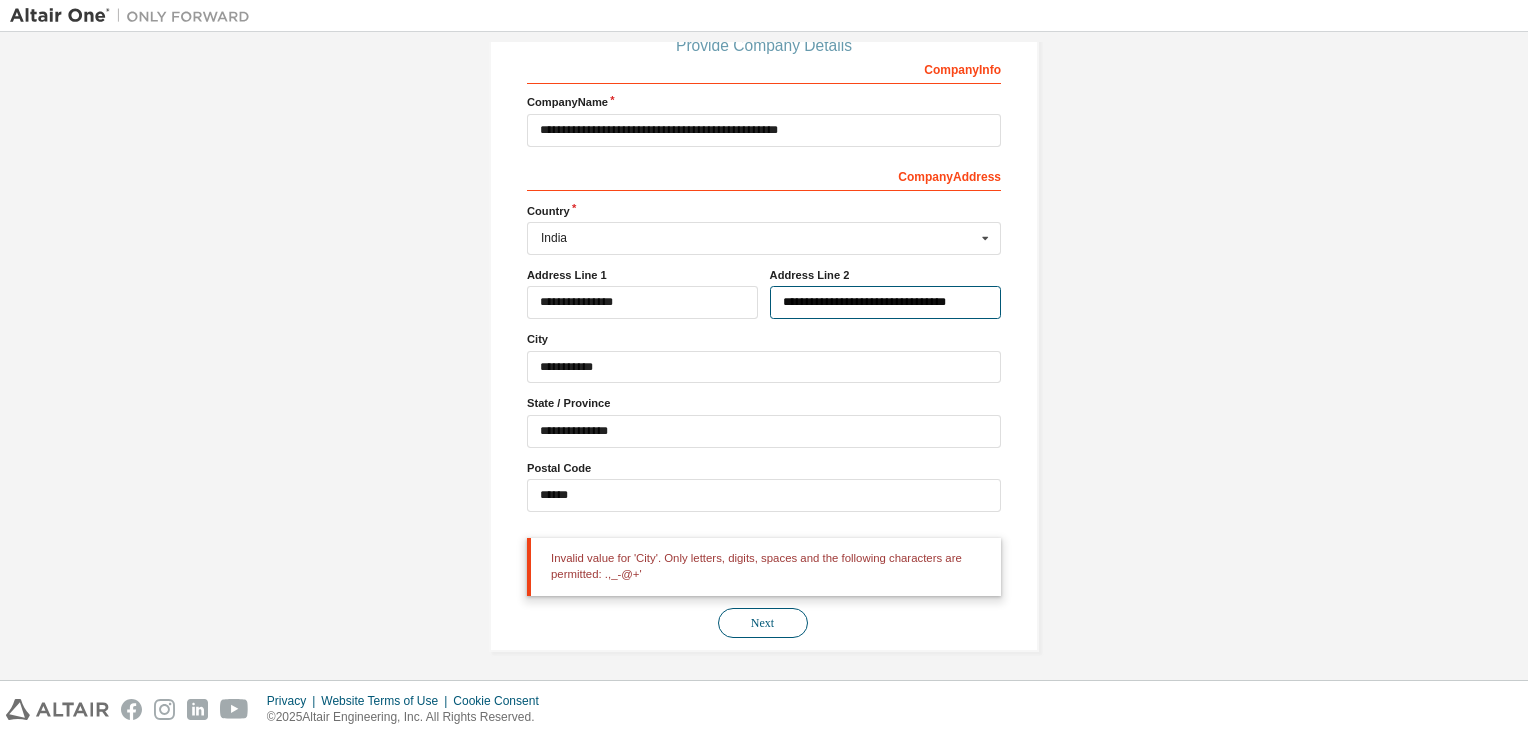 type on "**********" 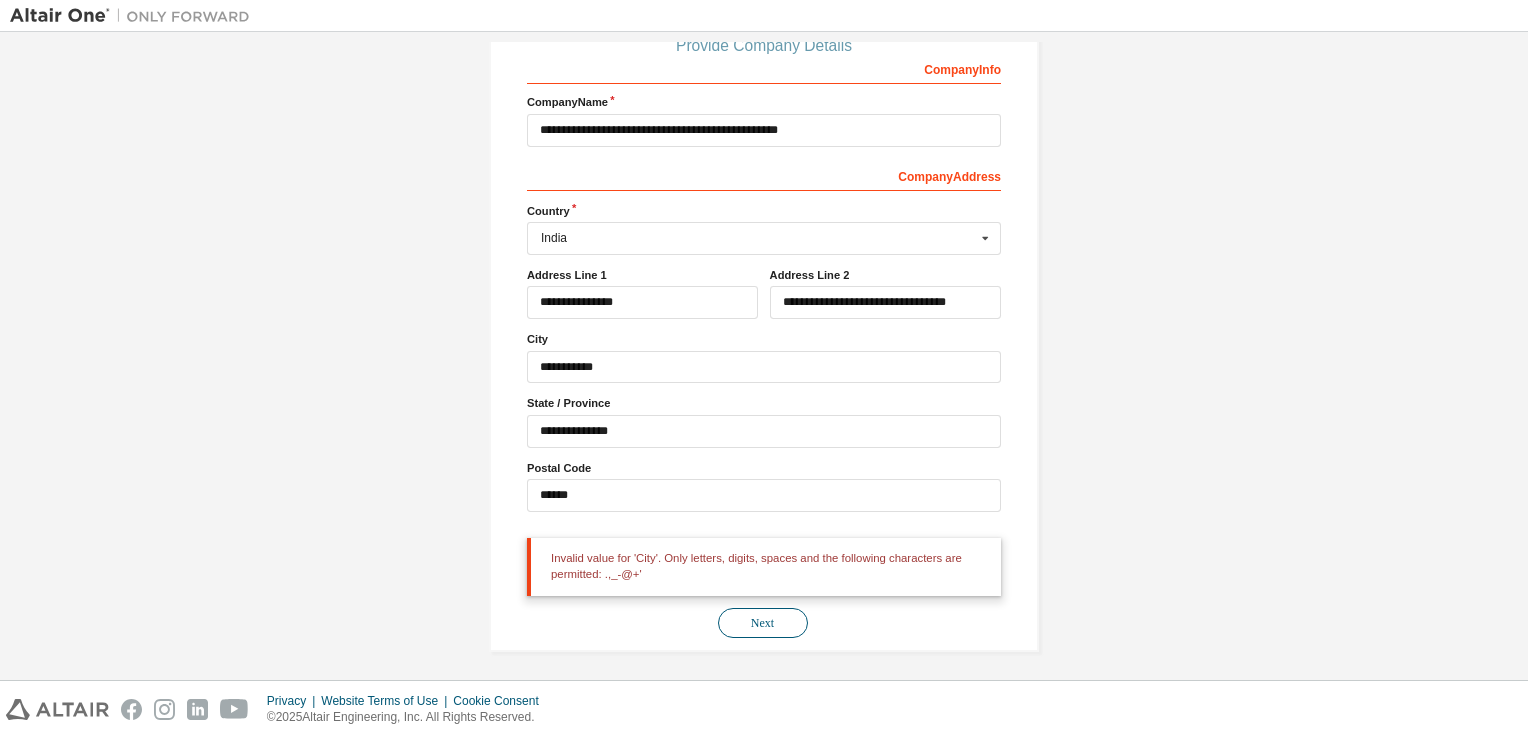 click on "Next" at bounding box center [763, 623] 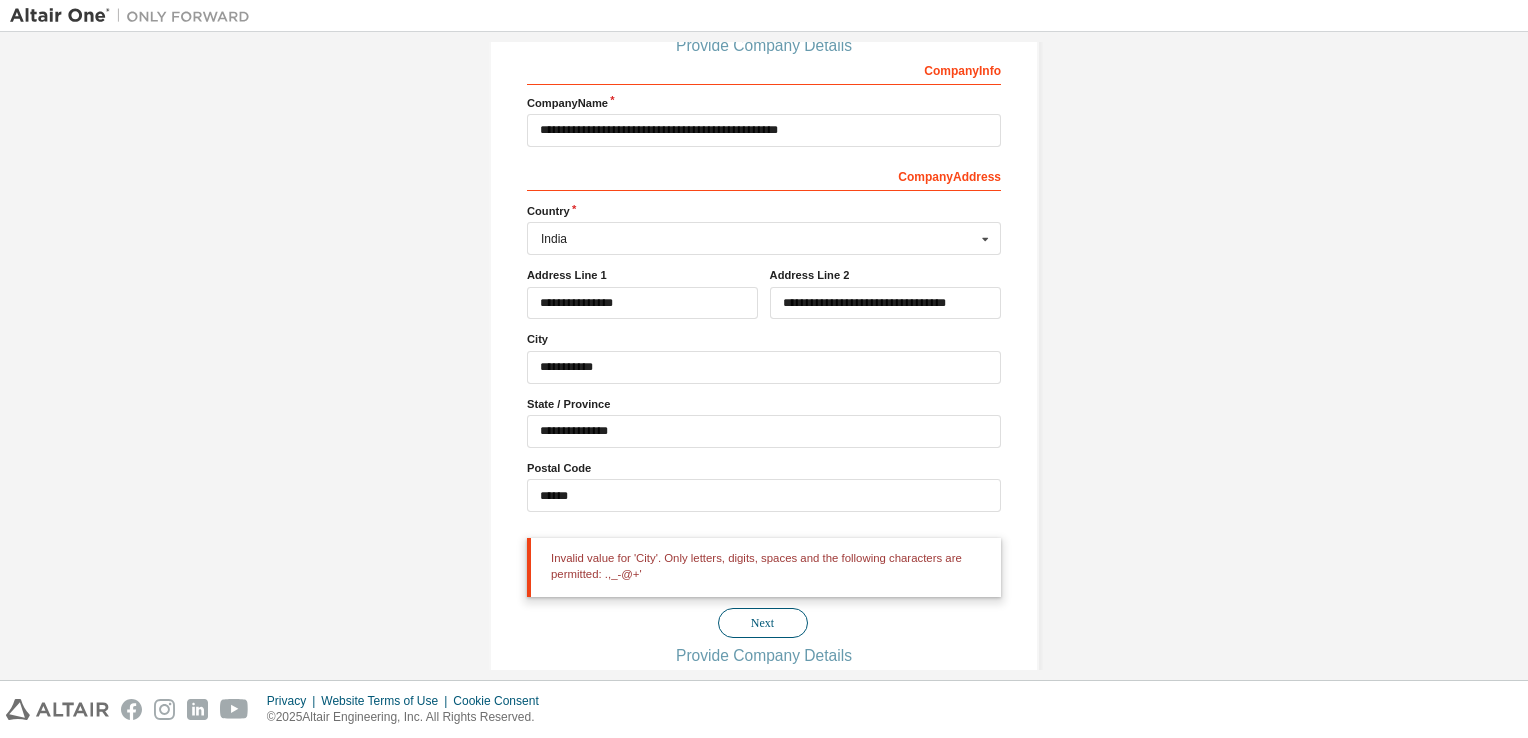 scroll, scrollTop: 240, scrollLeft: 0, axis: vertical 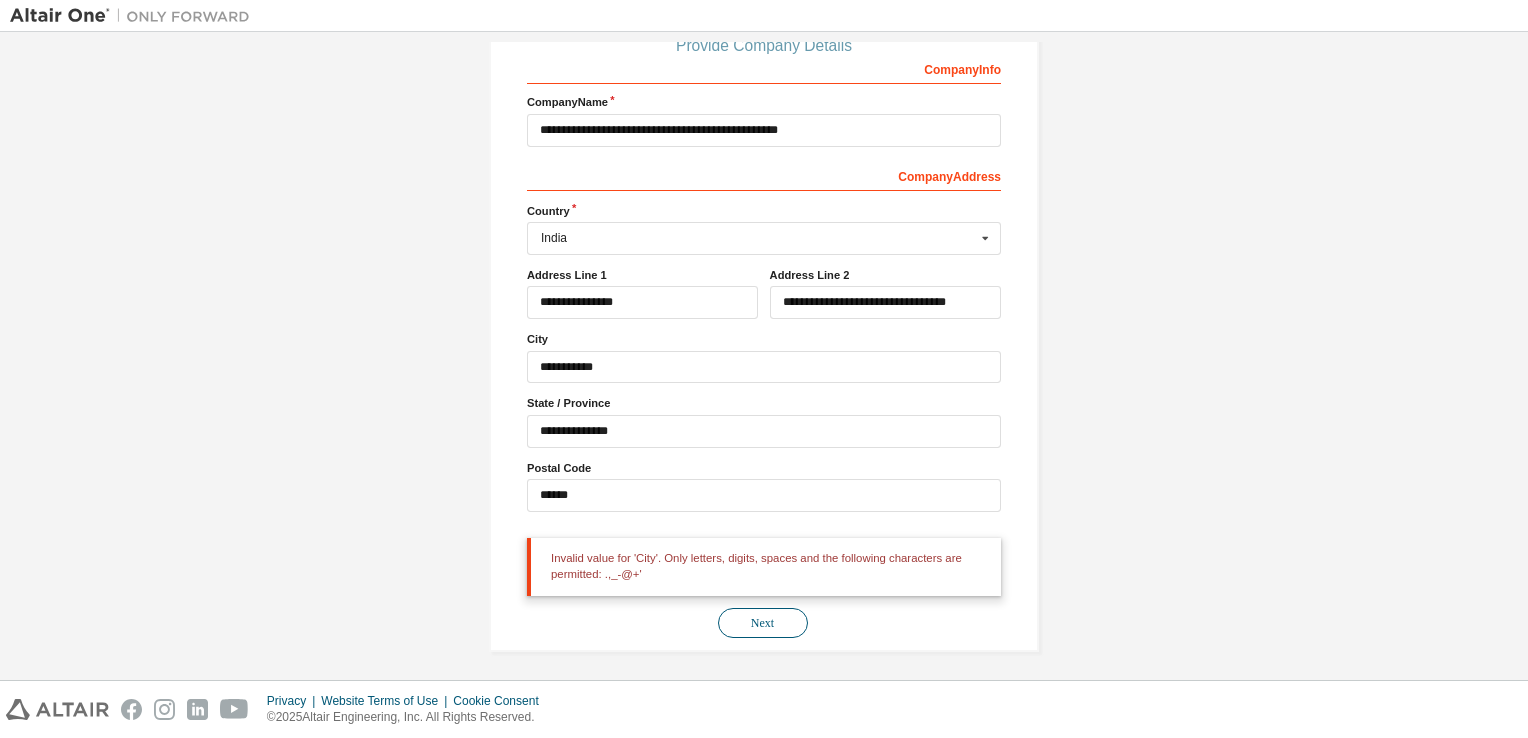 click on "Next" at bounding box center (763, 623) 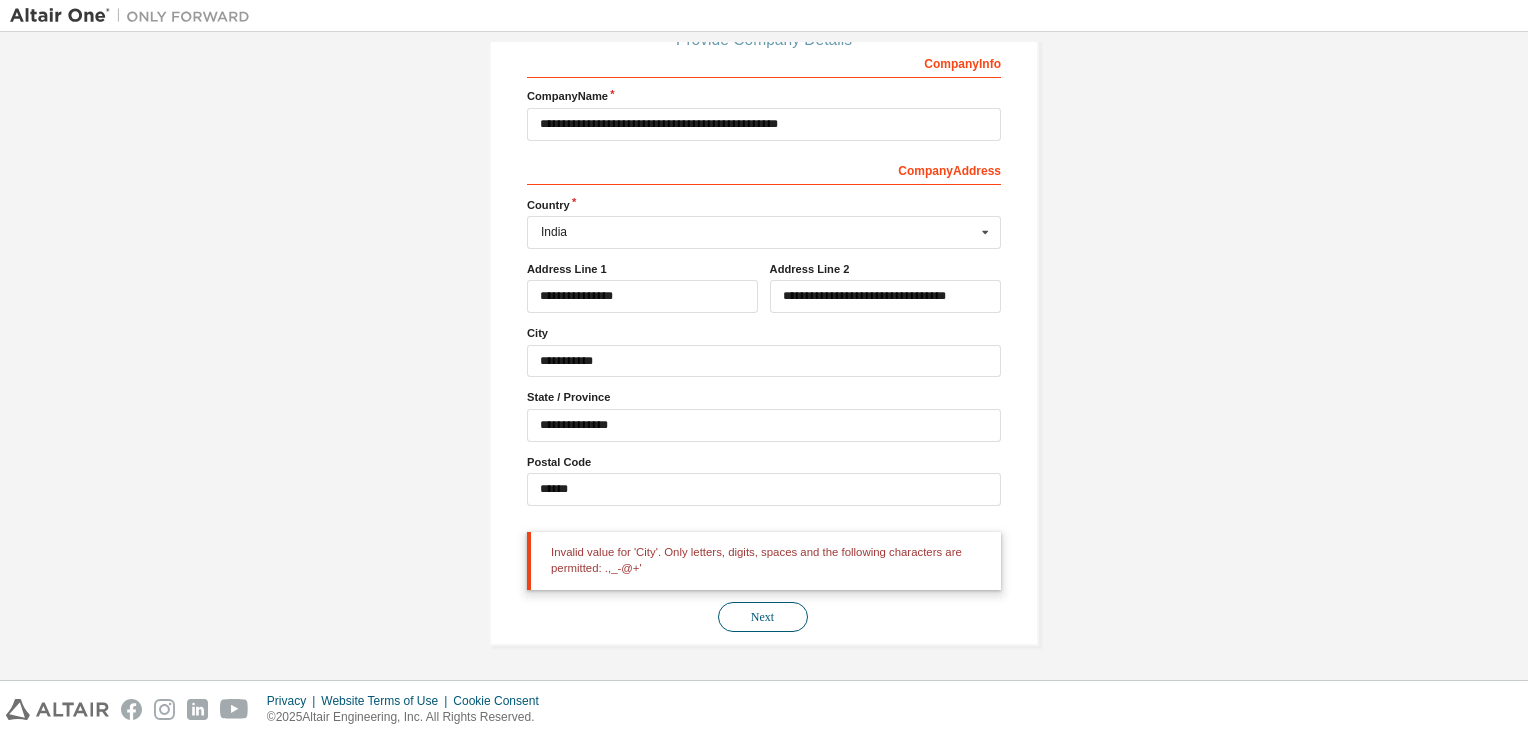 scroll, scrollTop: 240, scrollLeft: 0, axis: vertical 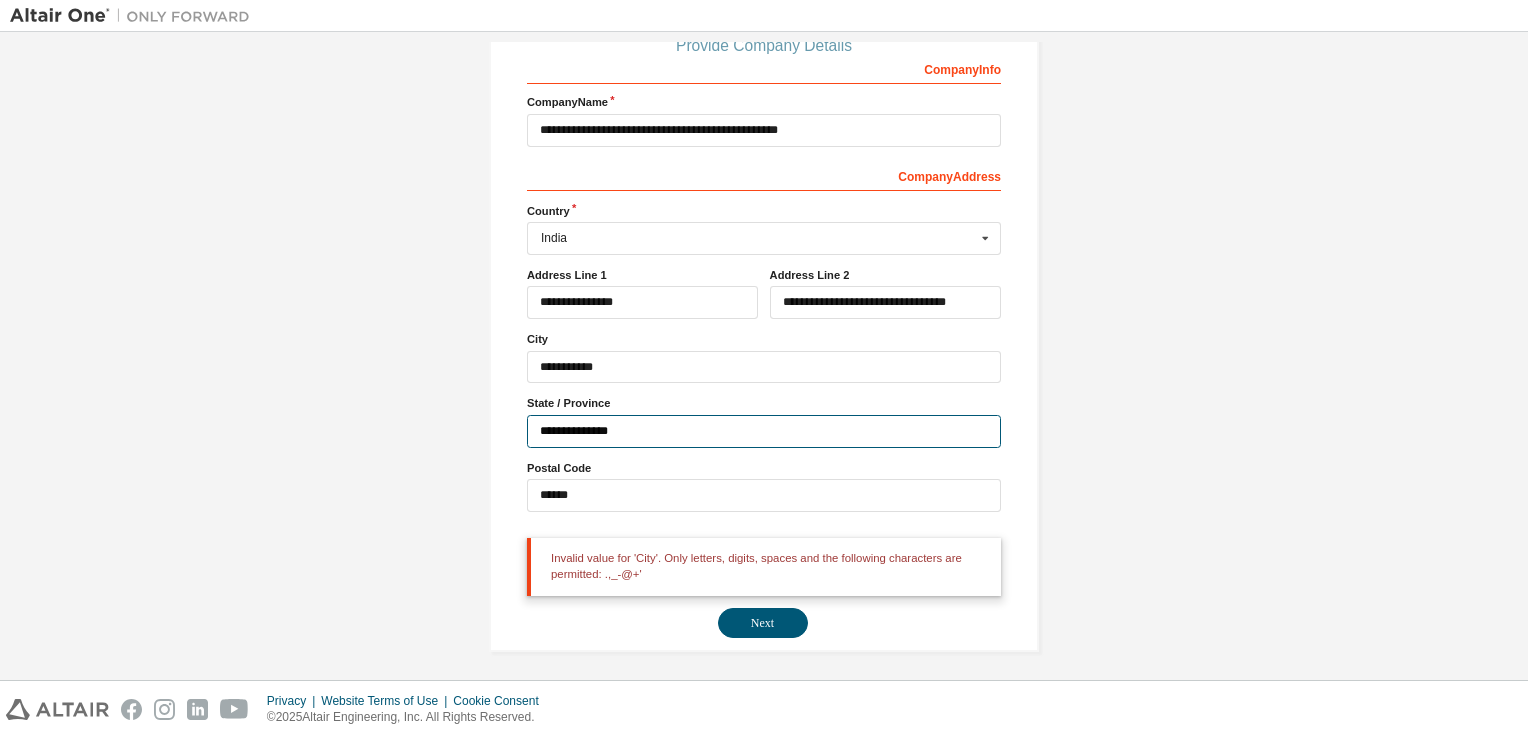 click on "**********" at bounding box center (764, 431) 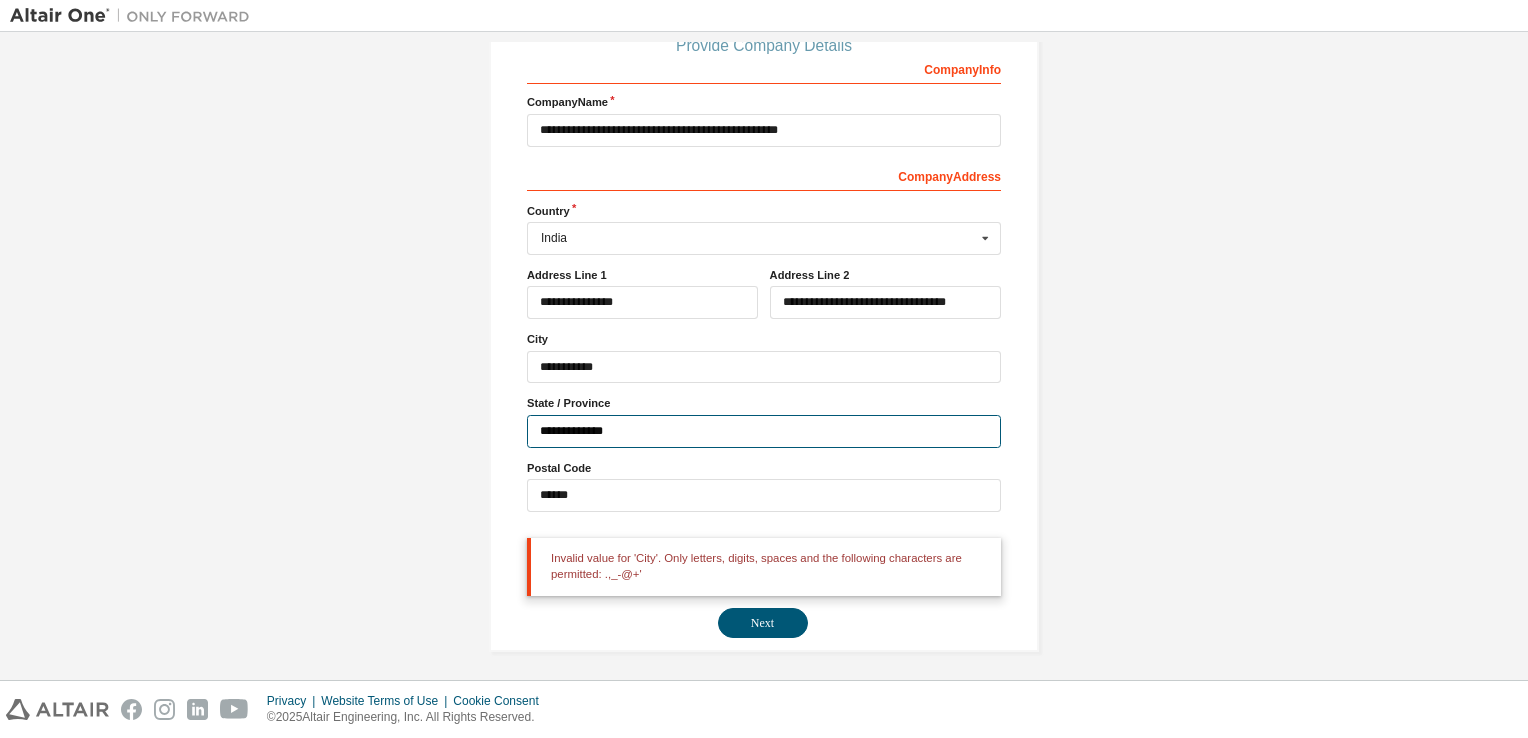 type on "**********" 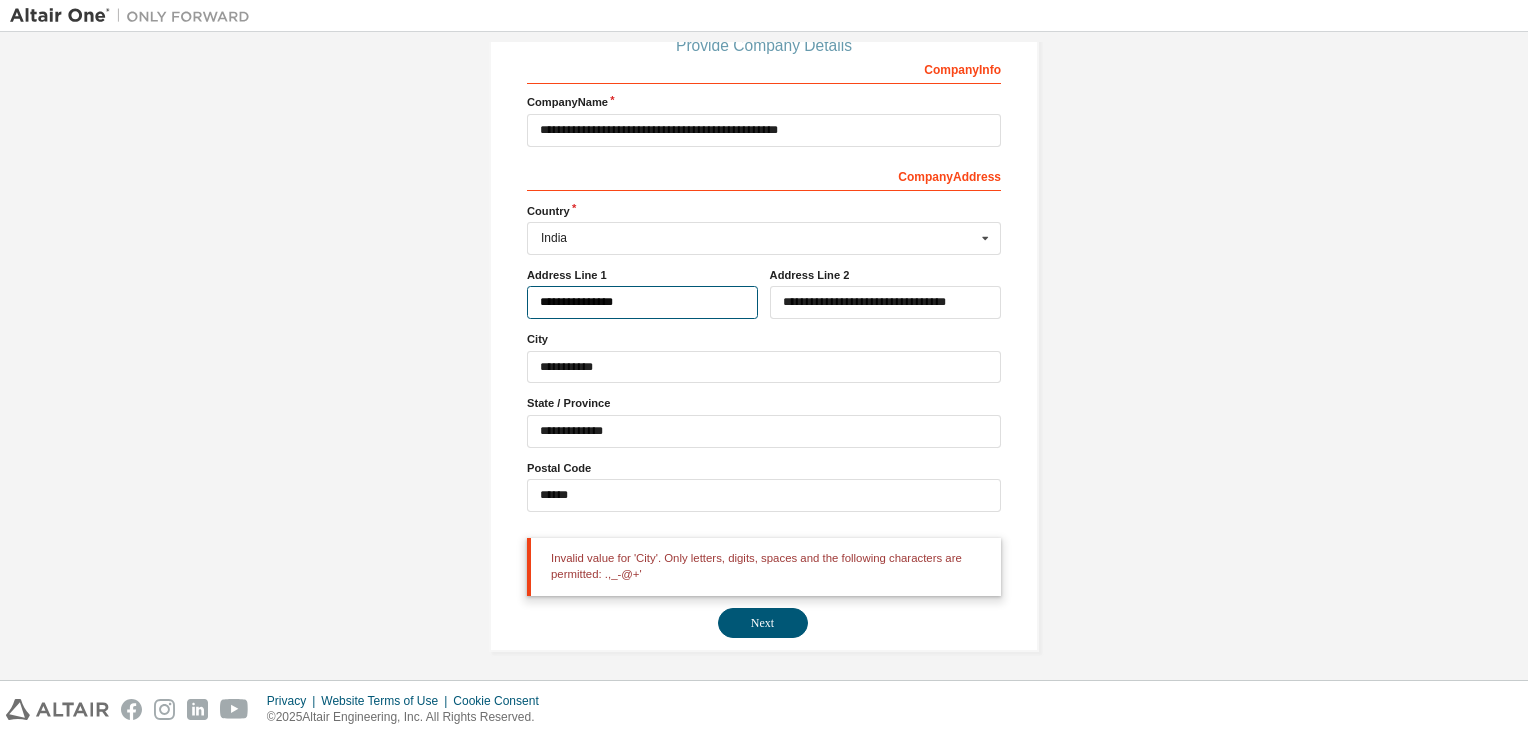 click on "**********" at bounding box center (642, 302) 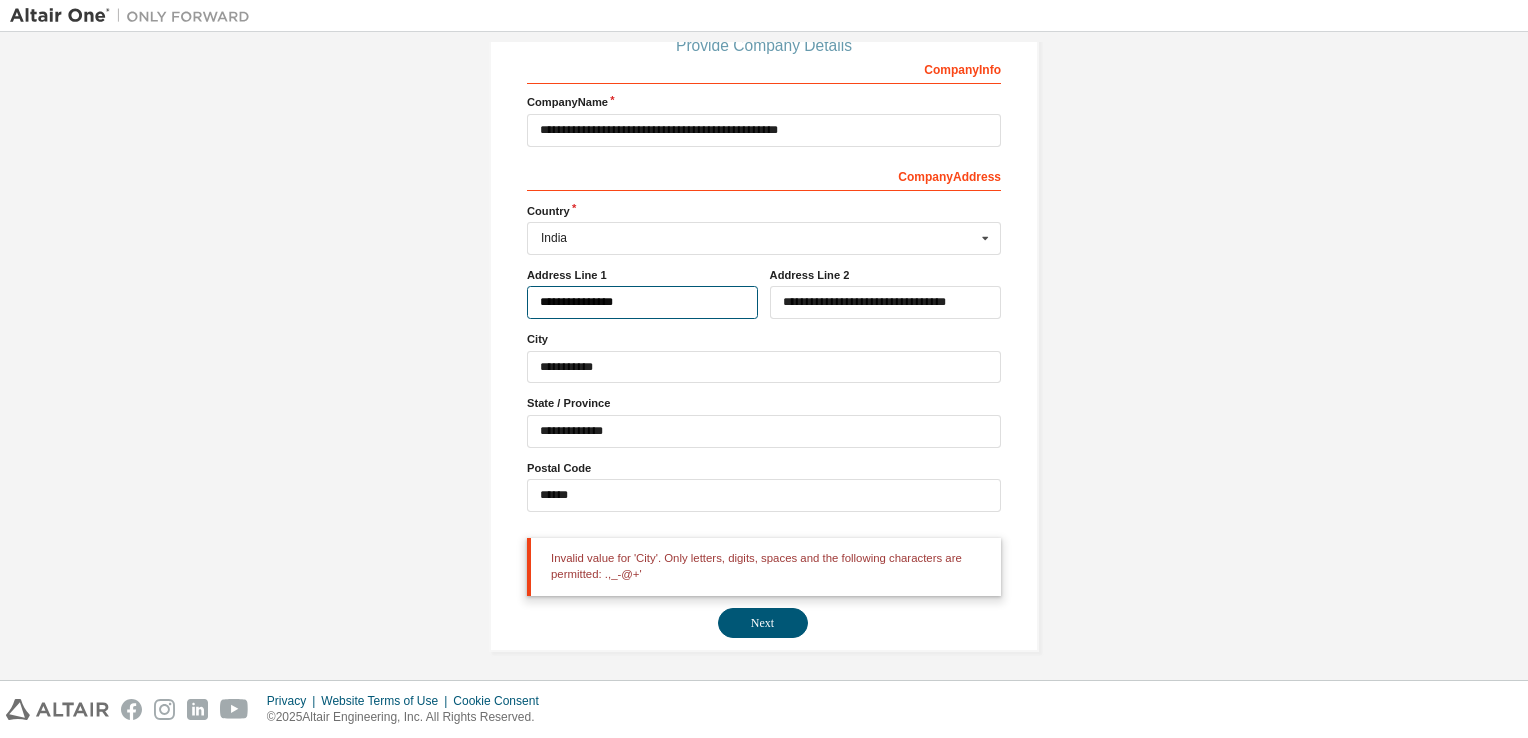 click on "**********" at bounding box center (642, 302) 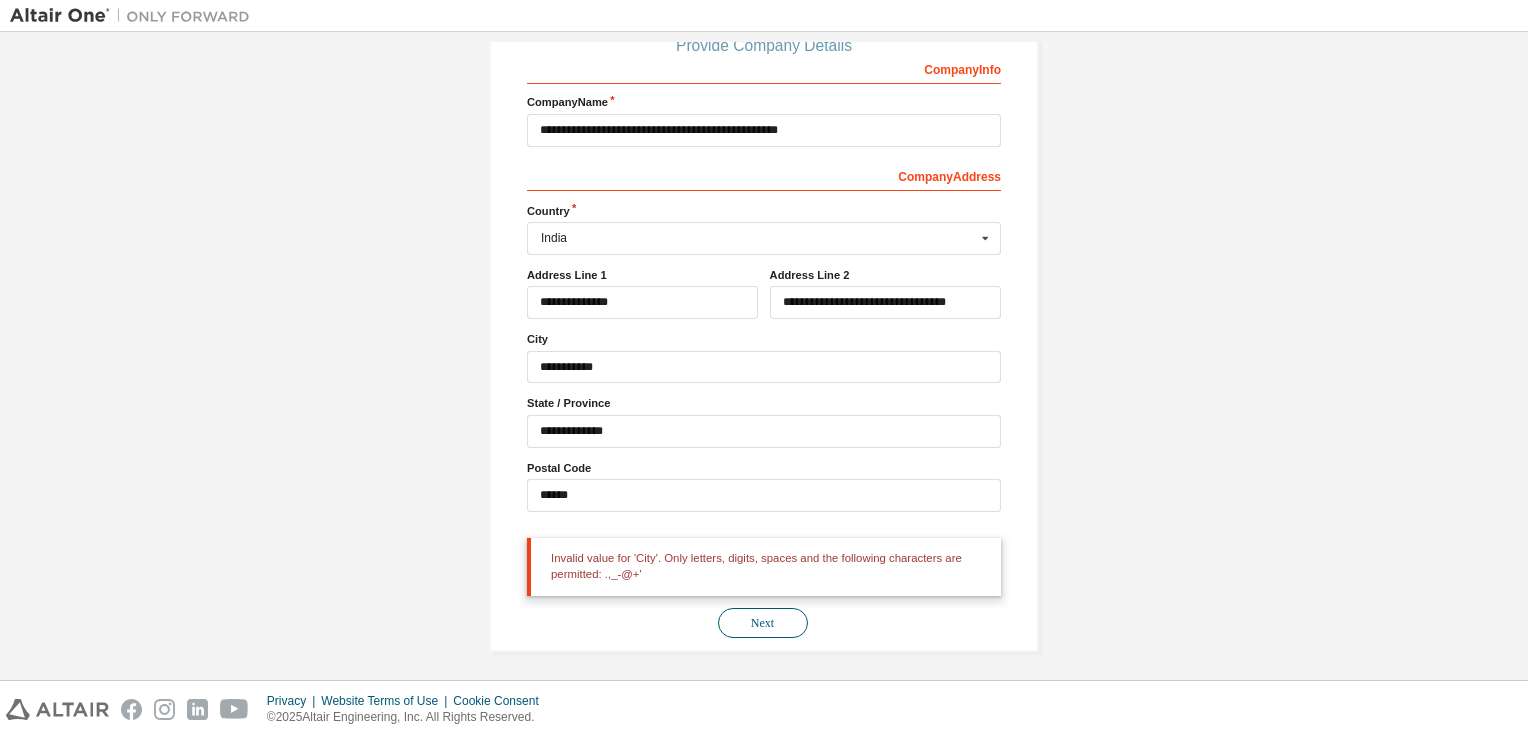 click on "Next" at bounding box center (763, 623) 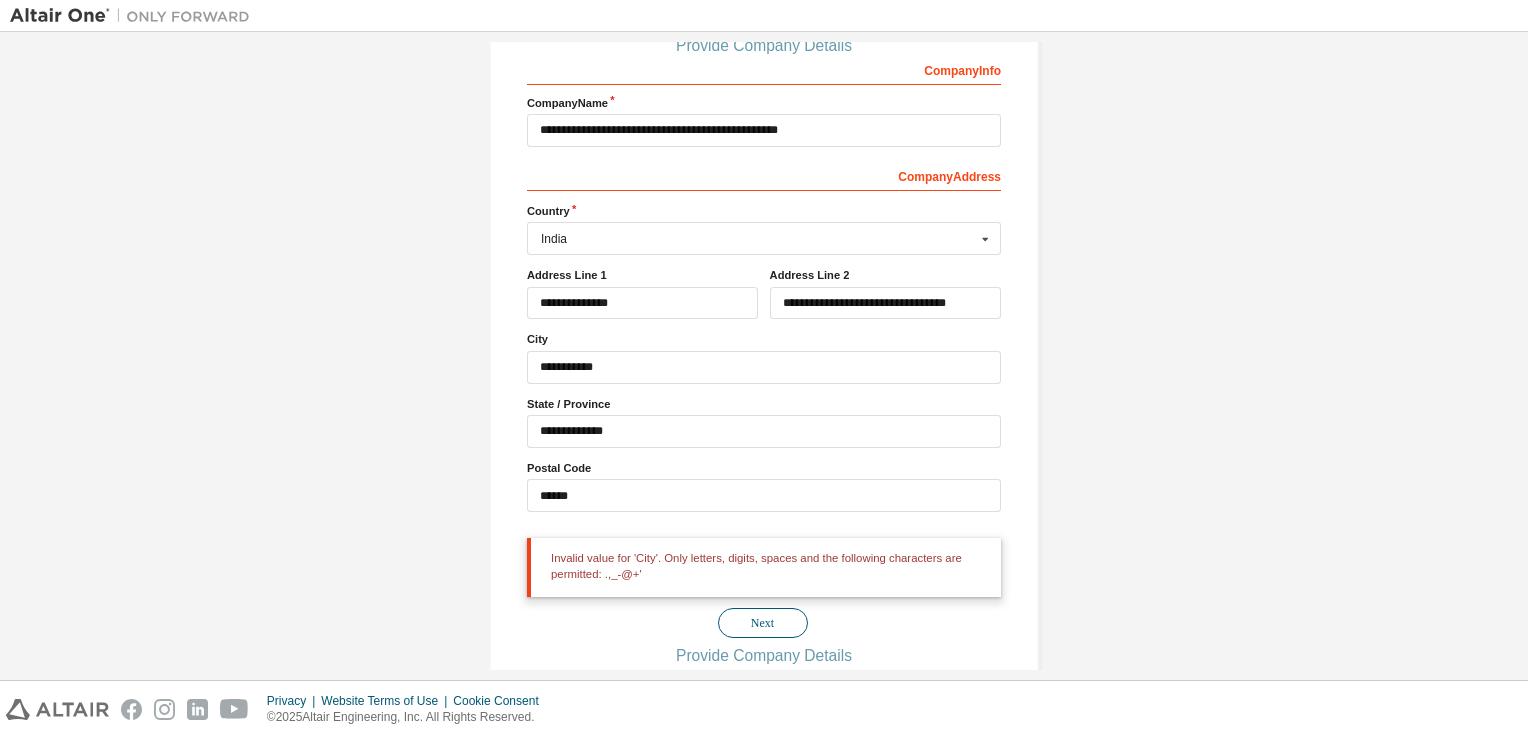 scroll, scrollTop: 240, scrollLeft: 0, axis: vertical 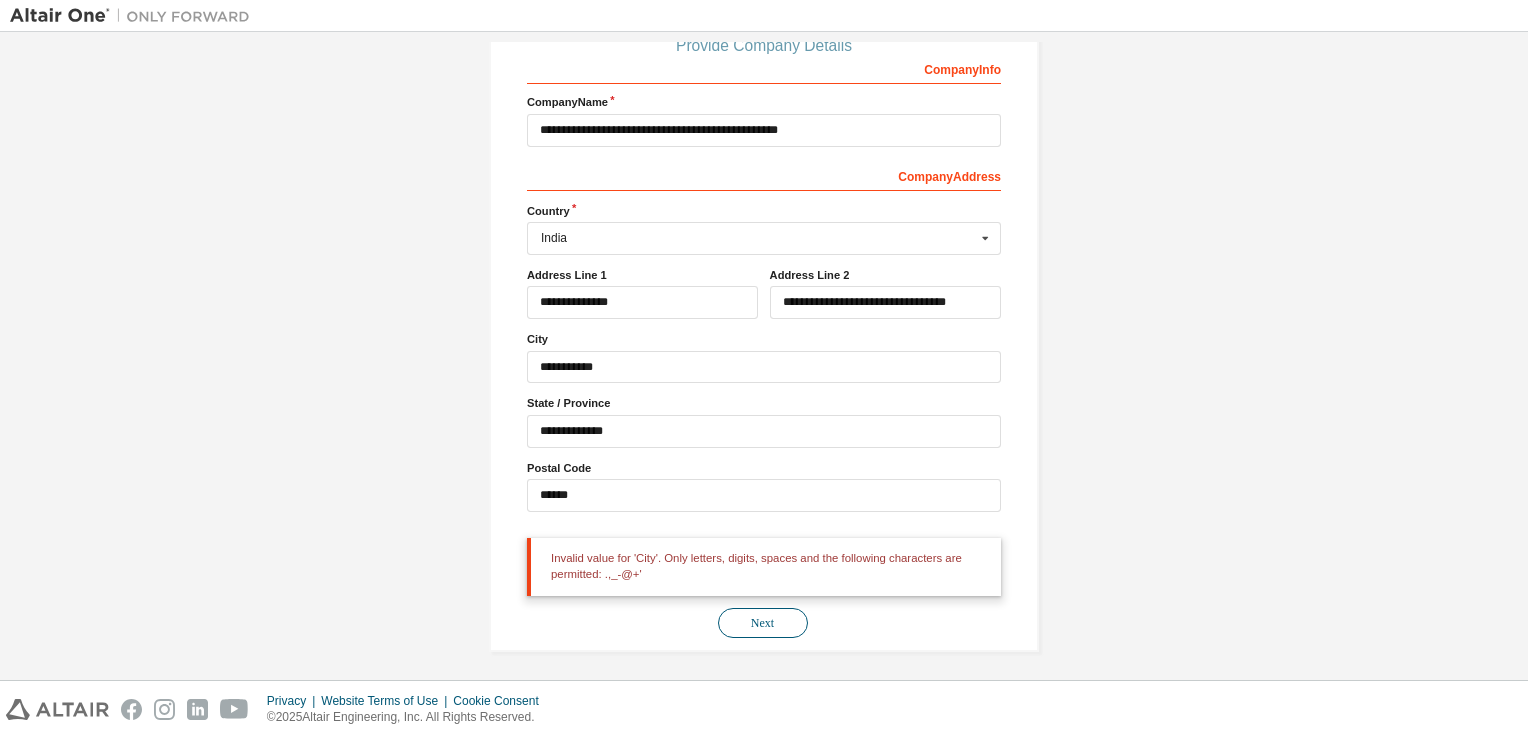click on "Next" at bounding box center [763, 623] 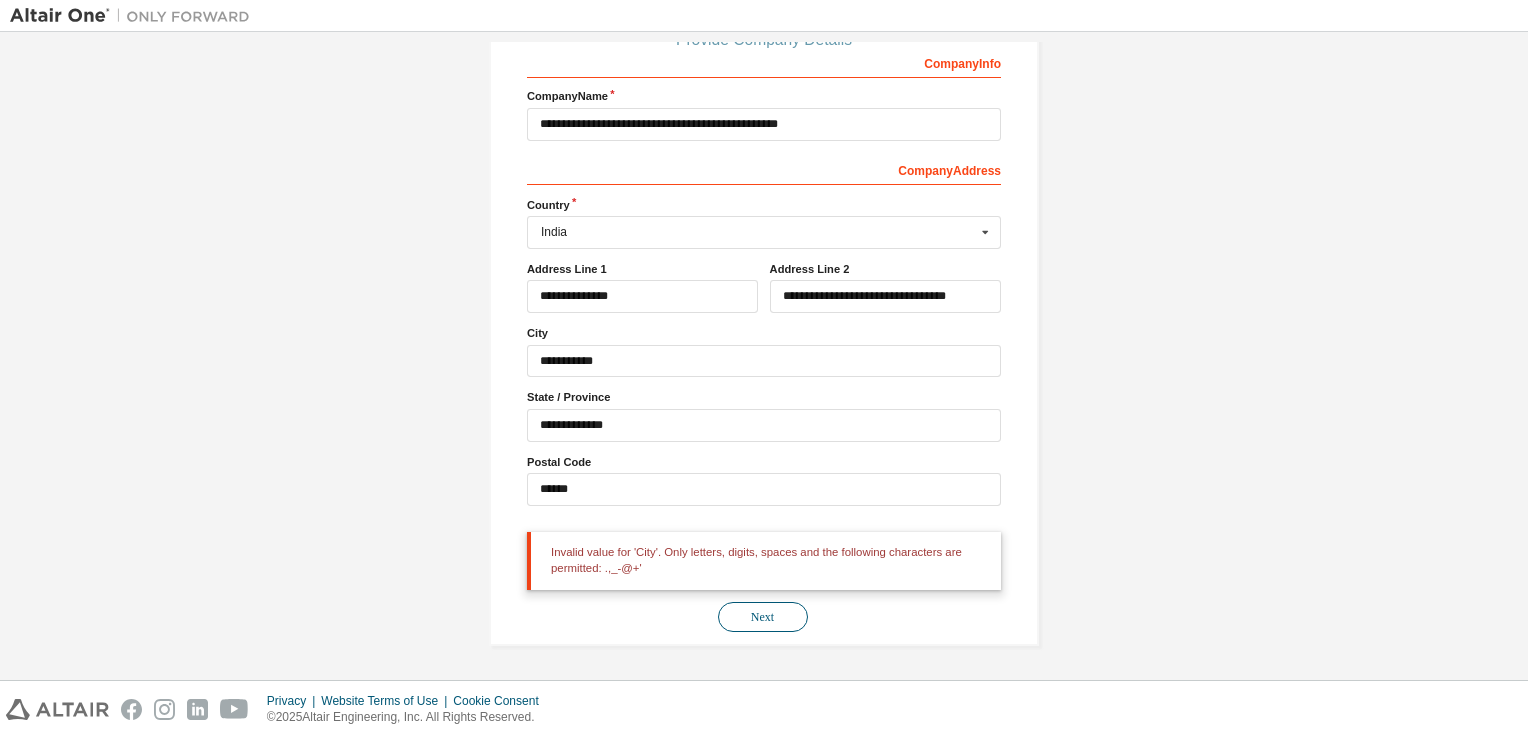 scroll, scrollTop: 240, scrollLeft: 0, axis: vertical 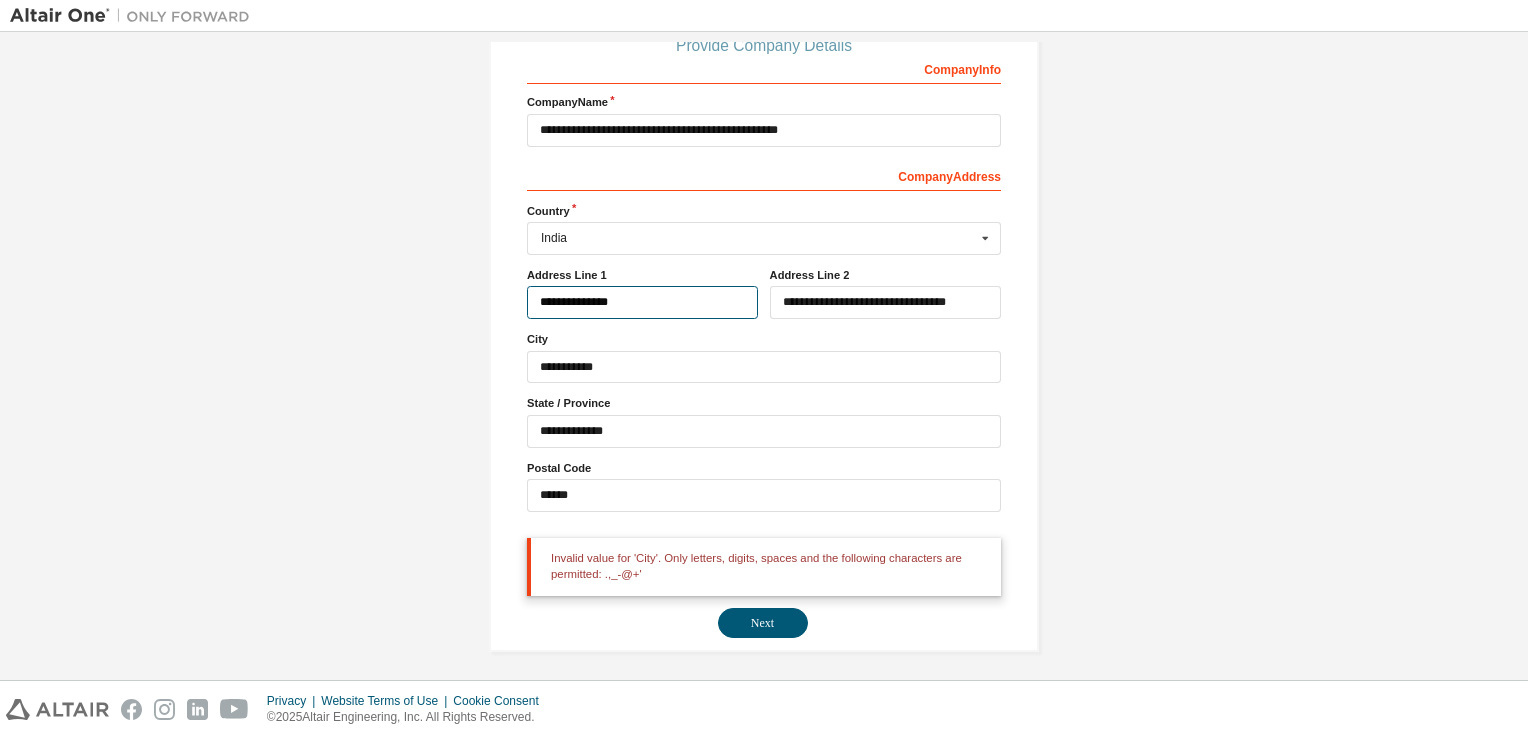 drag, startPoint x: 628, startPoint y: 303, endPoint x: 565, endPoint y: 311, distance: 63.505905 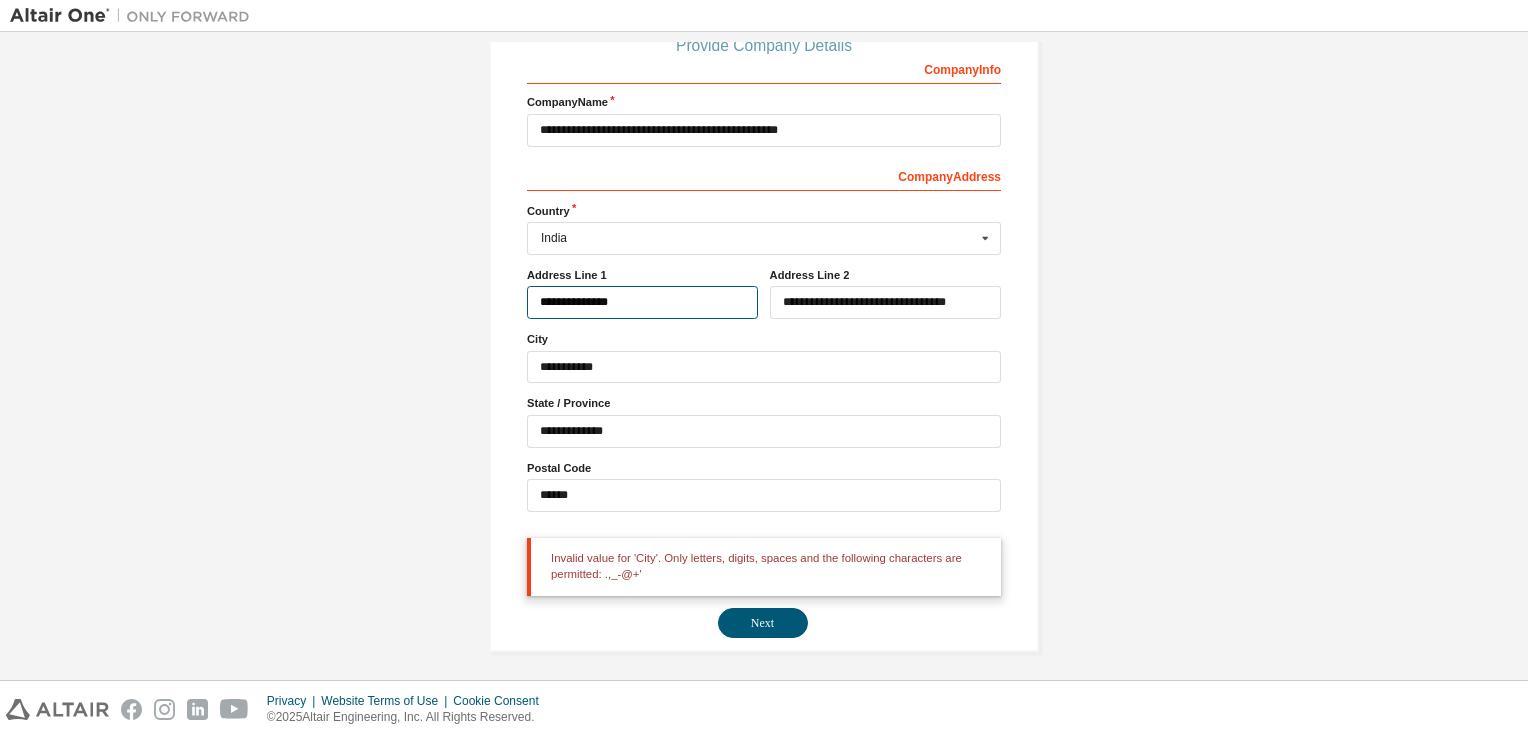 click on "**********" at bounding box center [642, 302] 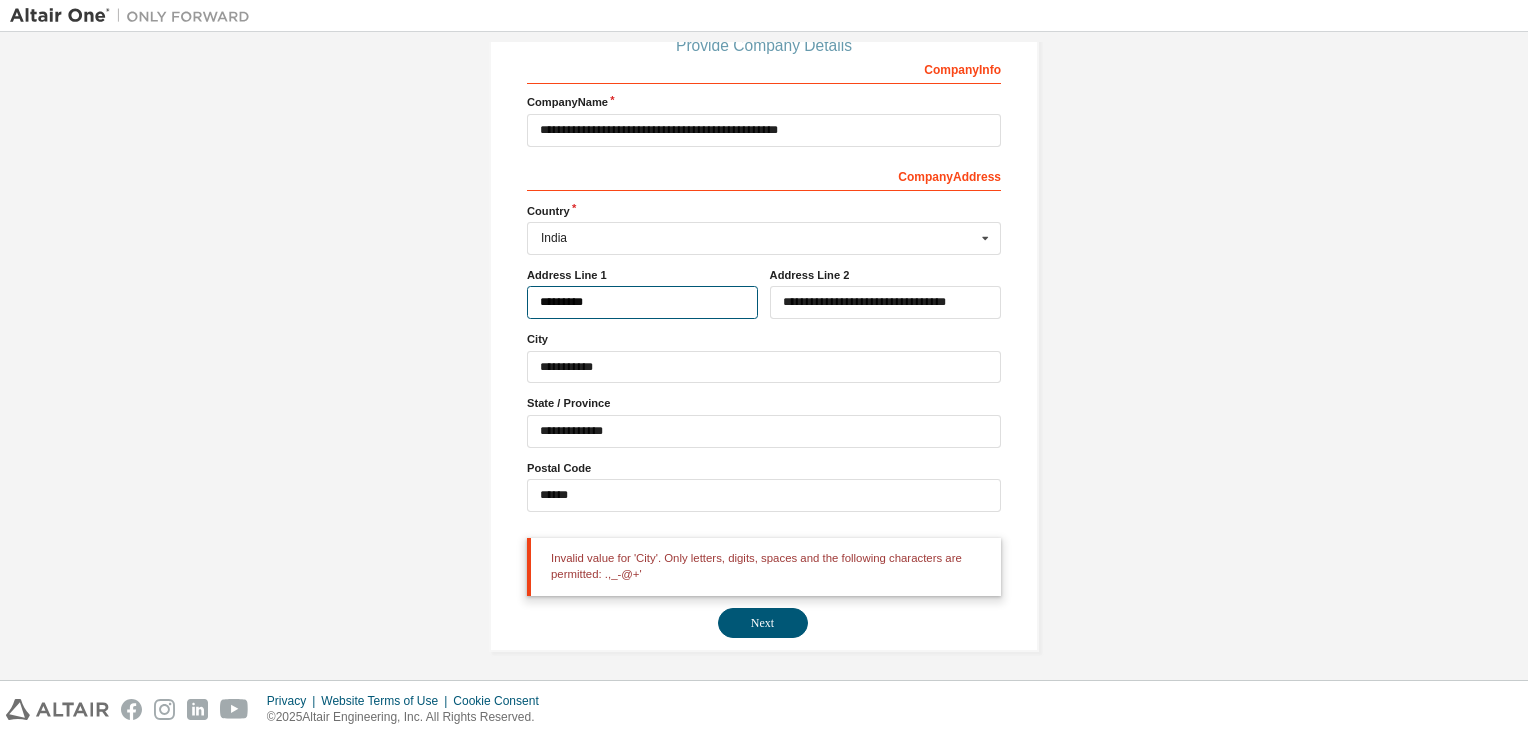 type on "*********" 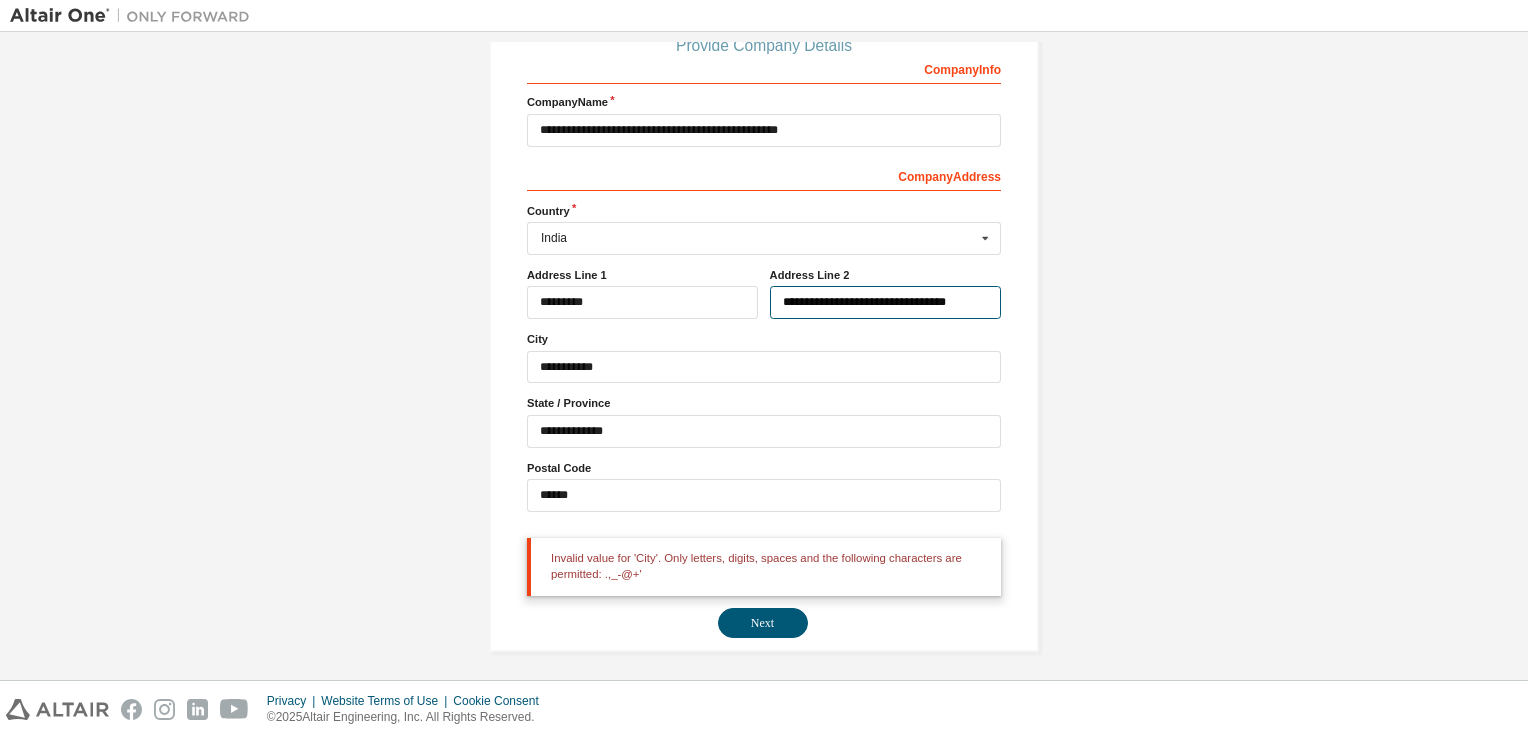 drag, startPoint x: 888, startPoint y: 298, endPoint x: 1041, endPoint y: 285, distance: 153.5513 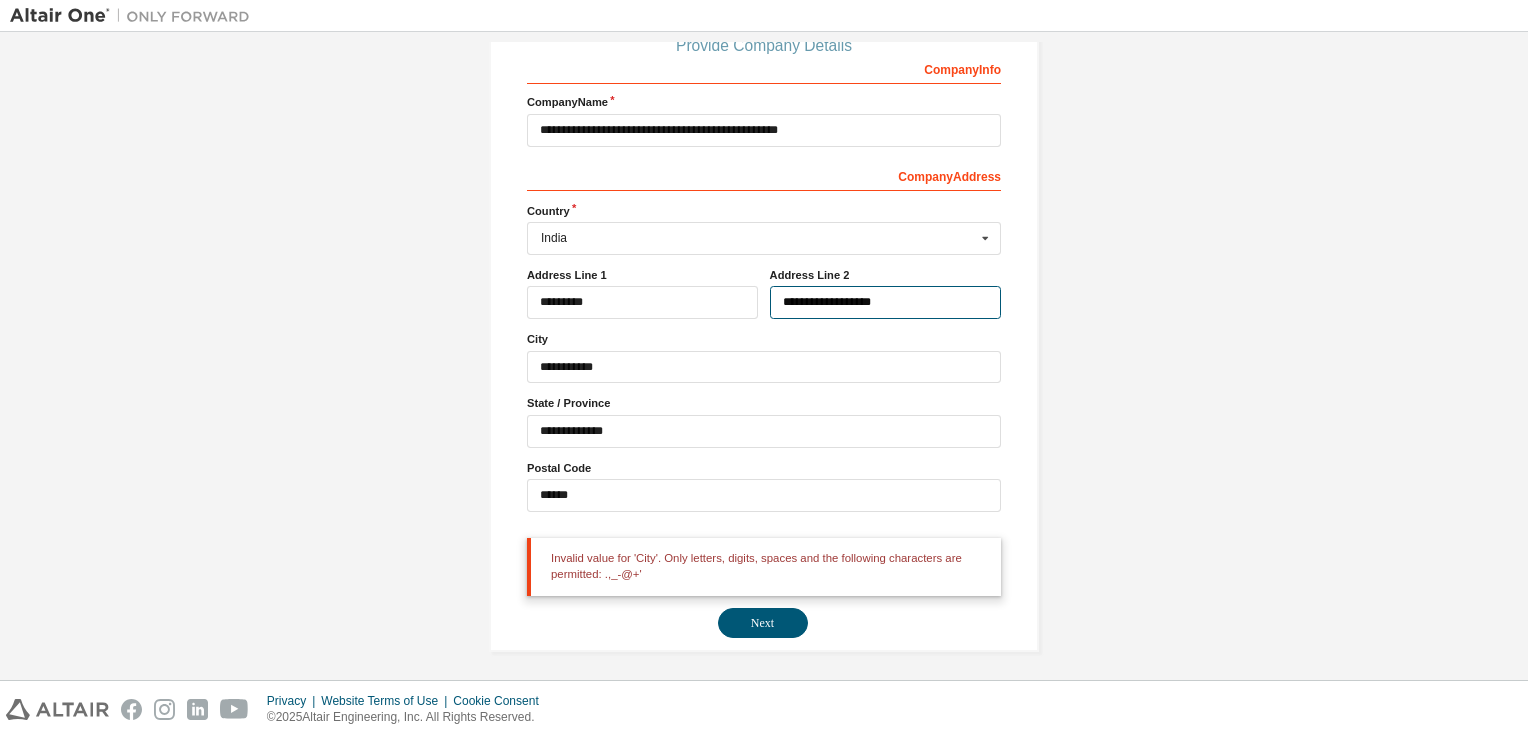 scroll, scrollTop: 0, scrollLeft: 0, axis: both 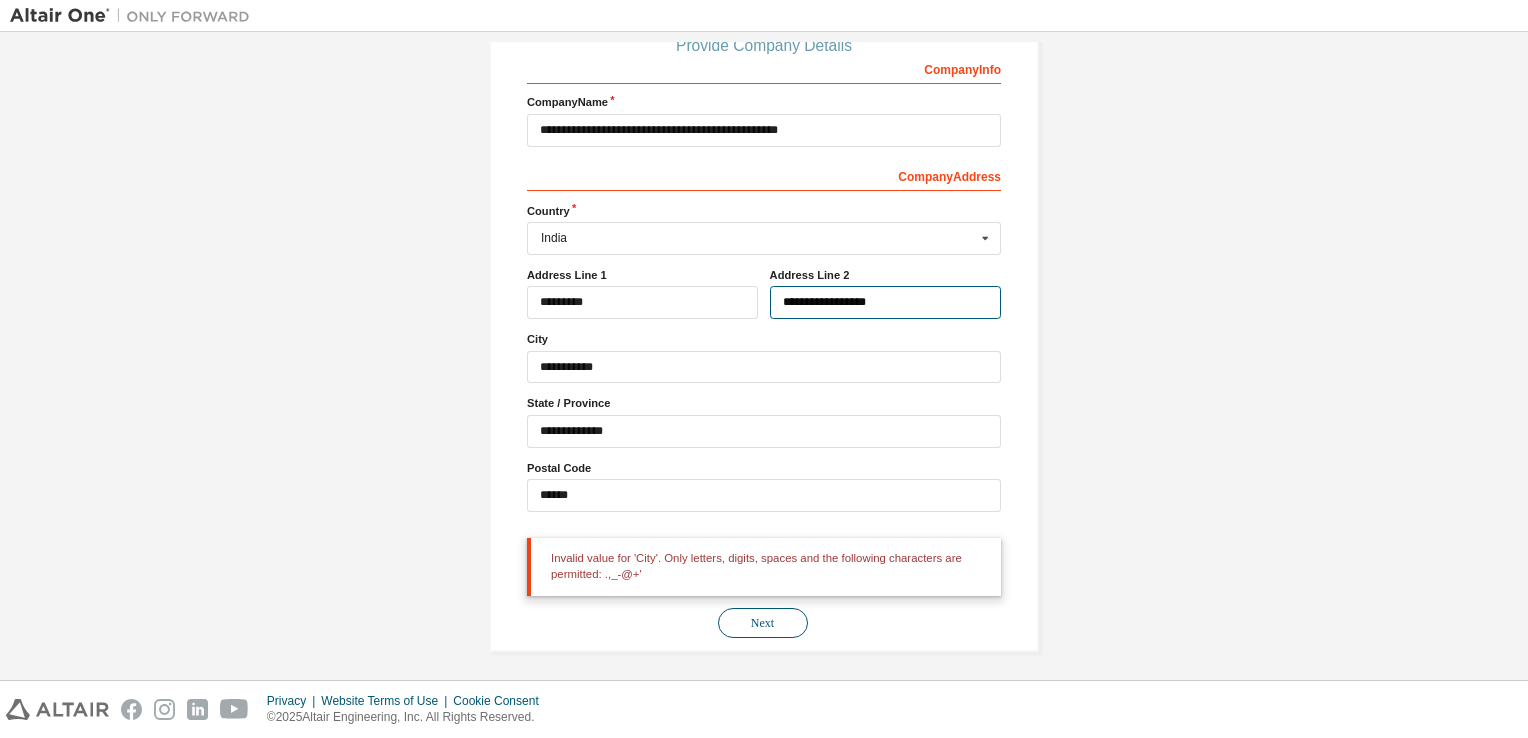 type on "**********" 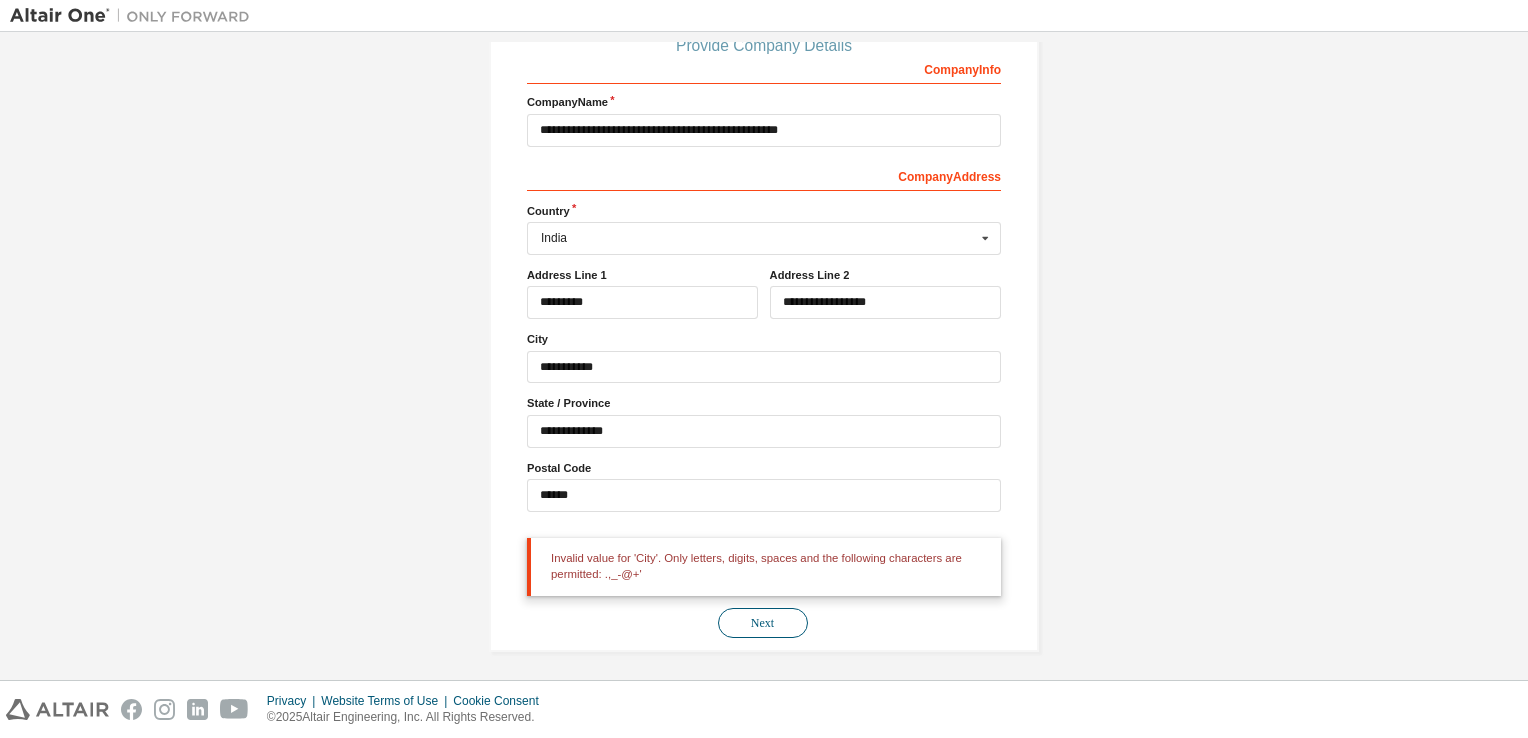 click on "Next" at bounding box center [763, 623] 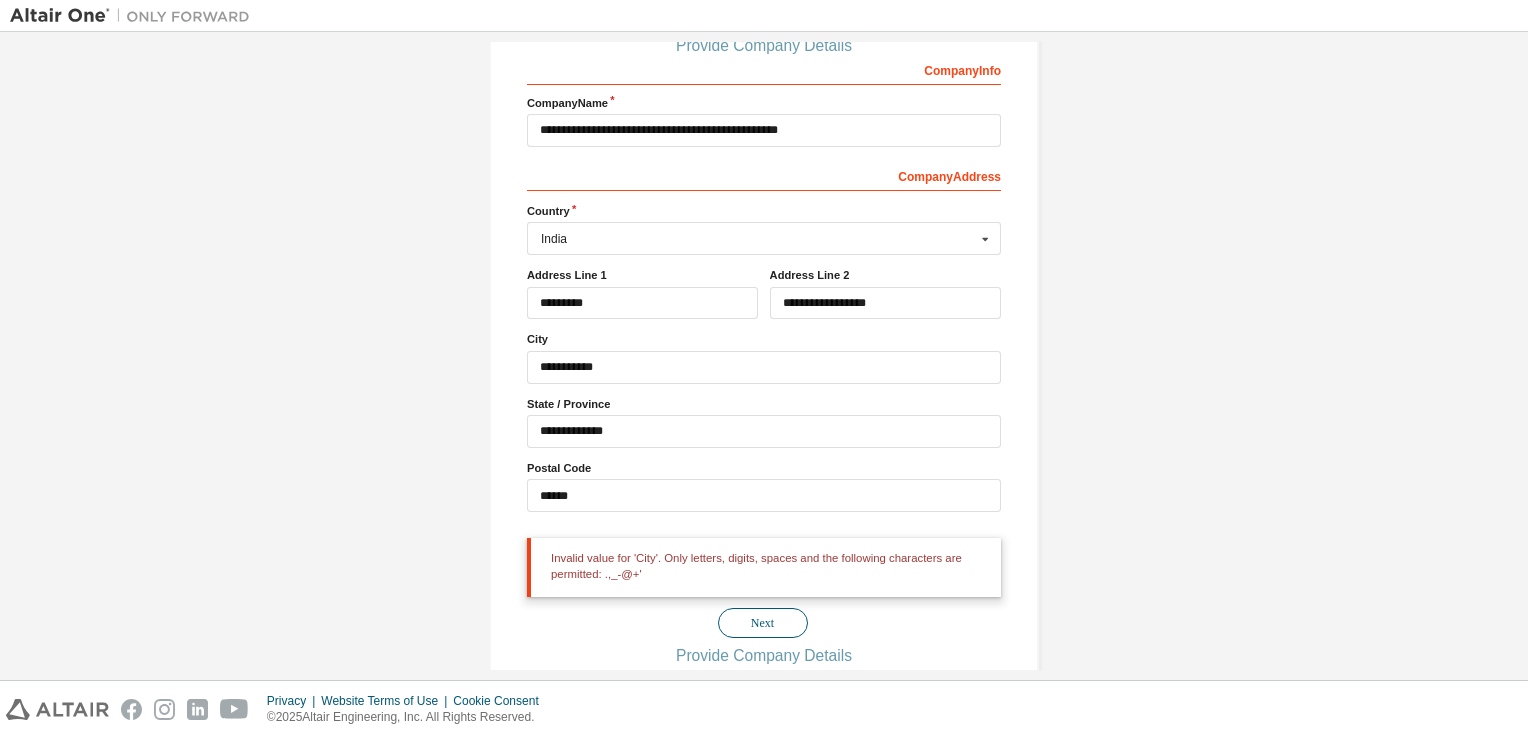 scroll, scrollTop: 240, scrollLeft: 0, axis: vertical 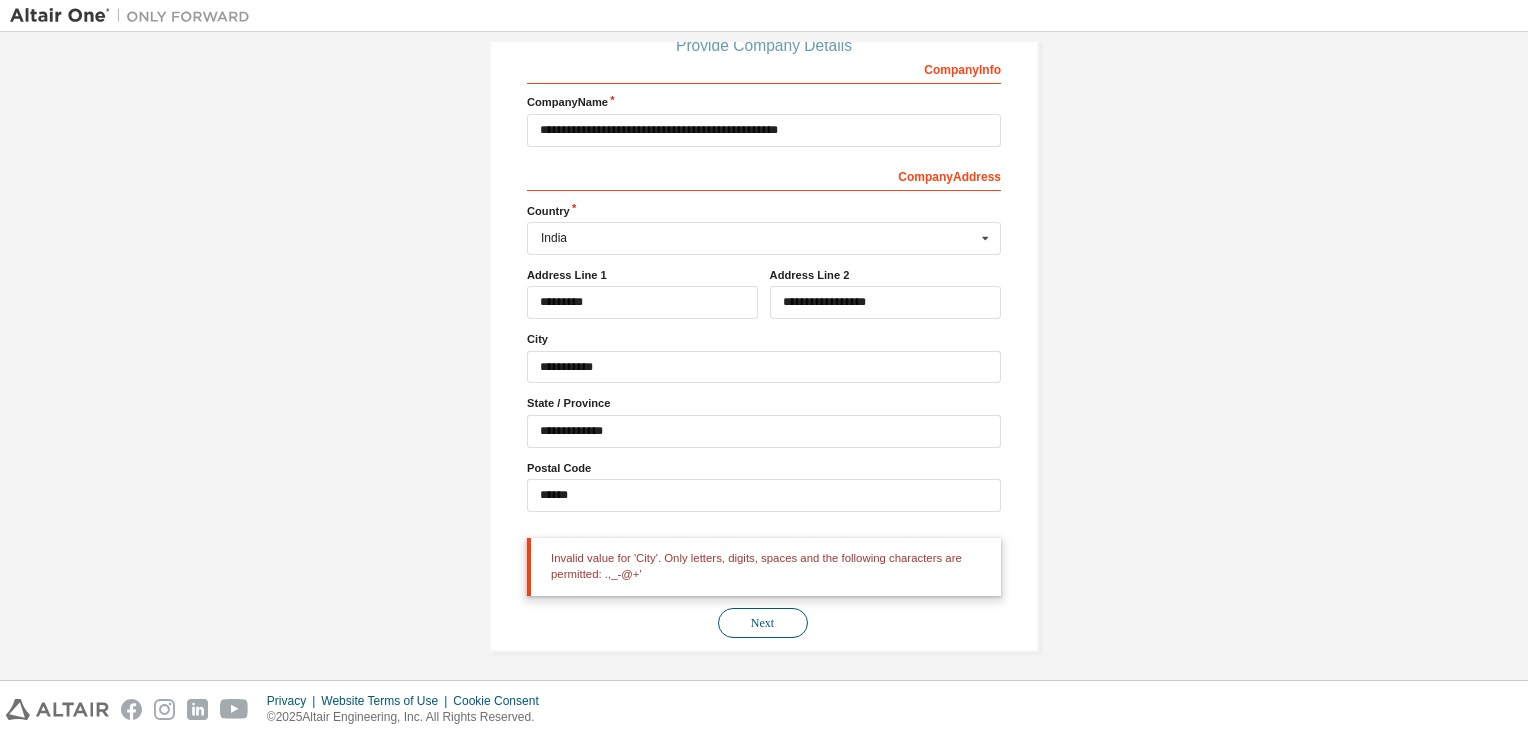 click on "Next" at bounding box center (763, 623) 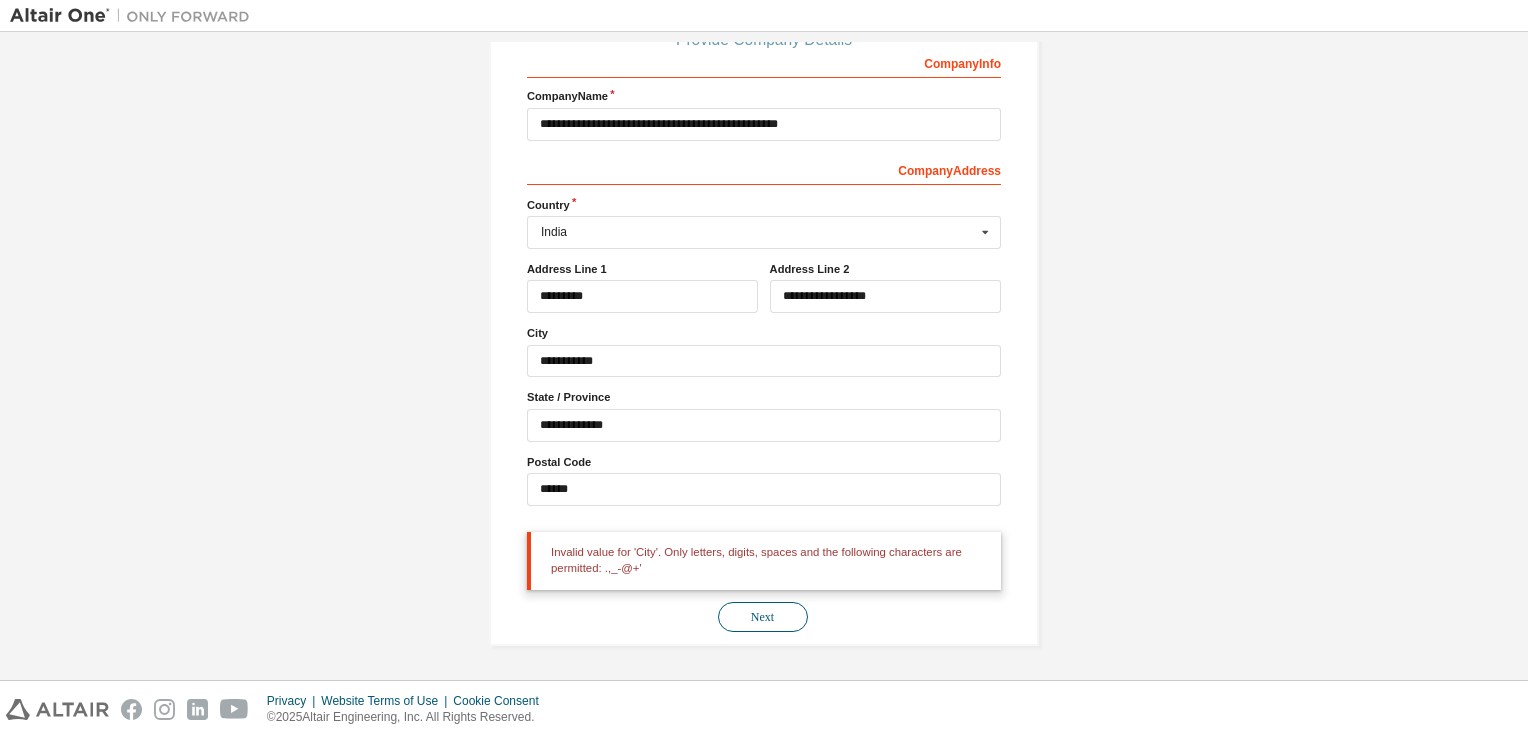 scroll, scrollTop: 240, scrollLeft: 0, axis: vertical 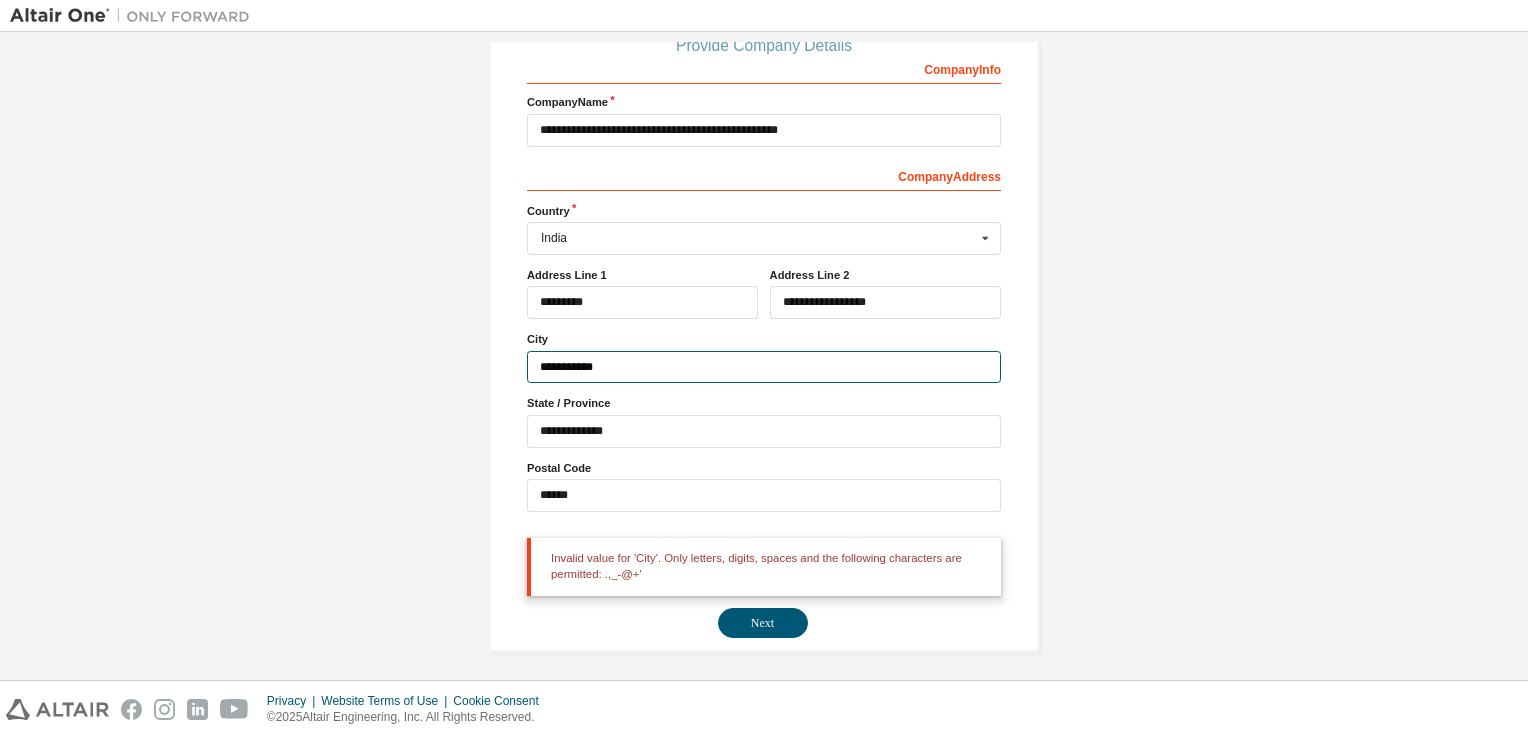 click on "**********" at bounding box center [764, 367] 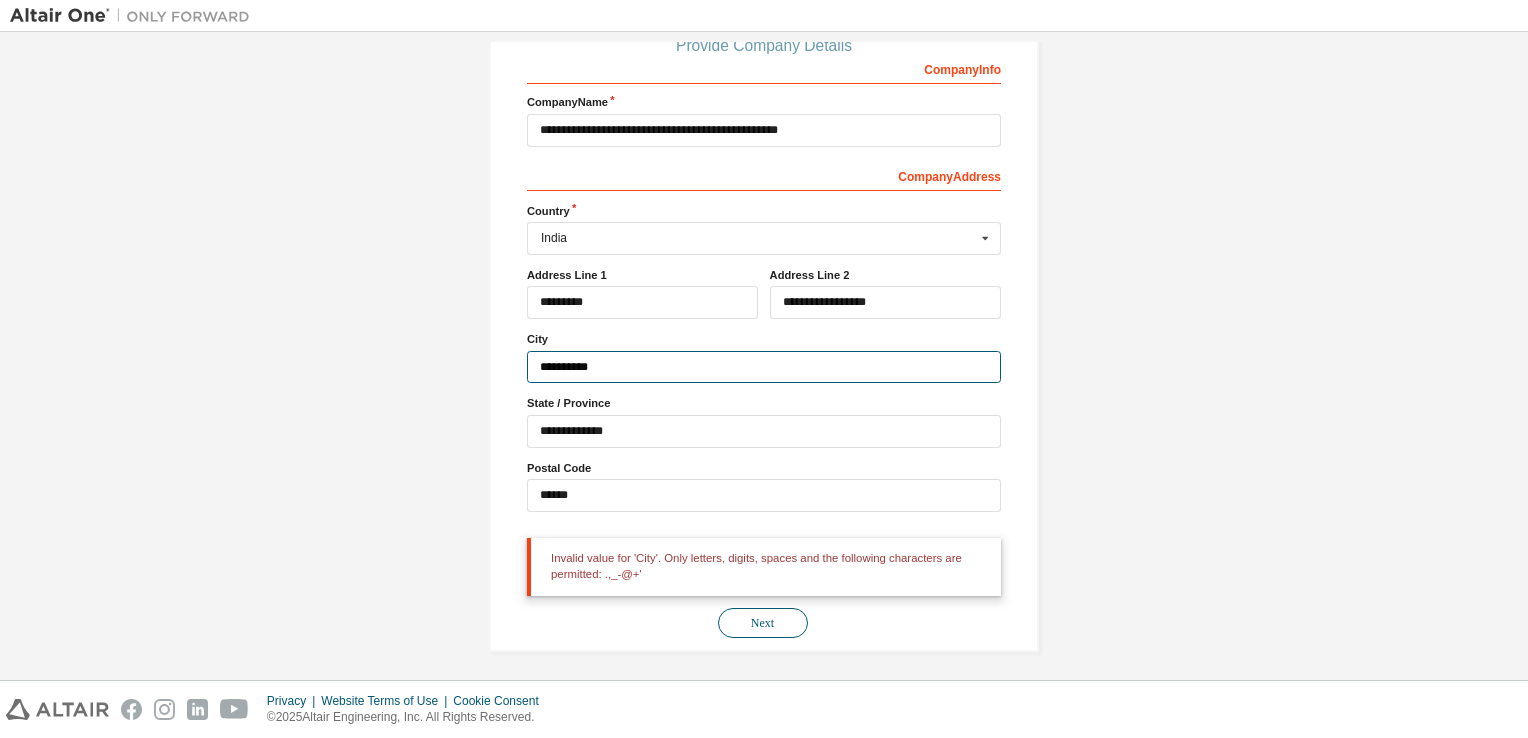 type on "**********" 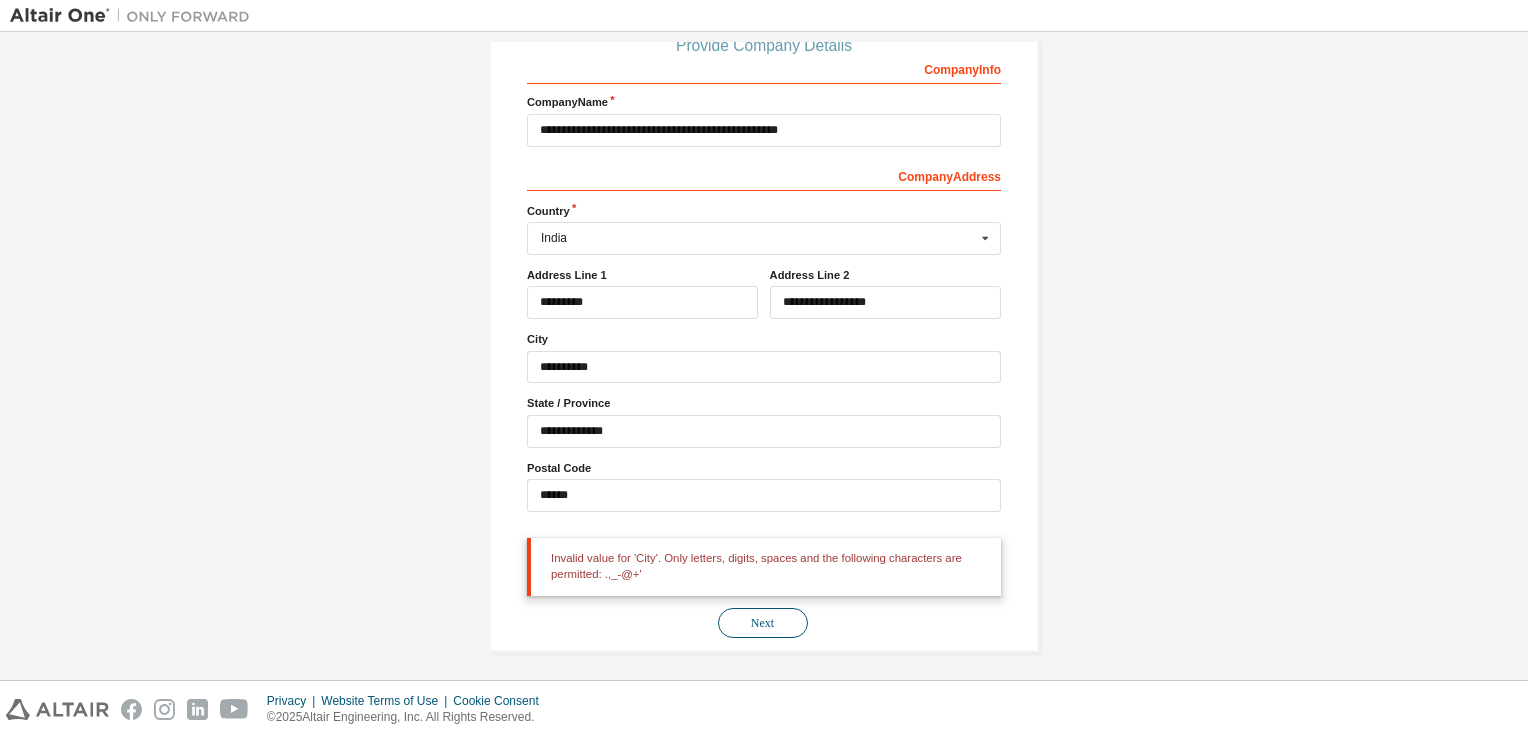 click on "Next" at bounding box center [763, 623] 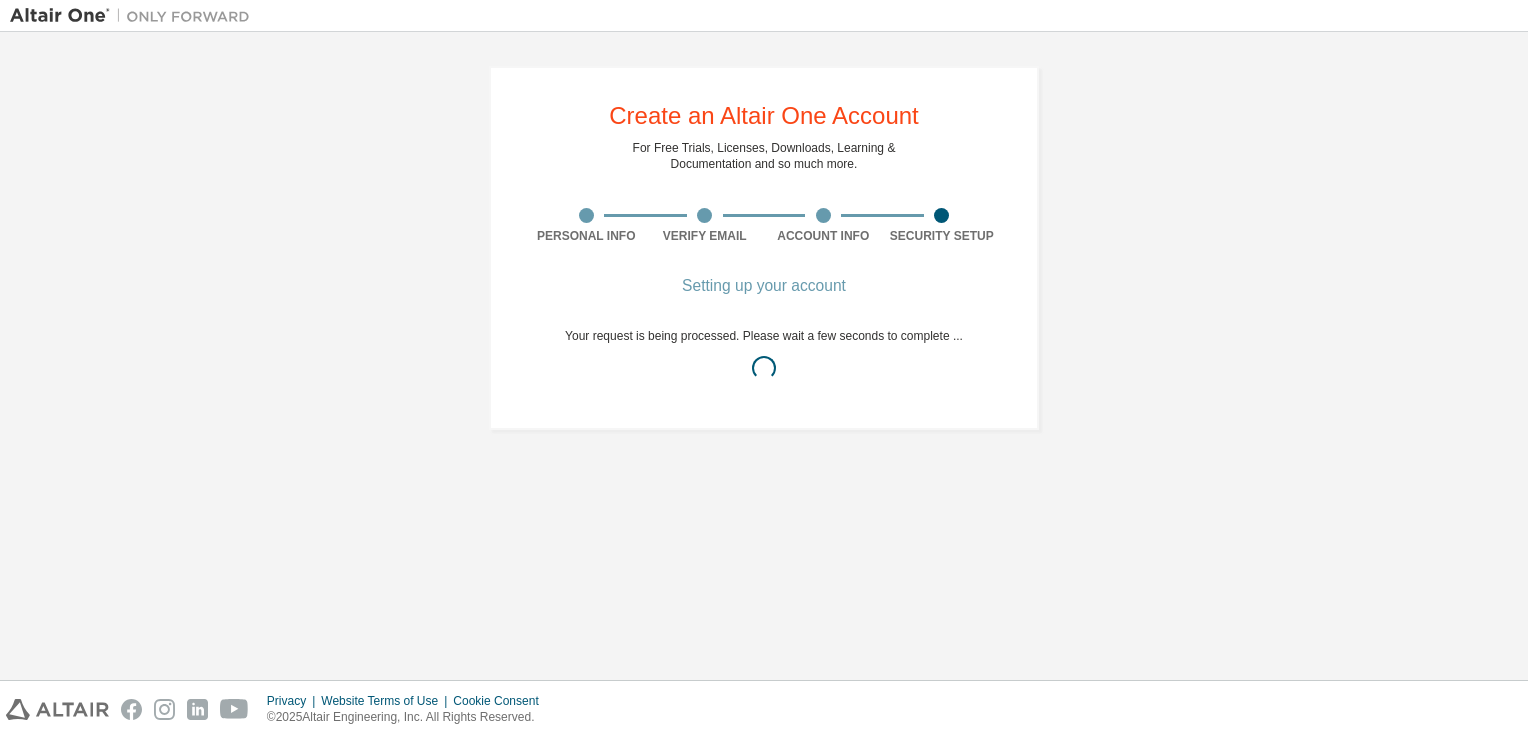 scroll, scrollTop: 0, scrollLeft: 0, axis: both 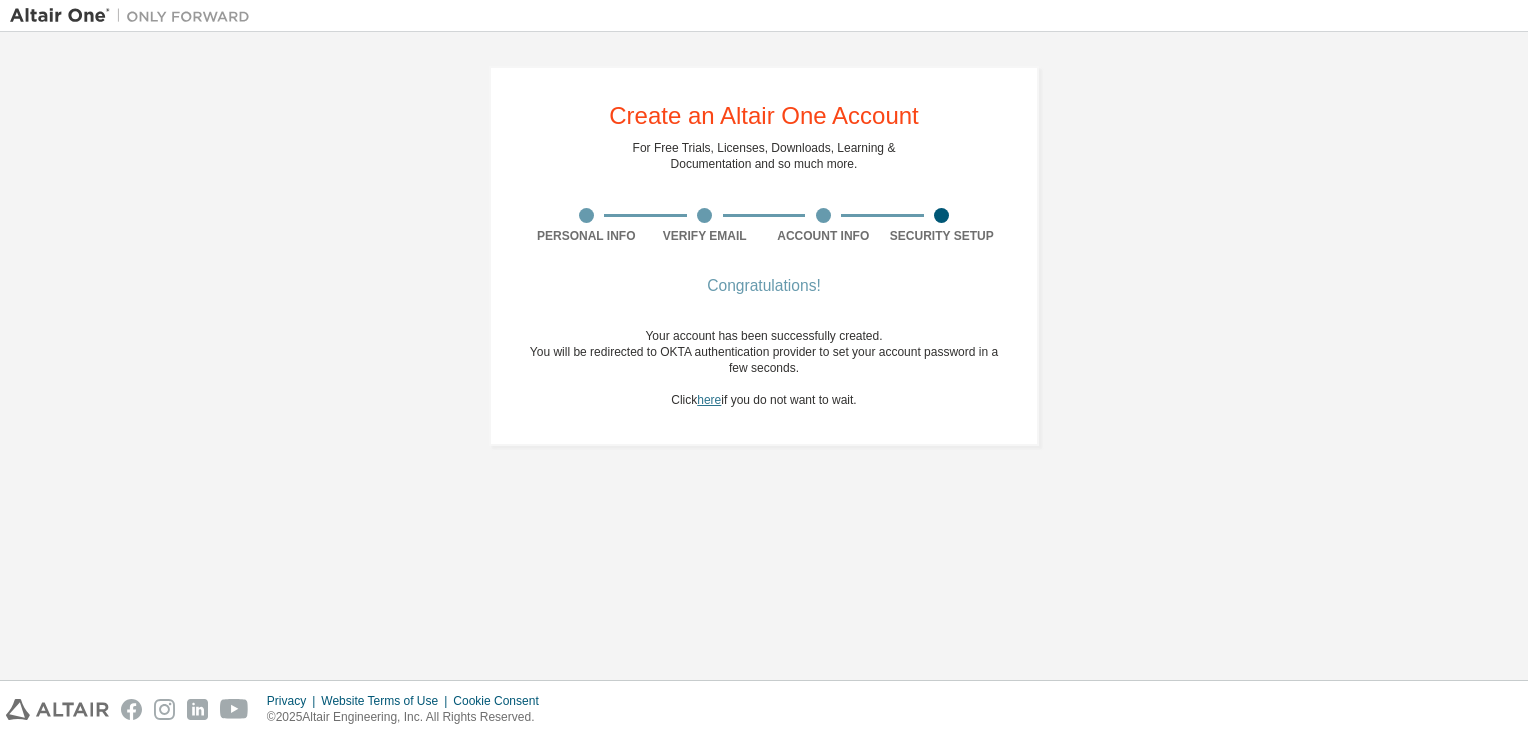 click on "here" at bounding box center [709, 400] 